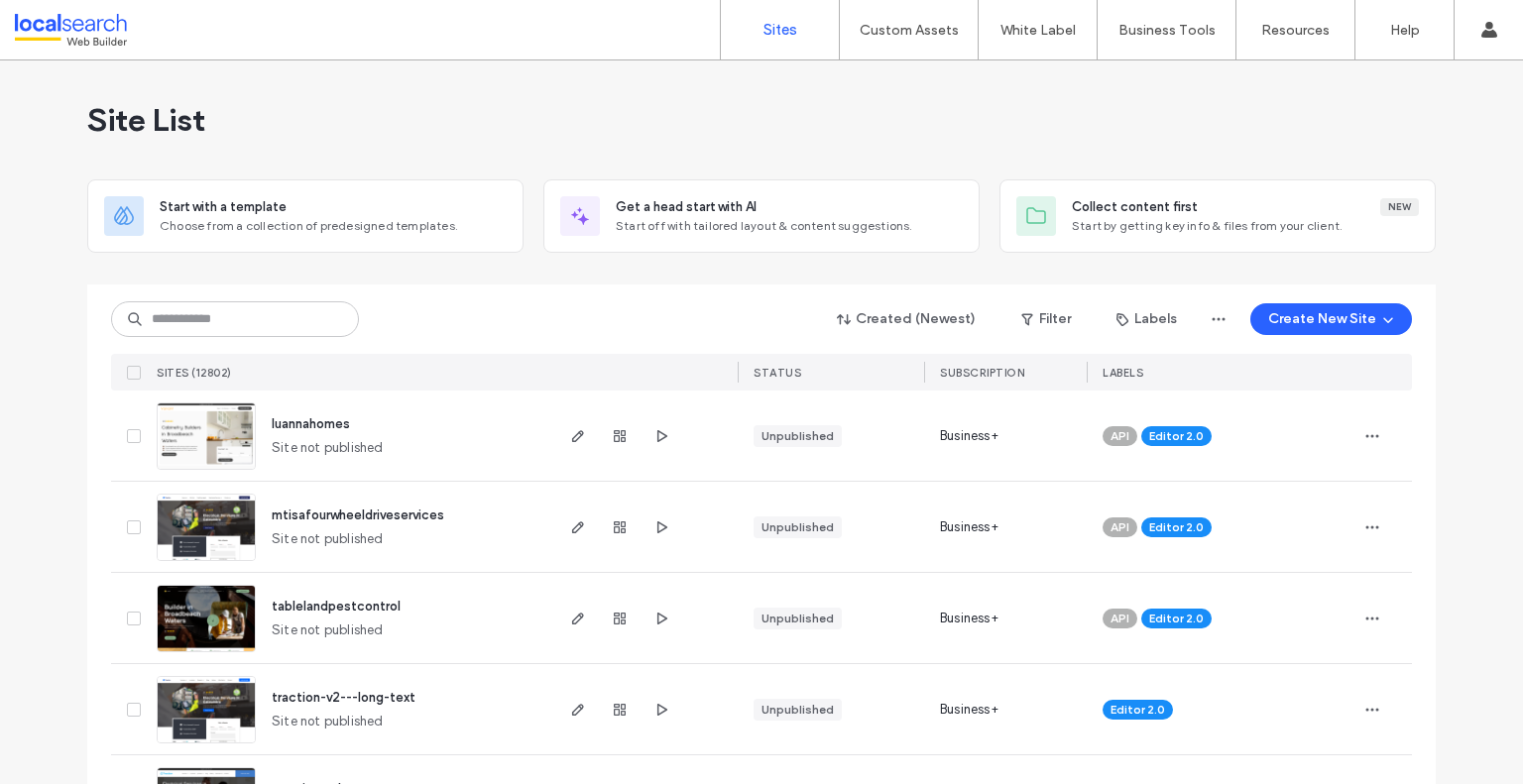 scroll, scrollTop: 0, scrollLeft: 0, axis: both 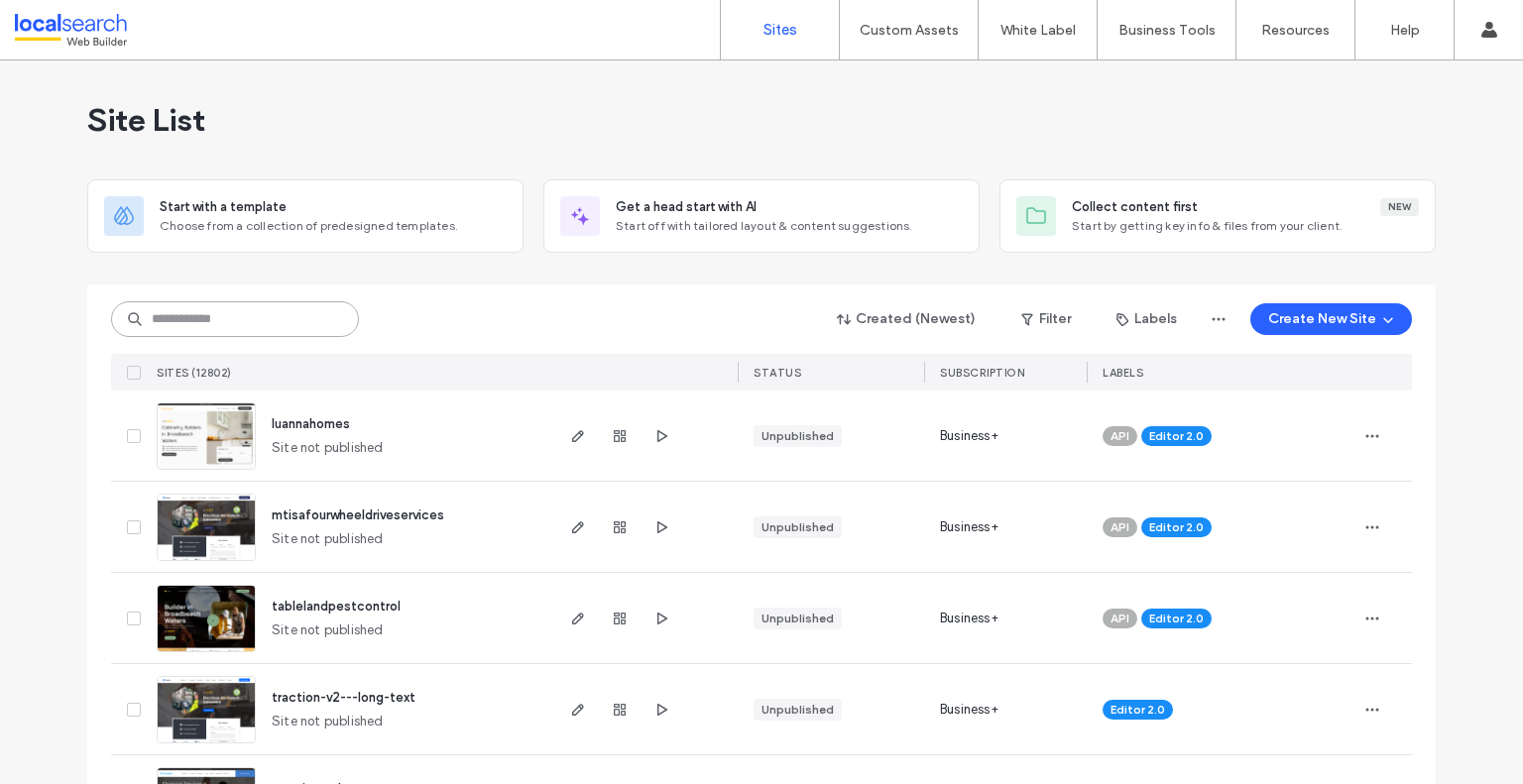 paste on "********" 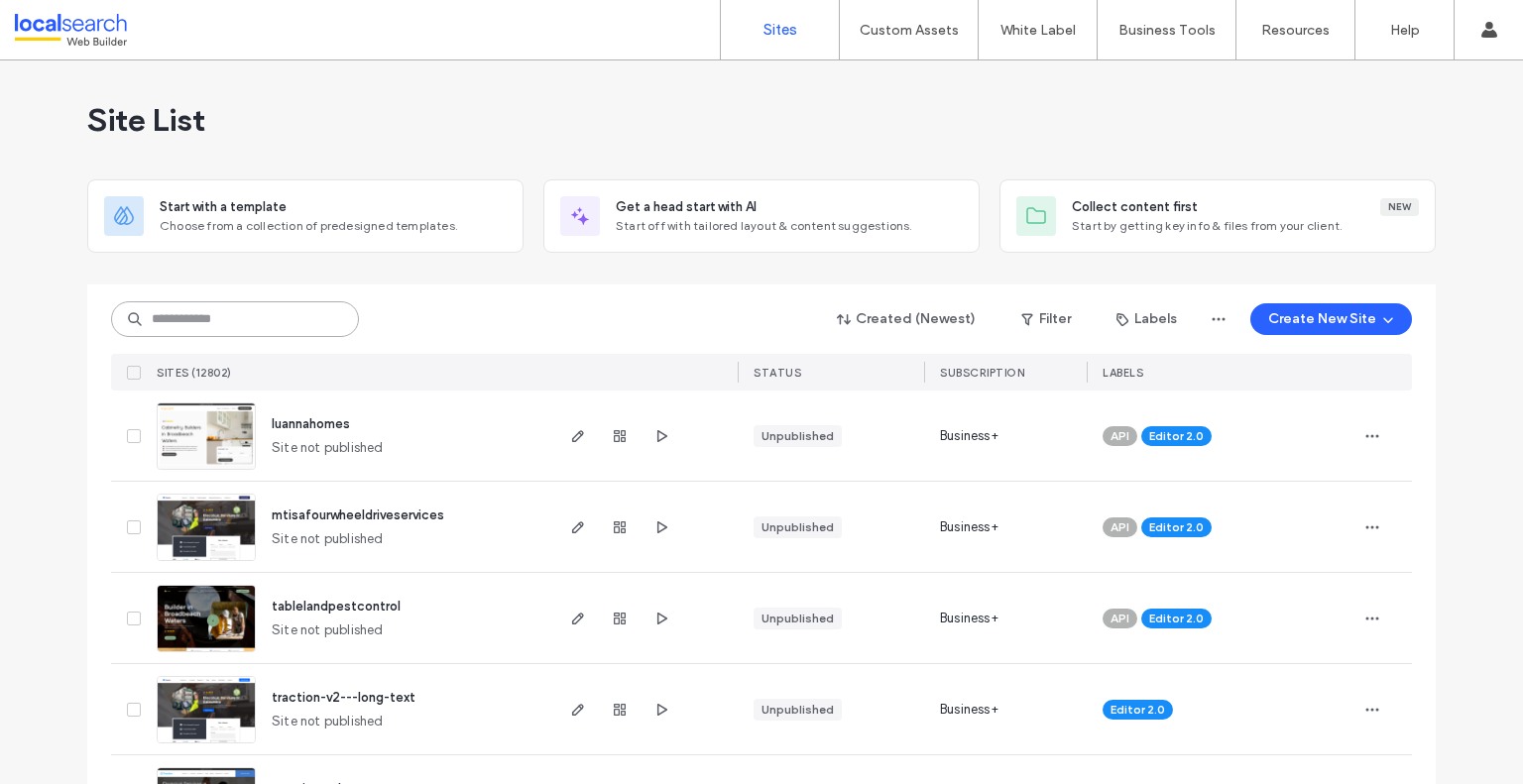 click at bounding box center [235, 319] 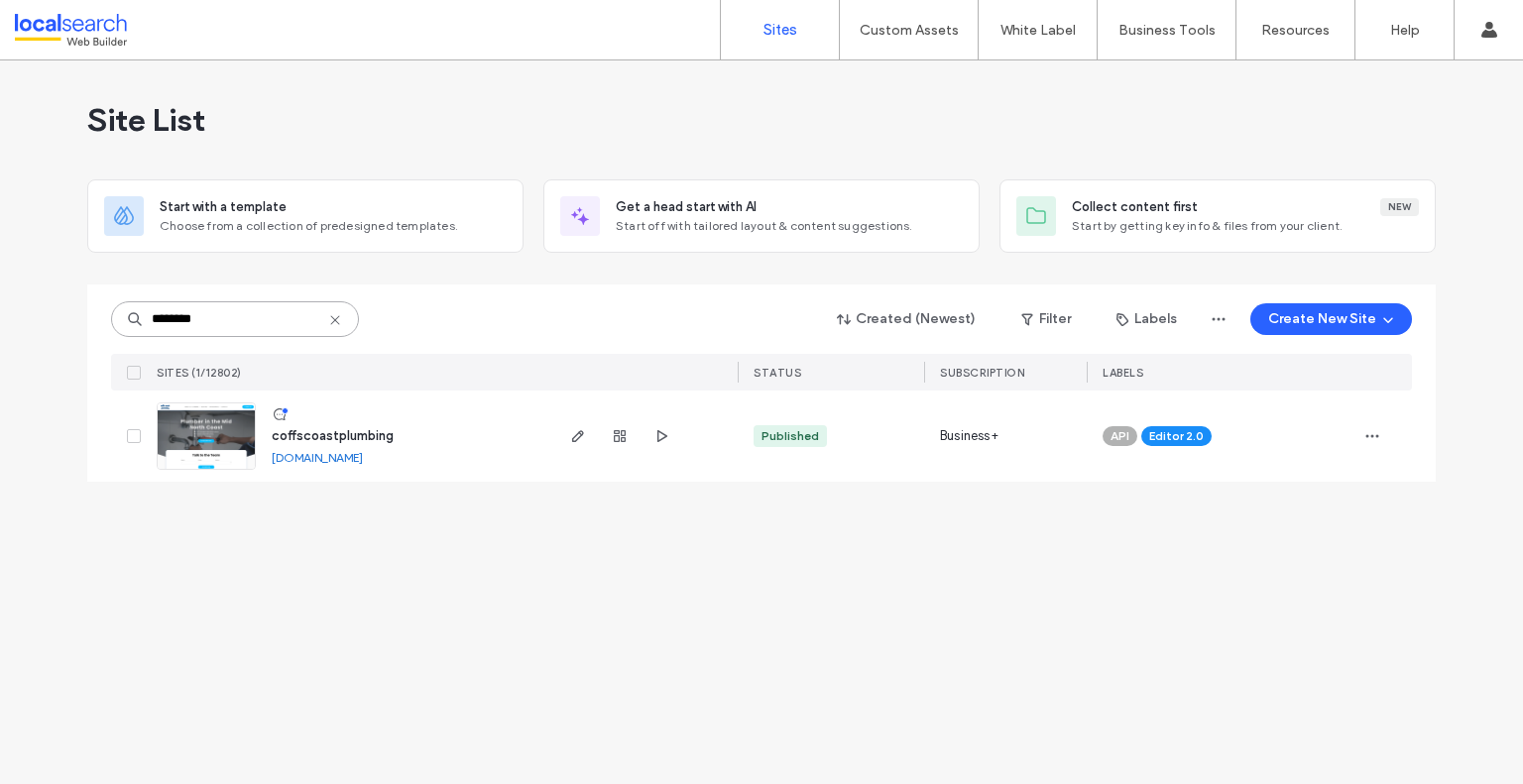 type on "********" 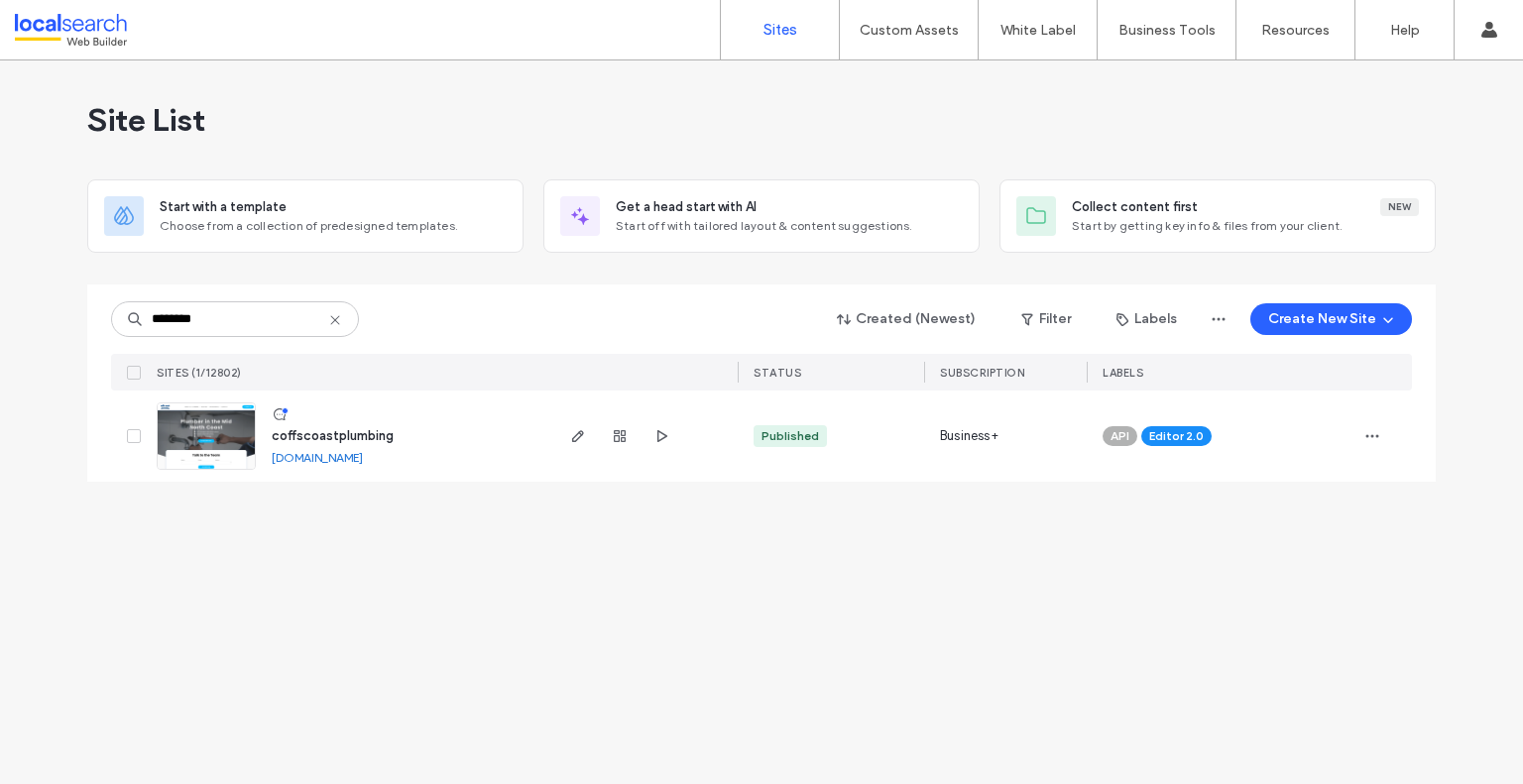 click at bounding box center [206, 471] 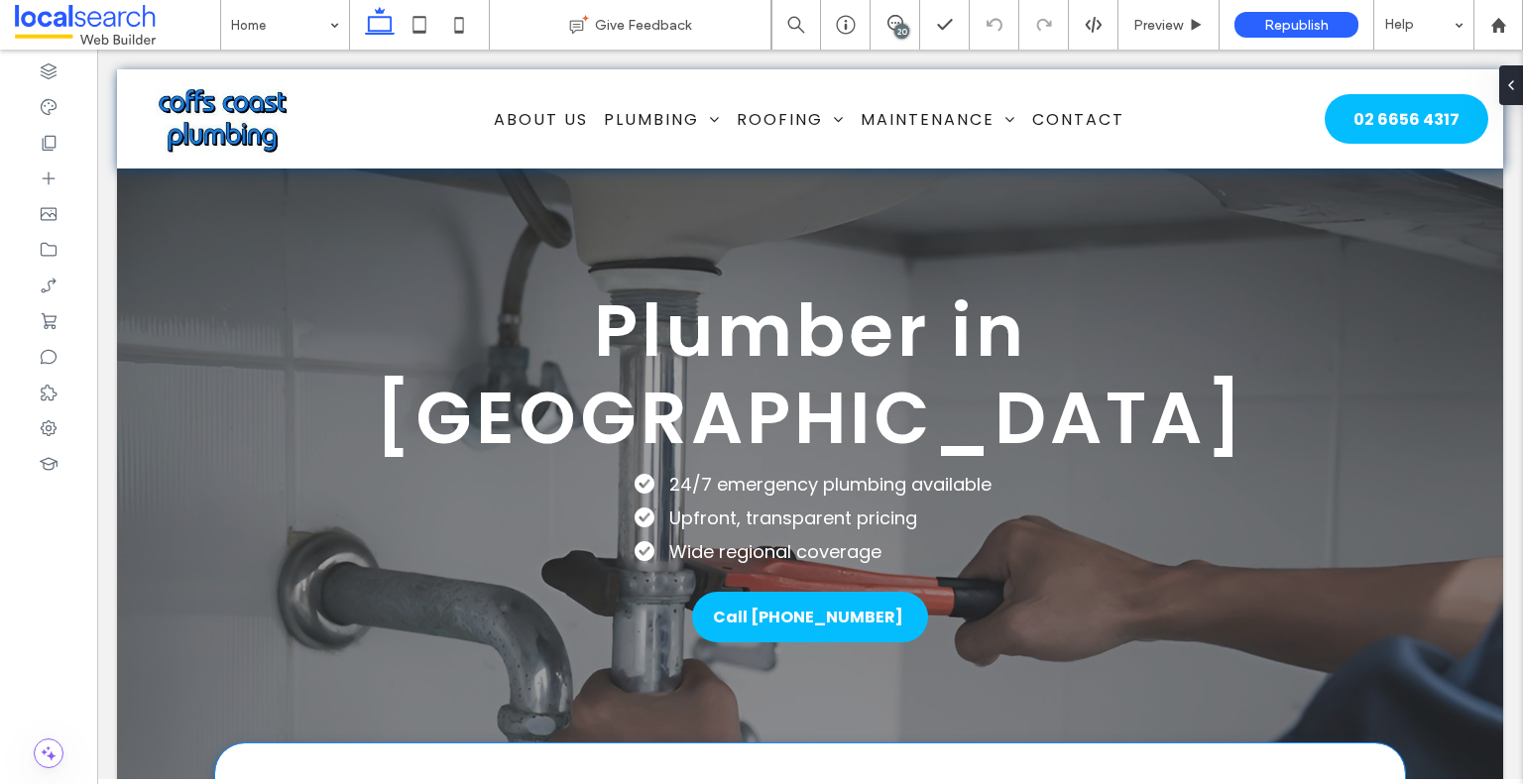 scroll, scrollTop: 693, scrollLeft: 0, axis: vertical 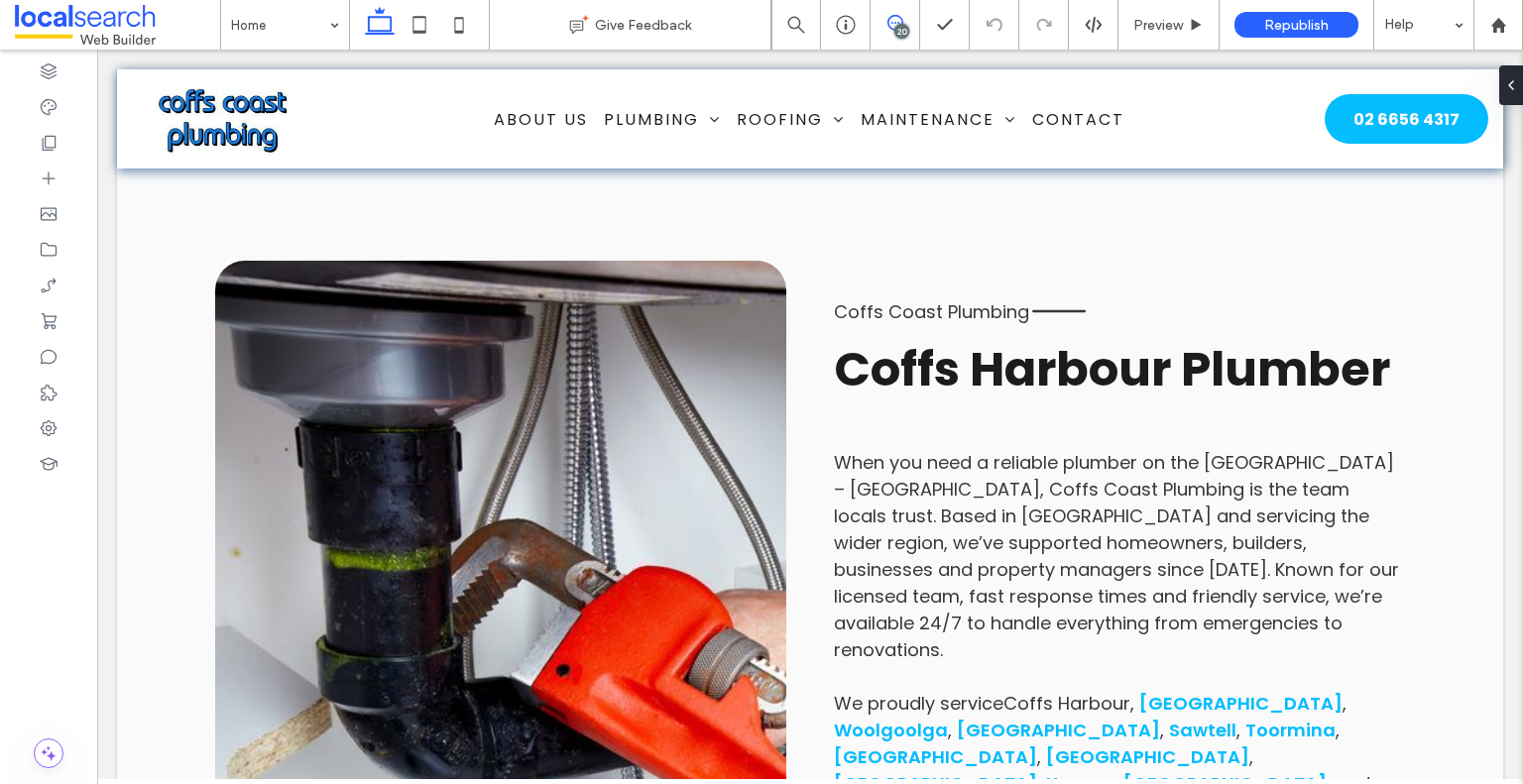click 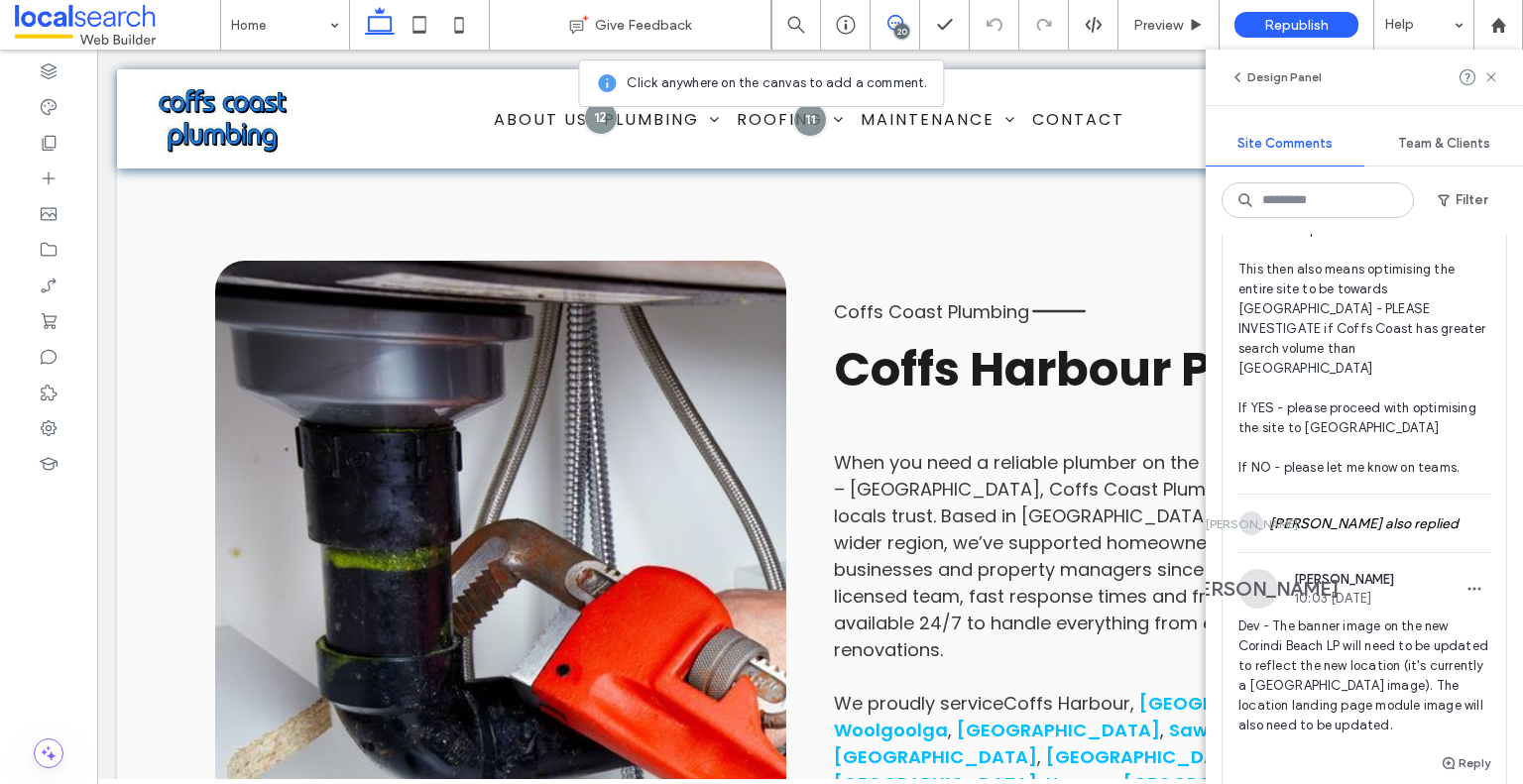 scroll, scrollTop: 270, scrollLeft: 0, axis: vertical 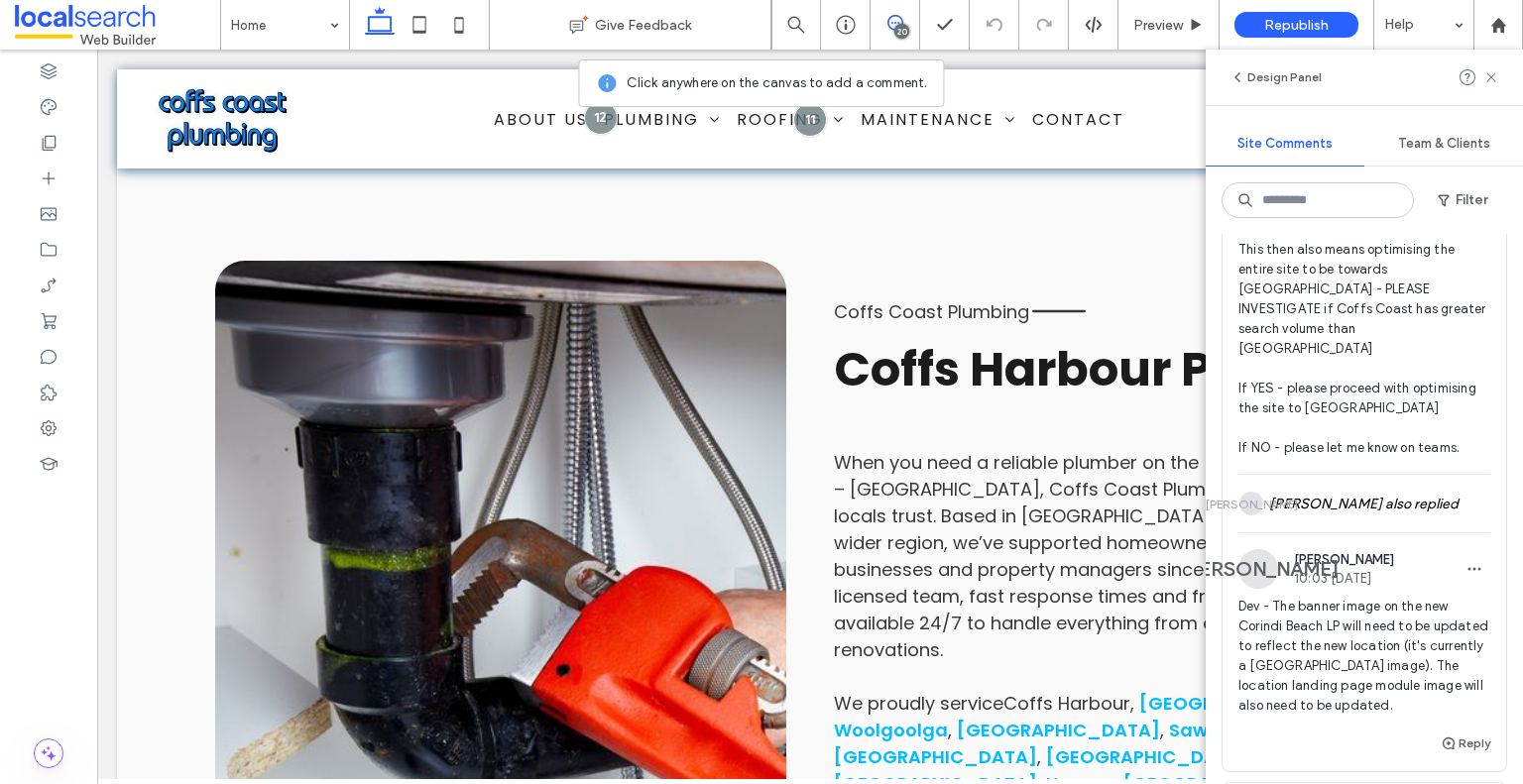 click on "Dev - The banner image on the new Corindi Beach LP will need to be updated to reflect the new location (it's currently a Coffs Harbour image). The location landing page module image will also need to be updated." at bounding box center (1364, 656) 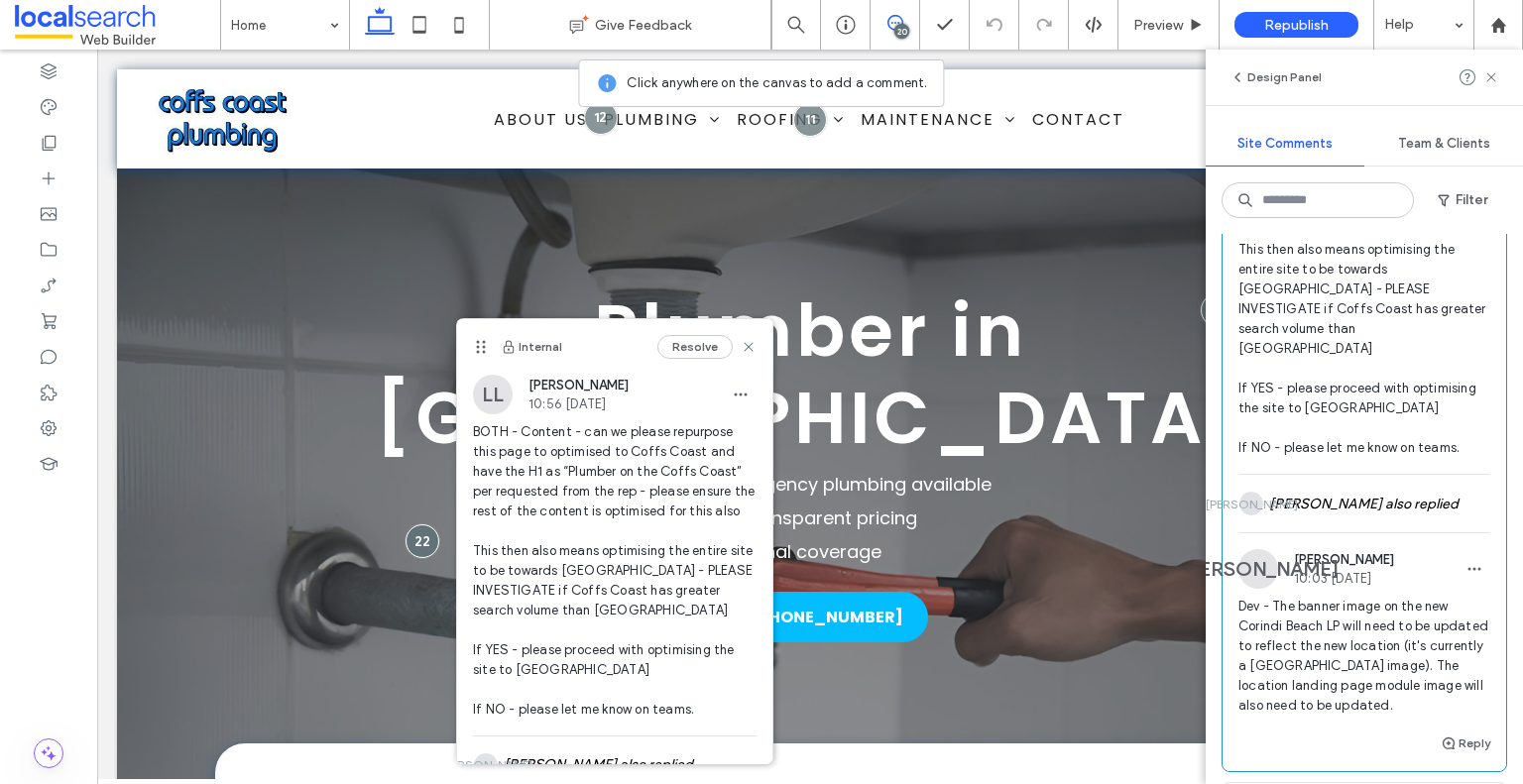 scroll, scrollTop: 0, scrollLeft: 0, axis: both 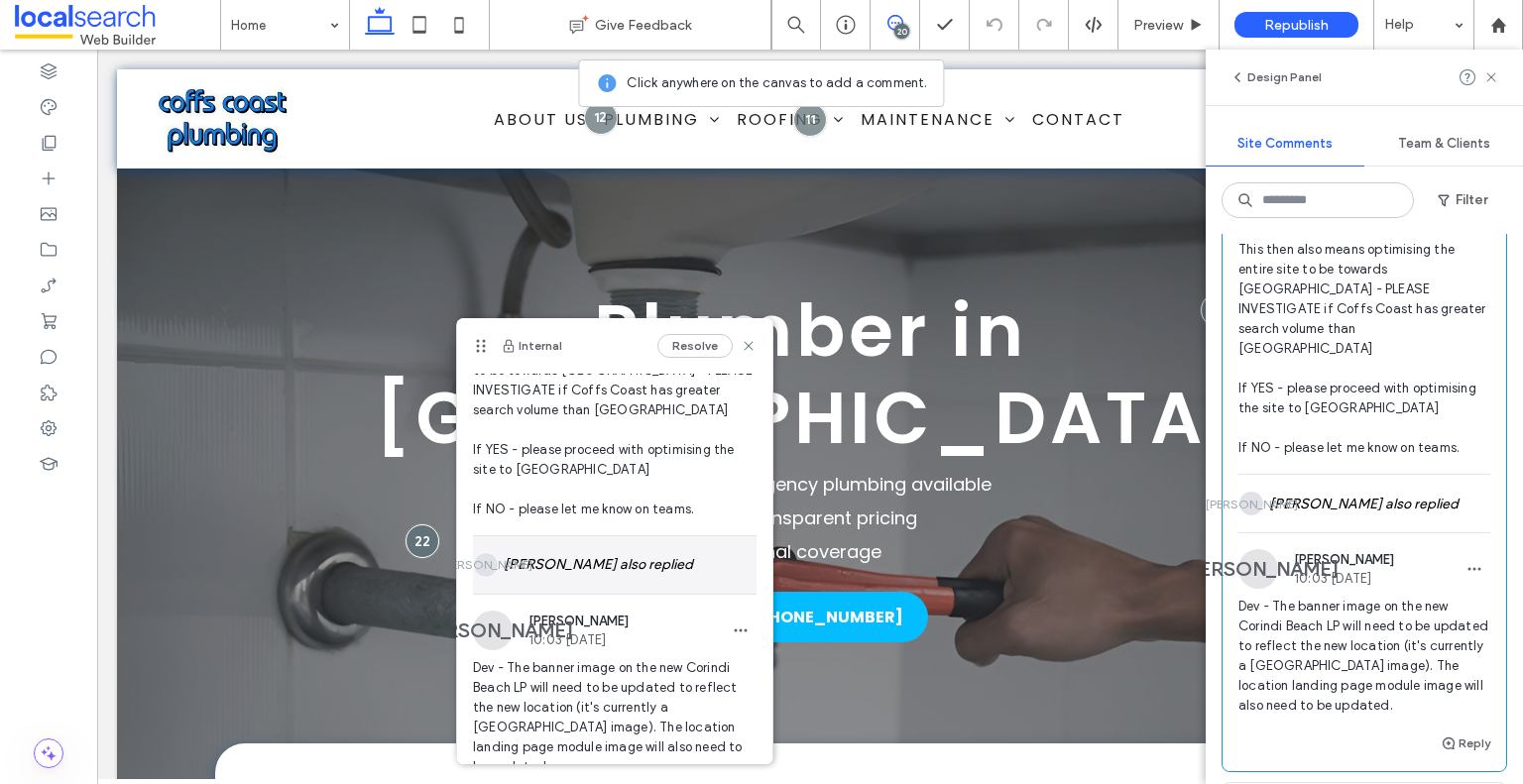 click on "JA Alt: Author Avatar James Adderley also replied" at bounding box center (615, 565) 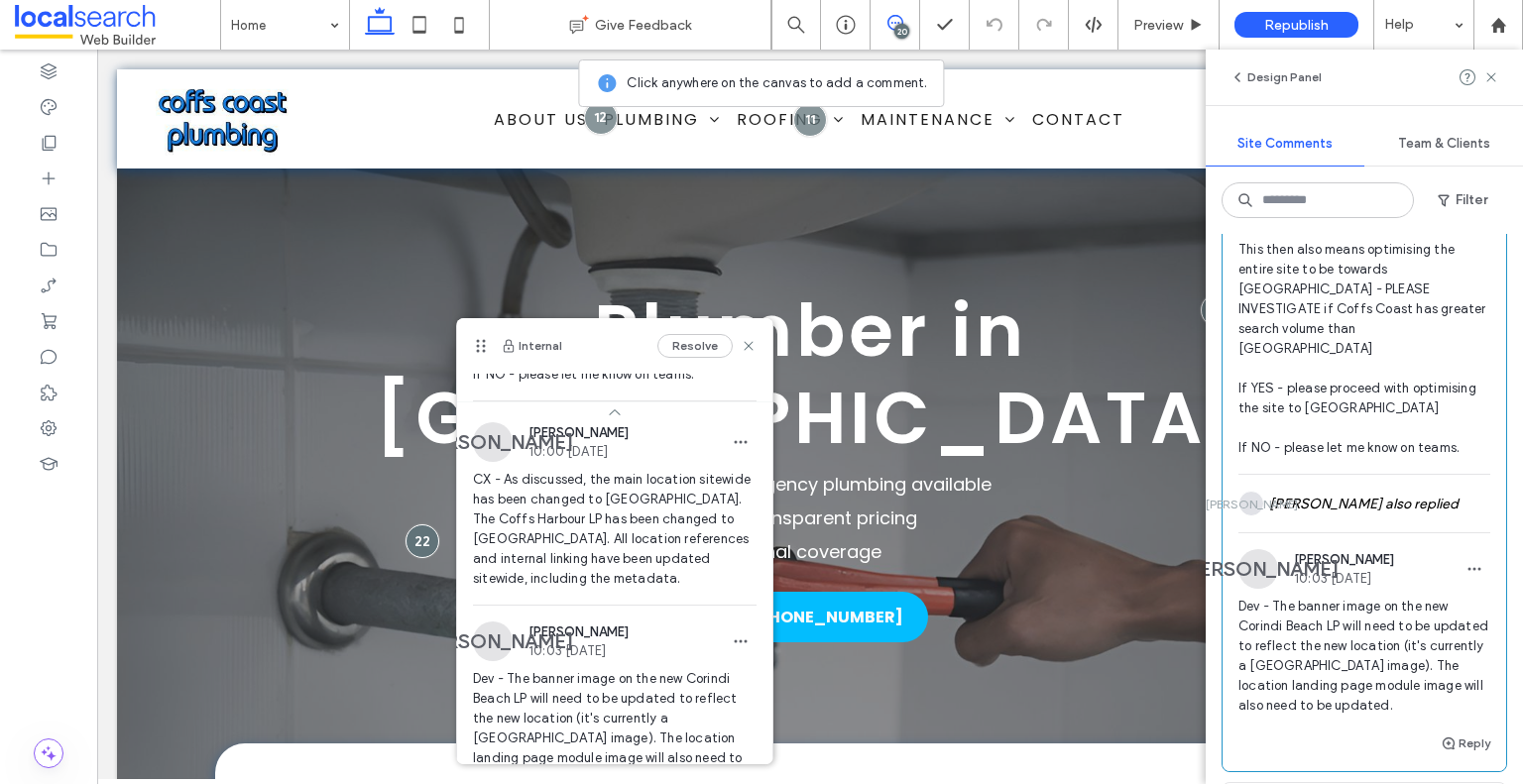 scroll, scrollTop: 337, scrollLeft: 0, axis: vertical 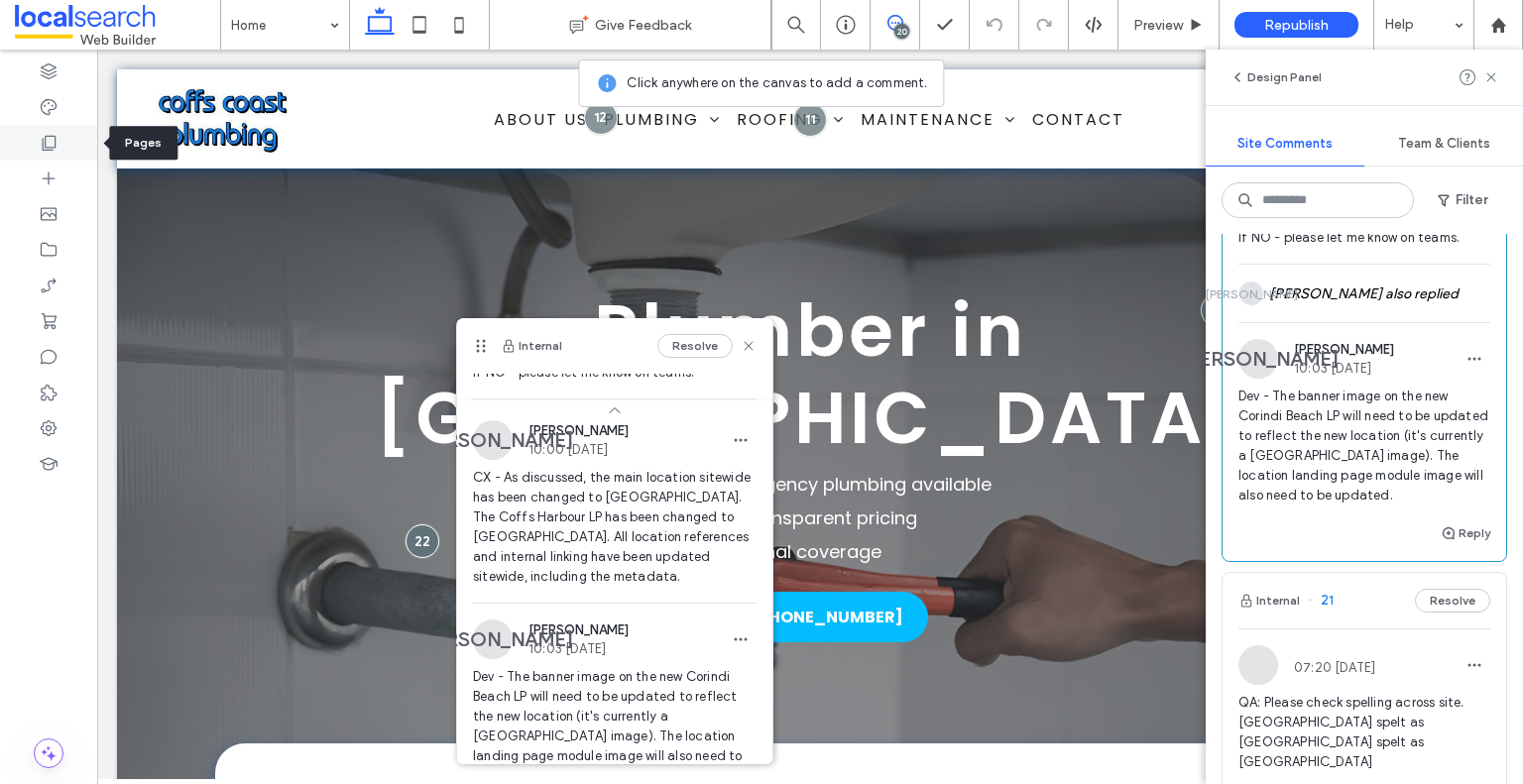 click 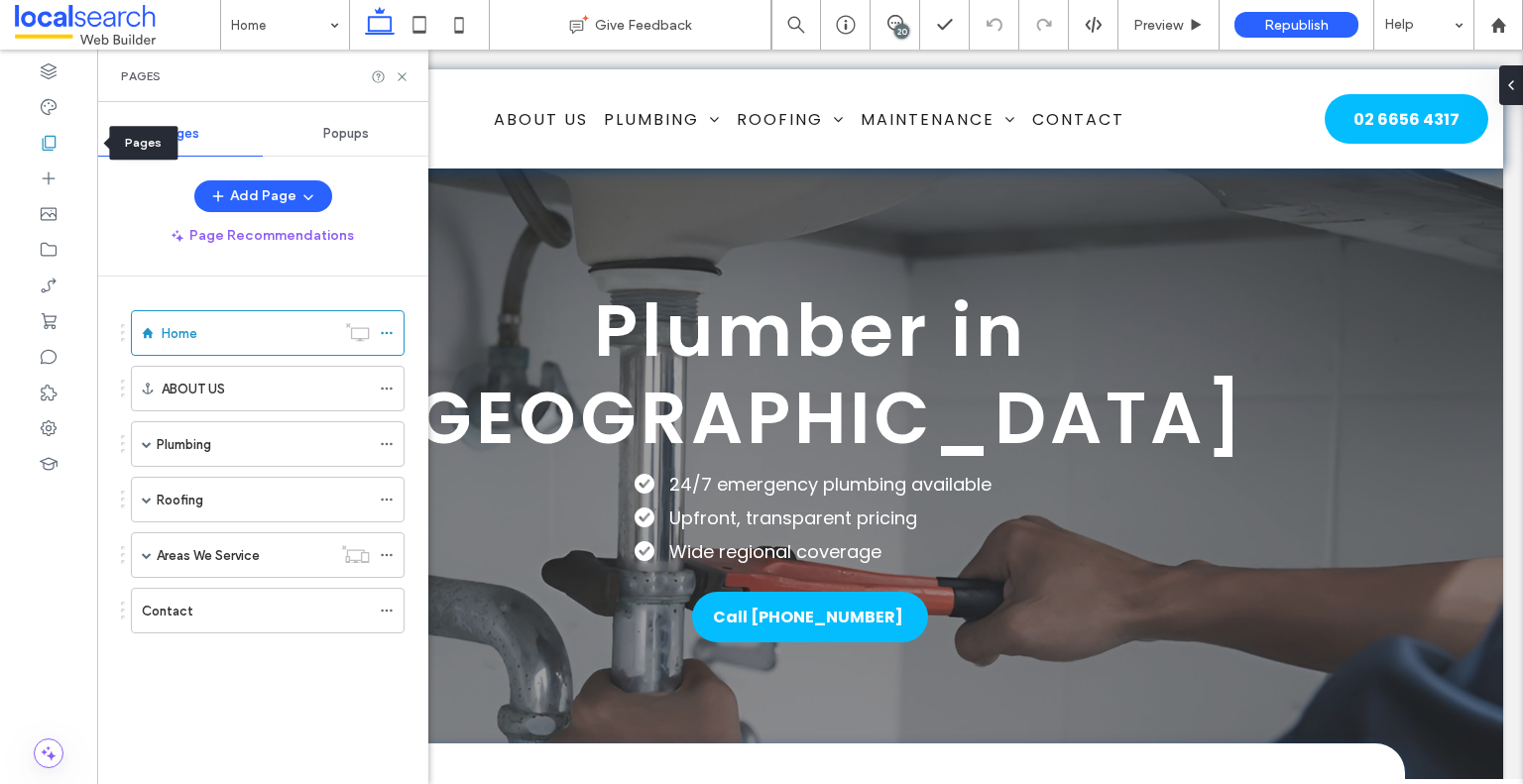 scroll, scrollTop: 0, scrollLeft: 0, axis: both 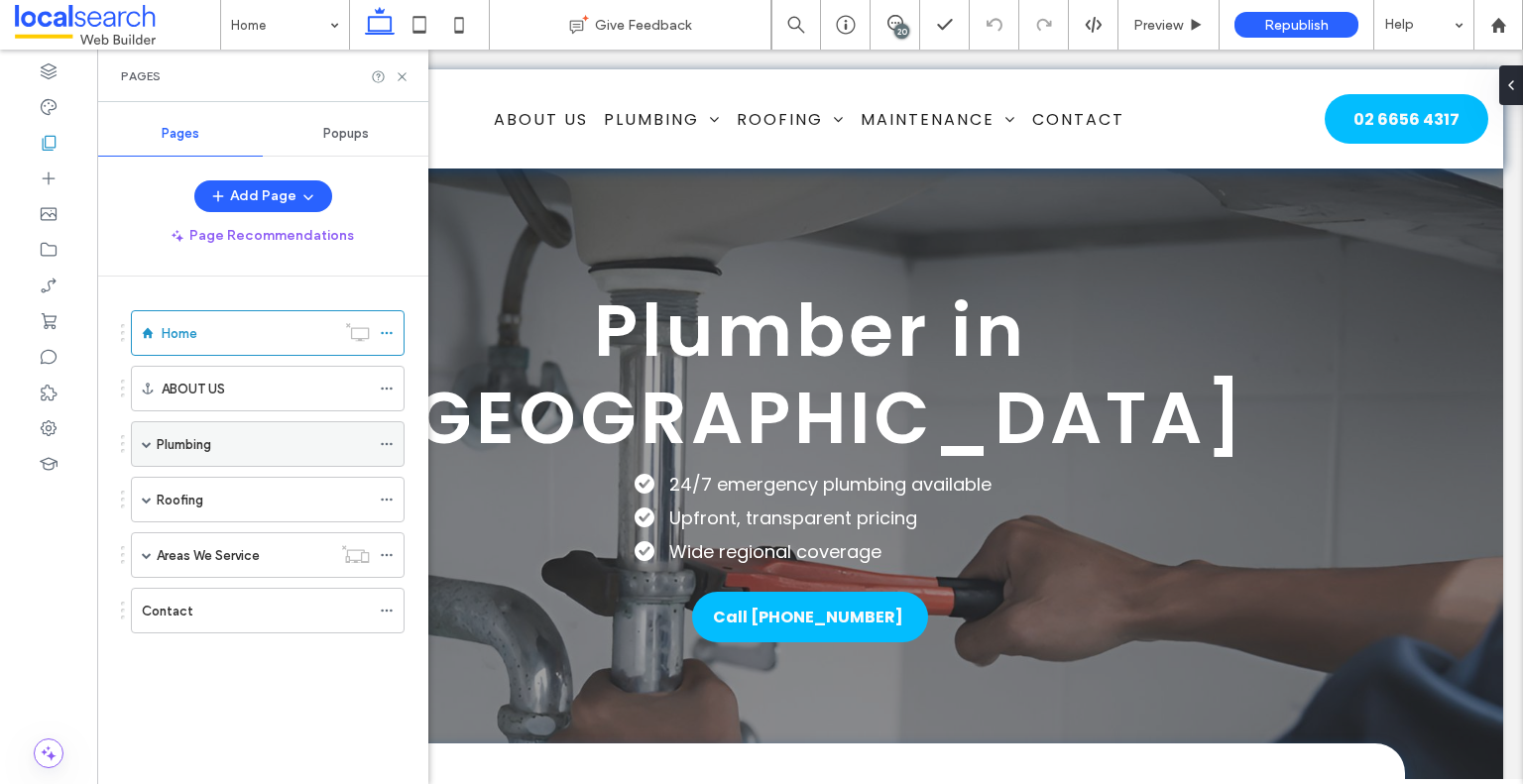 click at bounding box center (147, 444) 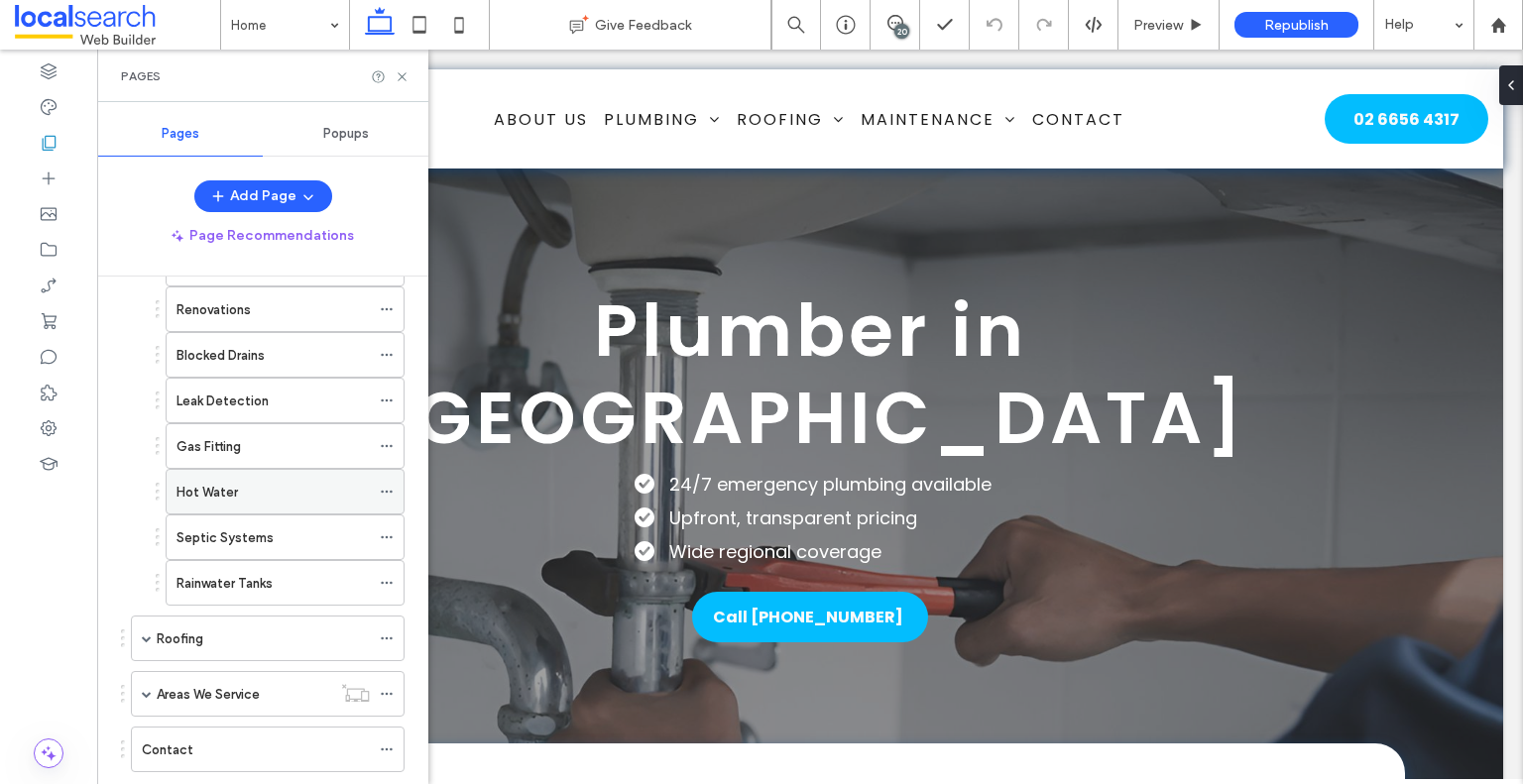 scroll, scrollTop: 267, scrollLeft: 0, axis: vertical 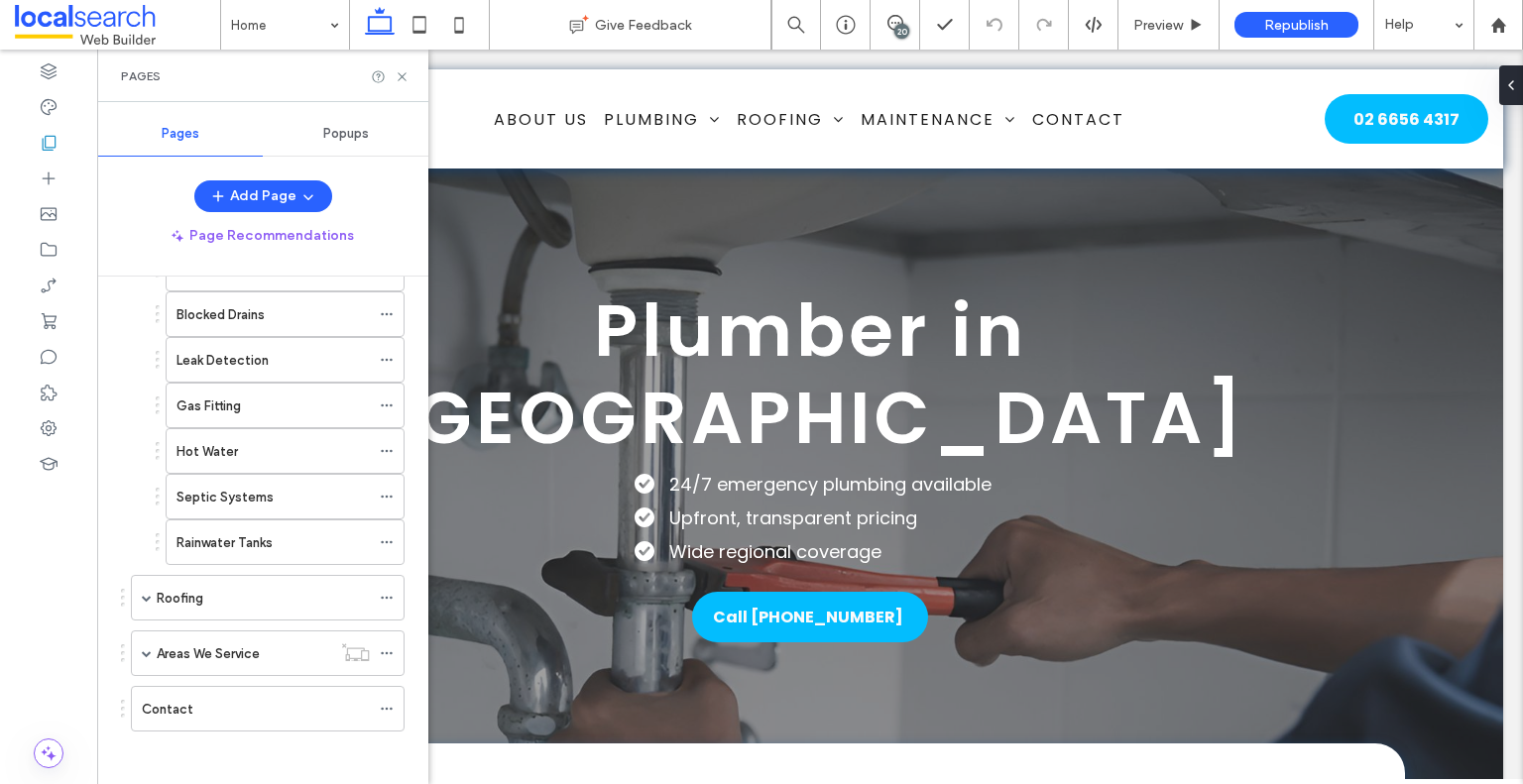 click on "20" at bounding box center [901, 31] 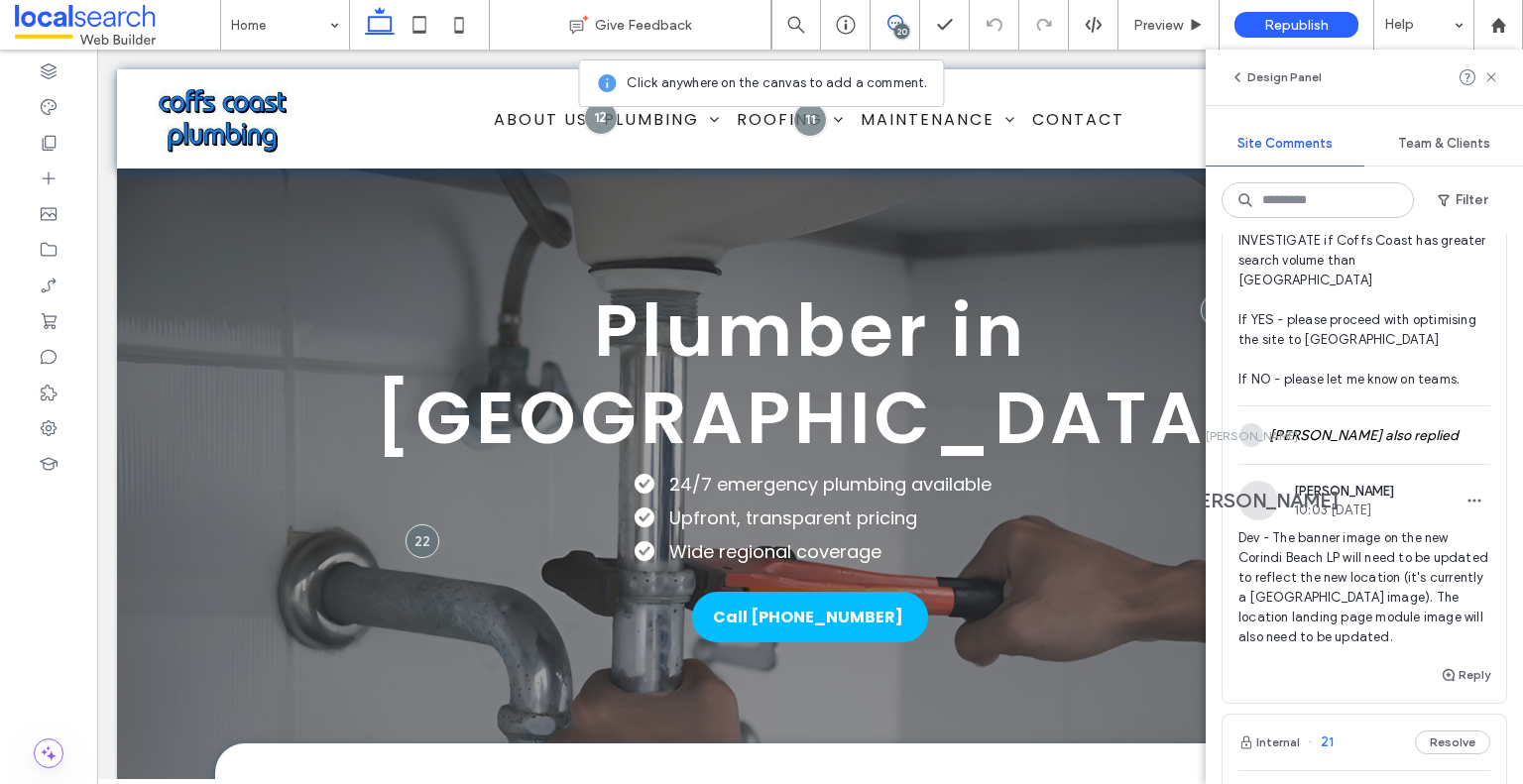scroll, scrollTop: 496, scrollLeft: 0, axis: vertical 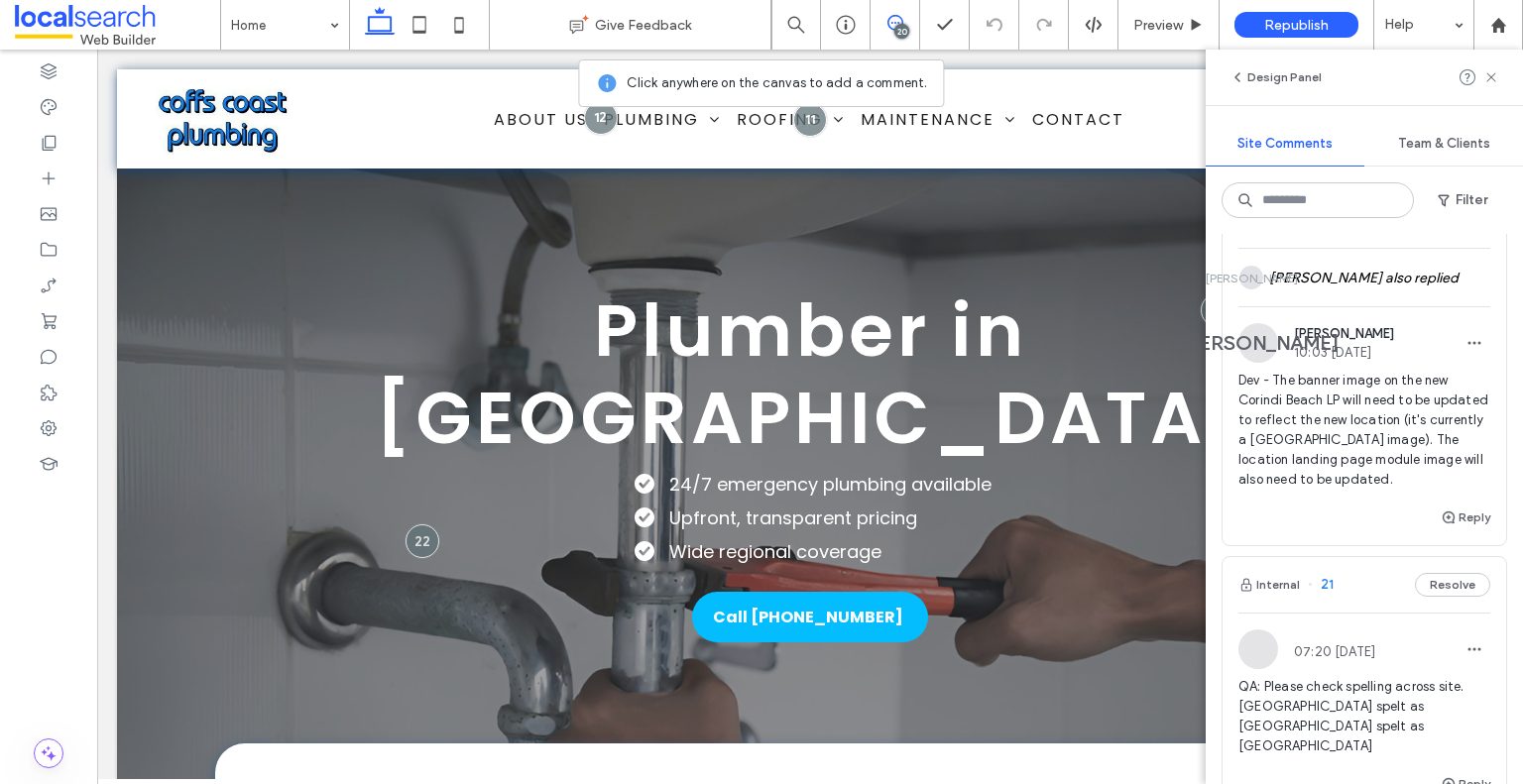 click on "Dev - The banner image on the new Corindi Beach LP will need to be updated to reflect the new location (it's currently a Coffs Harbour image). The location landing page module image will also need to be updated." at bounding box center (1364, 430) 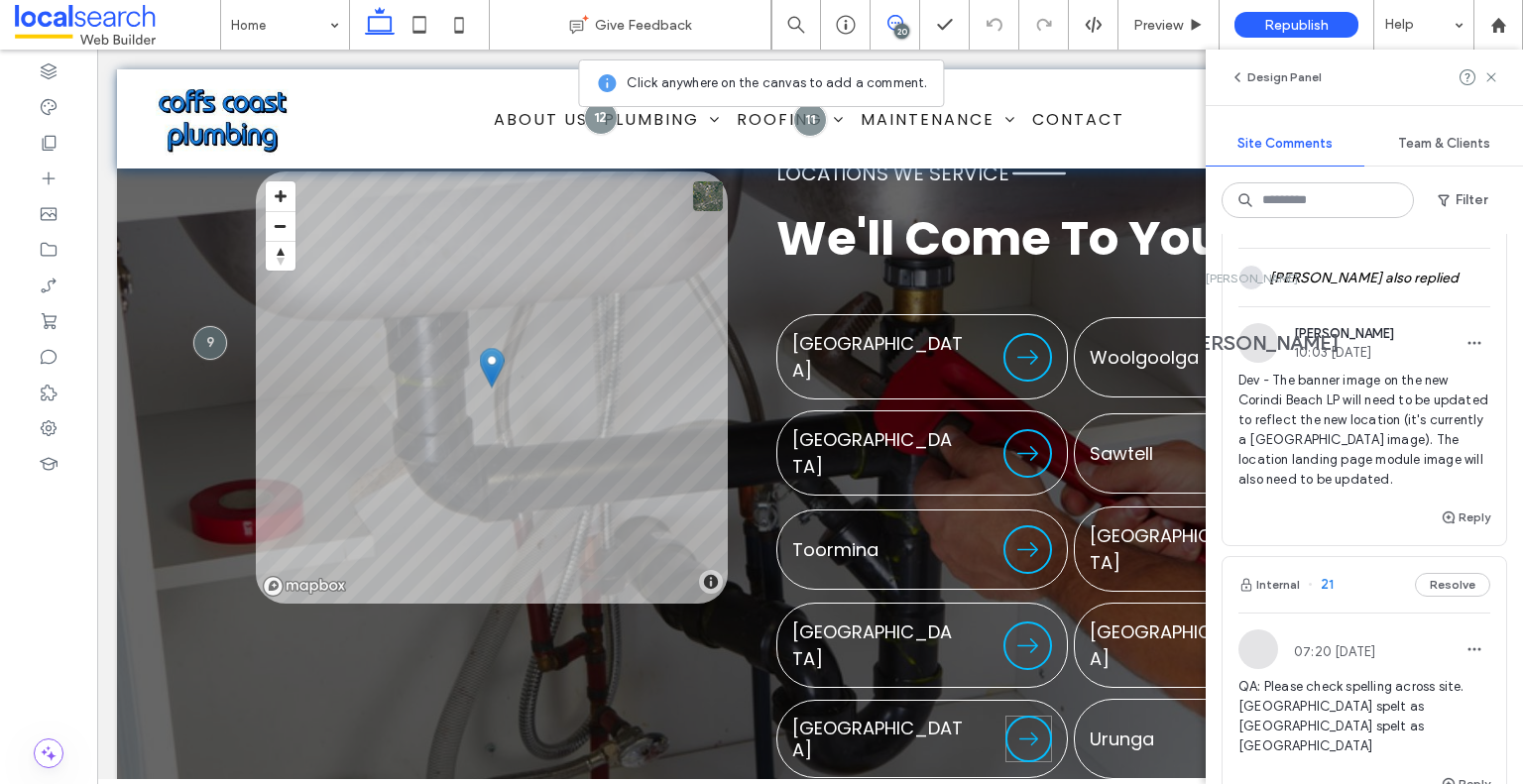 scroll, scrollTop: 7929, scrollLeft: 0, axis: vertical 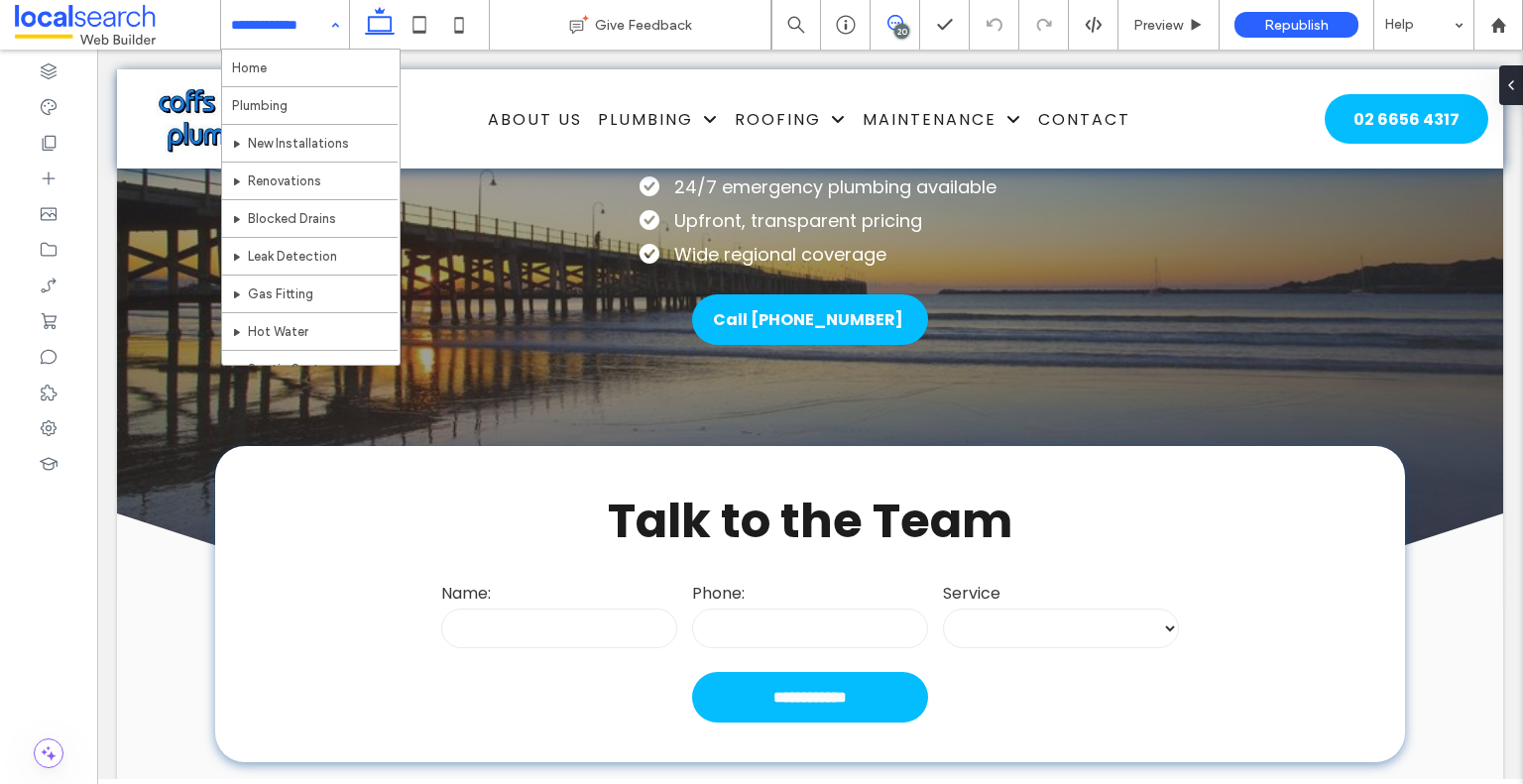 click 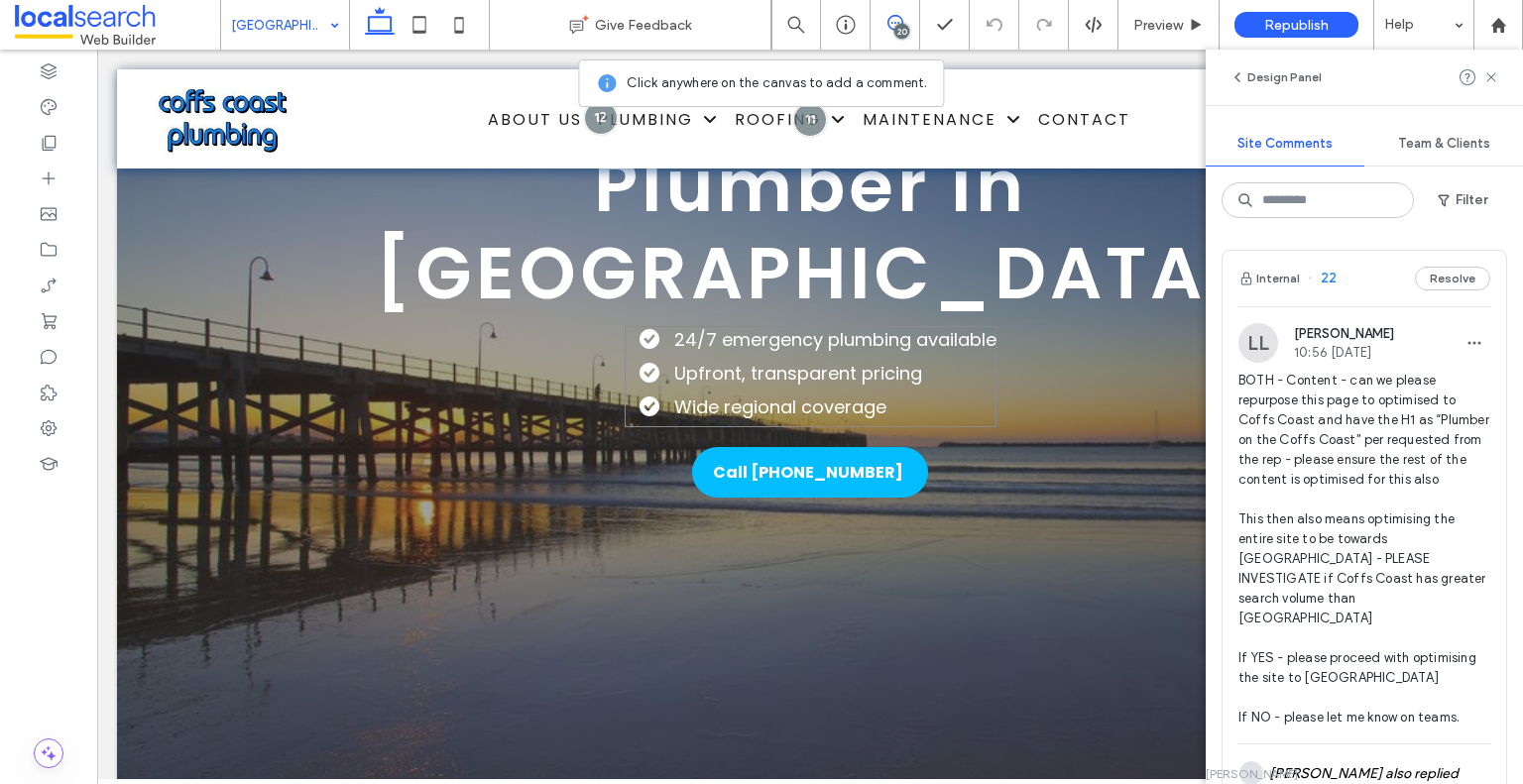 scroll, scrollTop: 0, scrollLeft: 0, axis: both 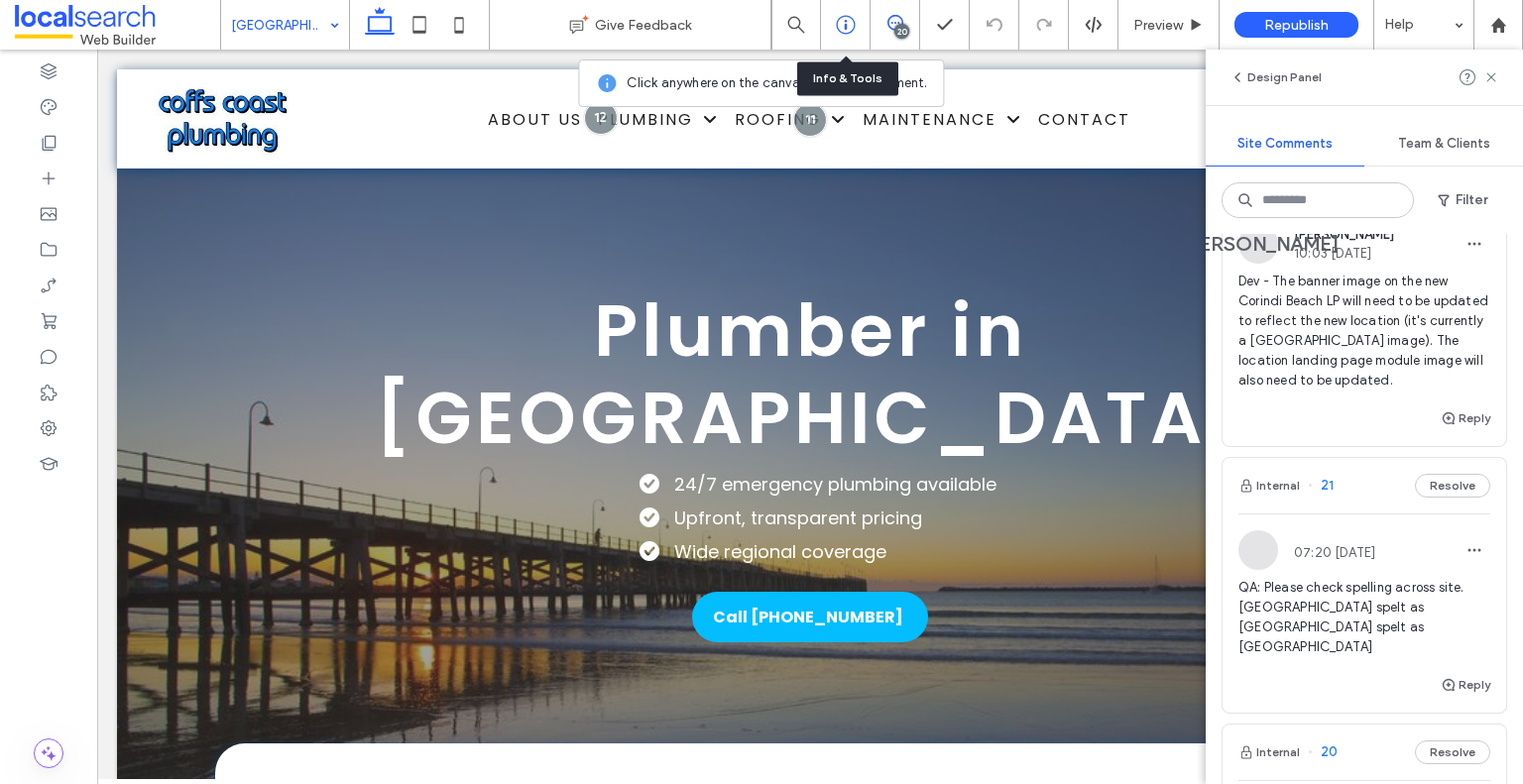 click 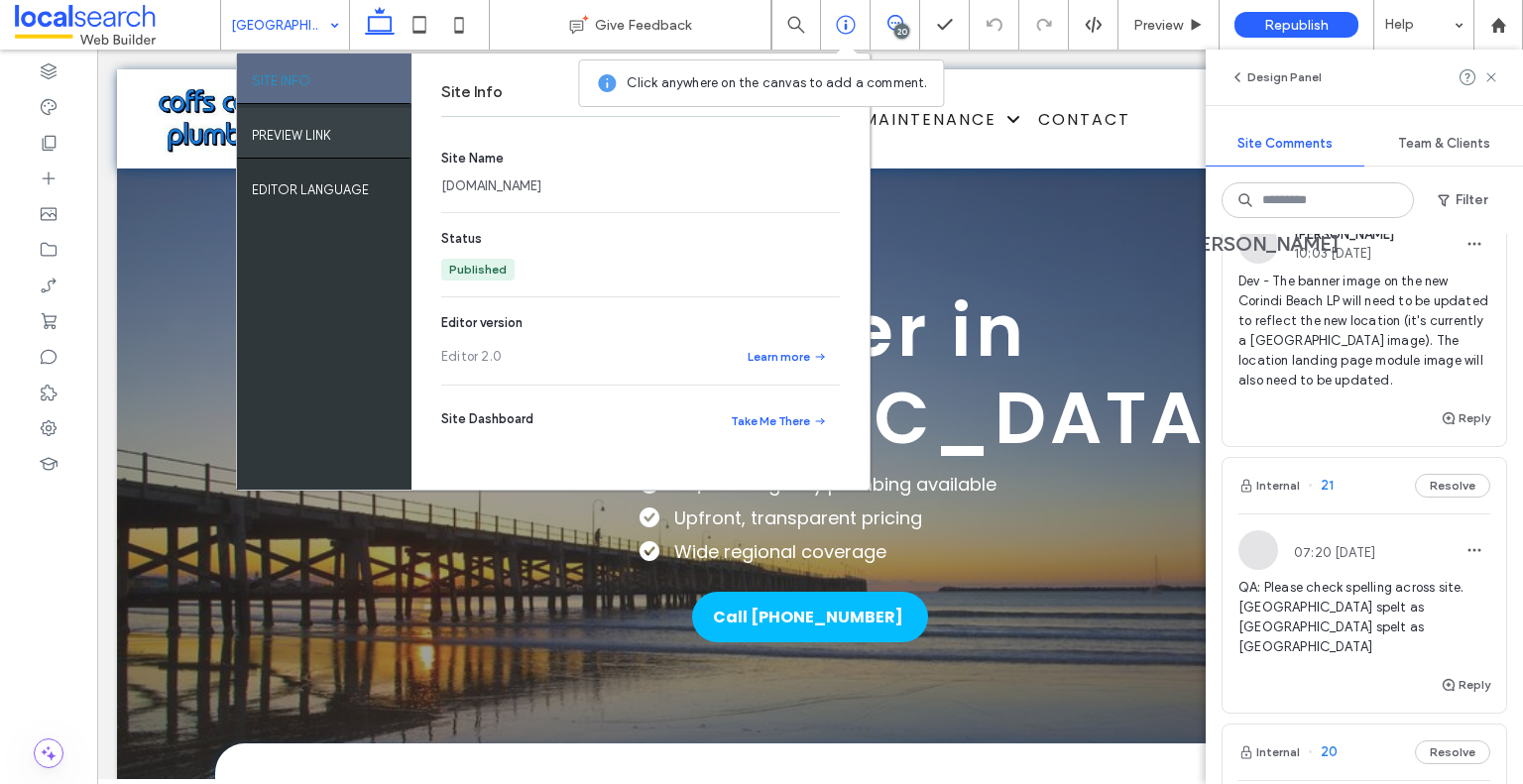 click on "PREVIEW LINK" at bounding box center (292, 130) 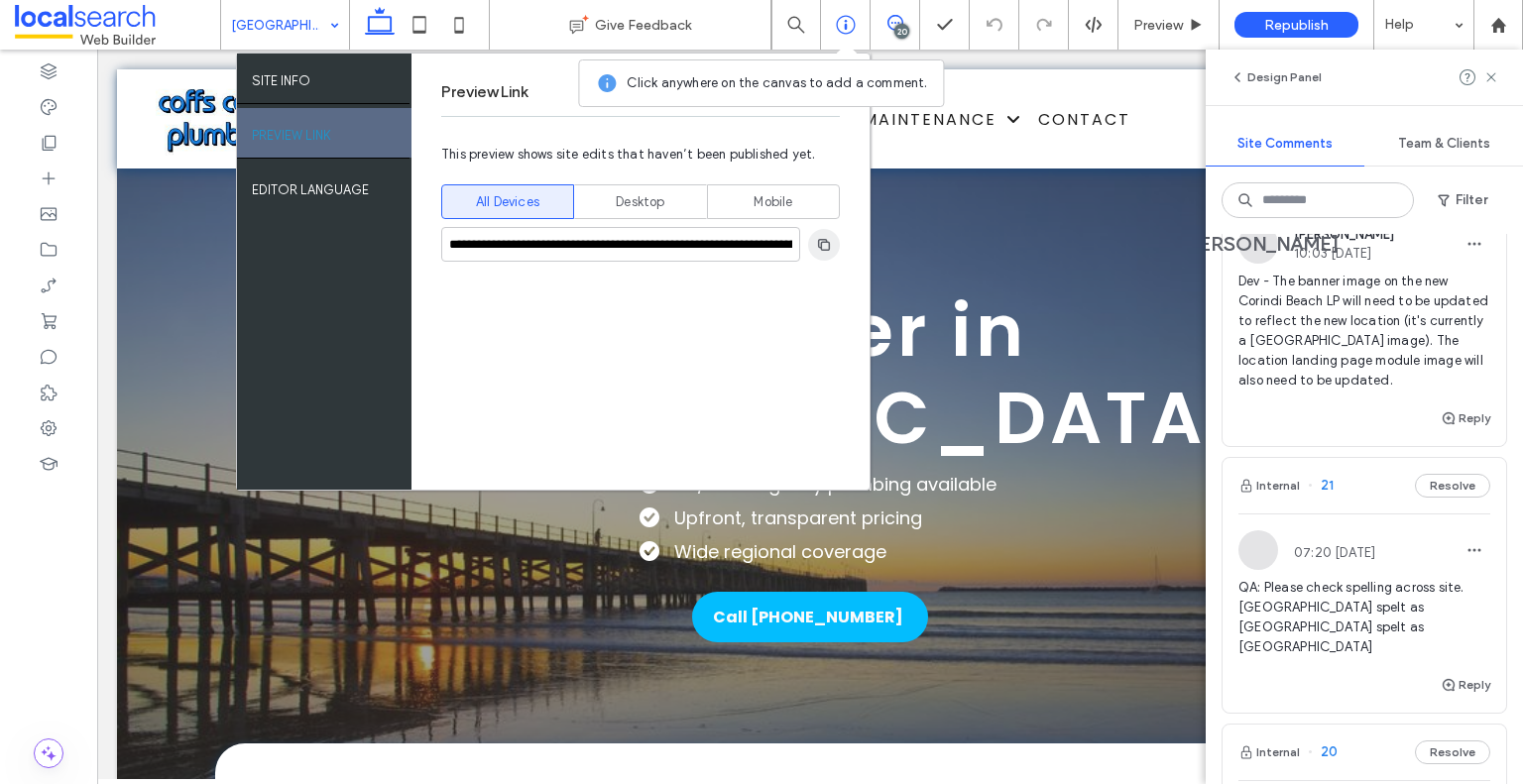 click 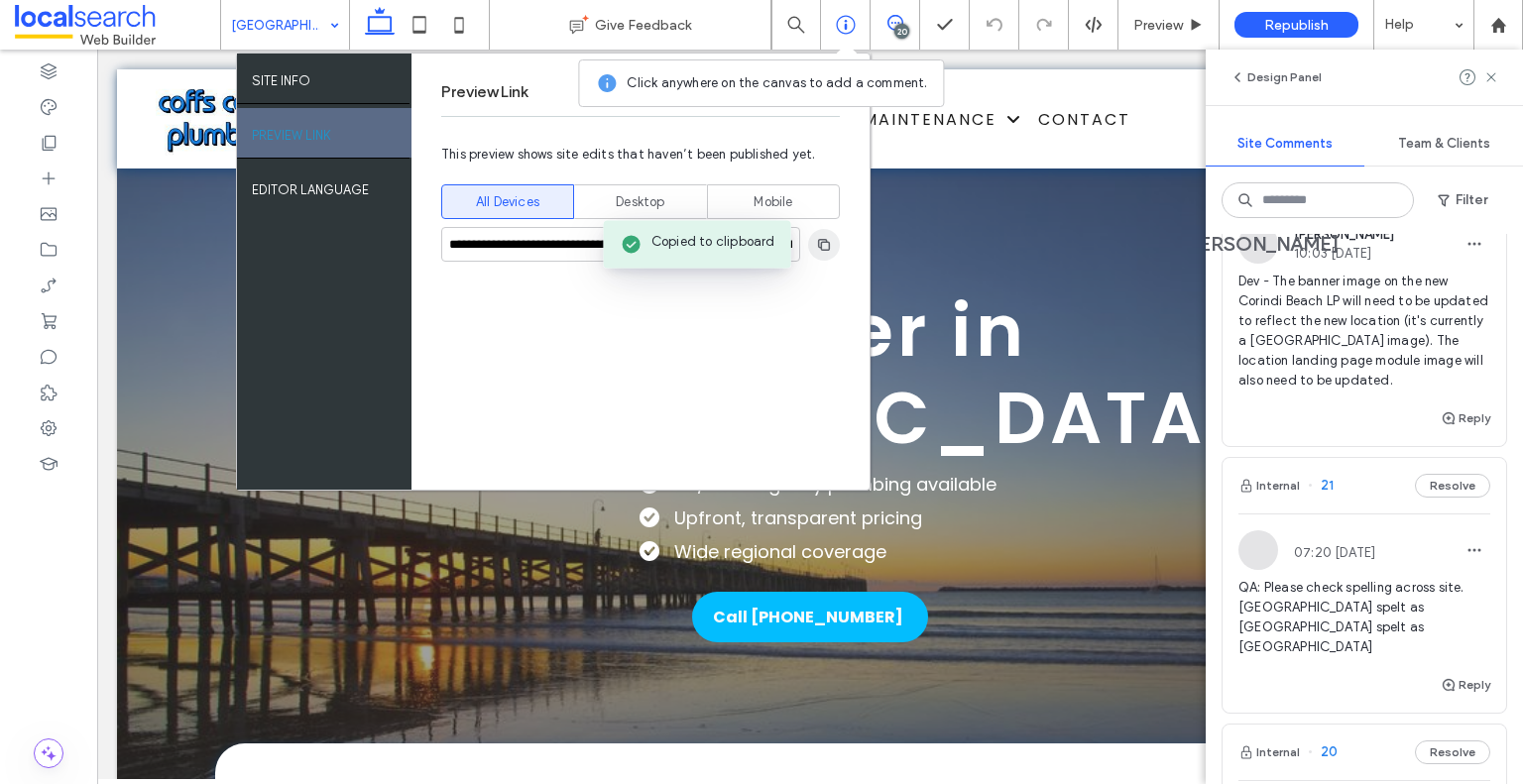 type 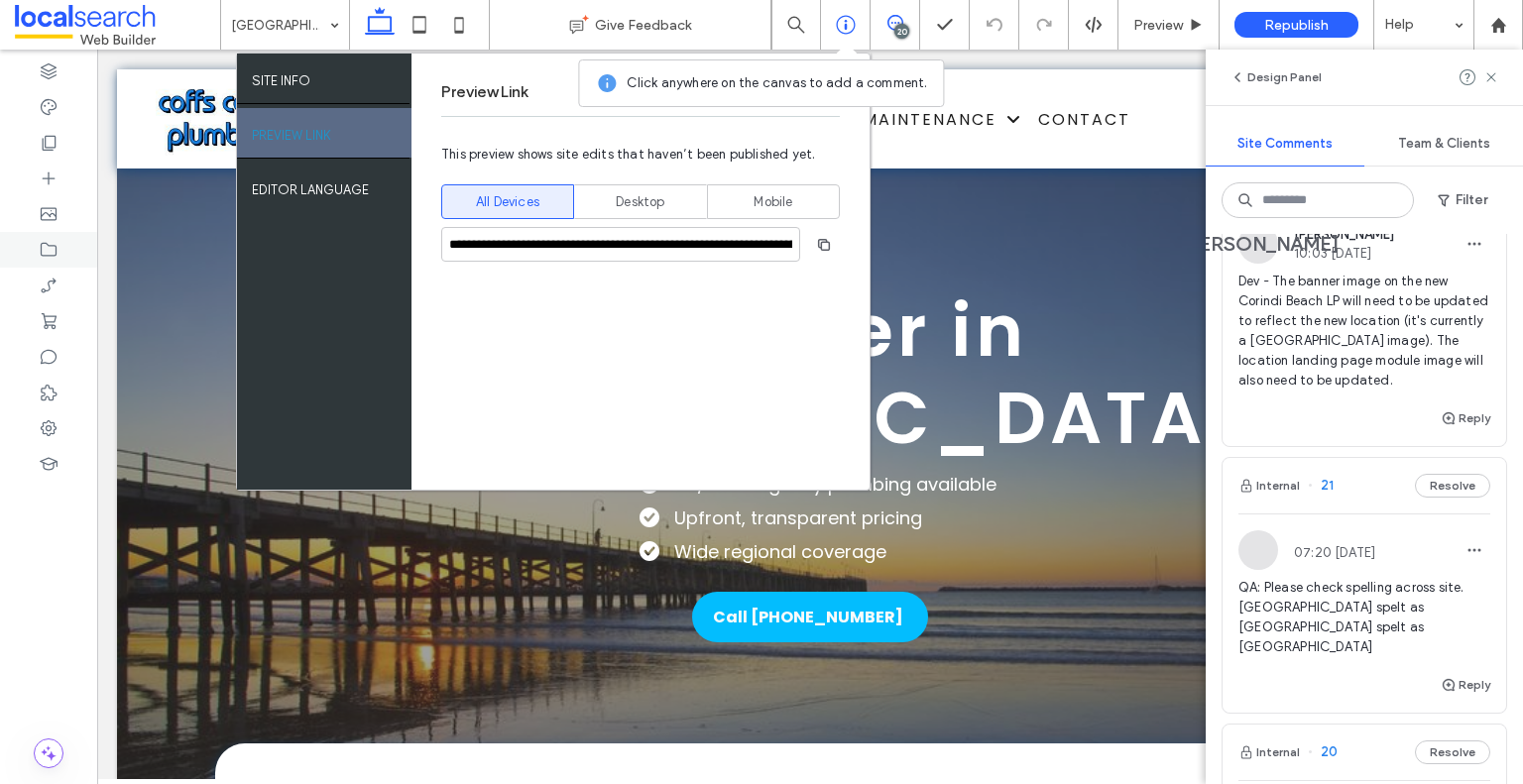 click 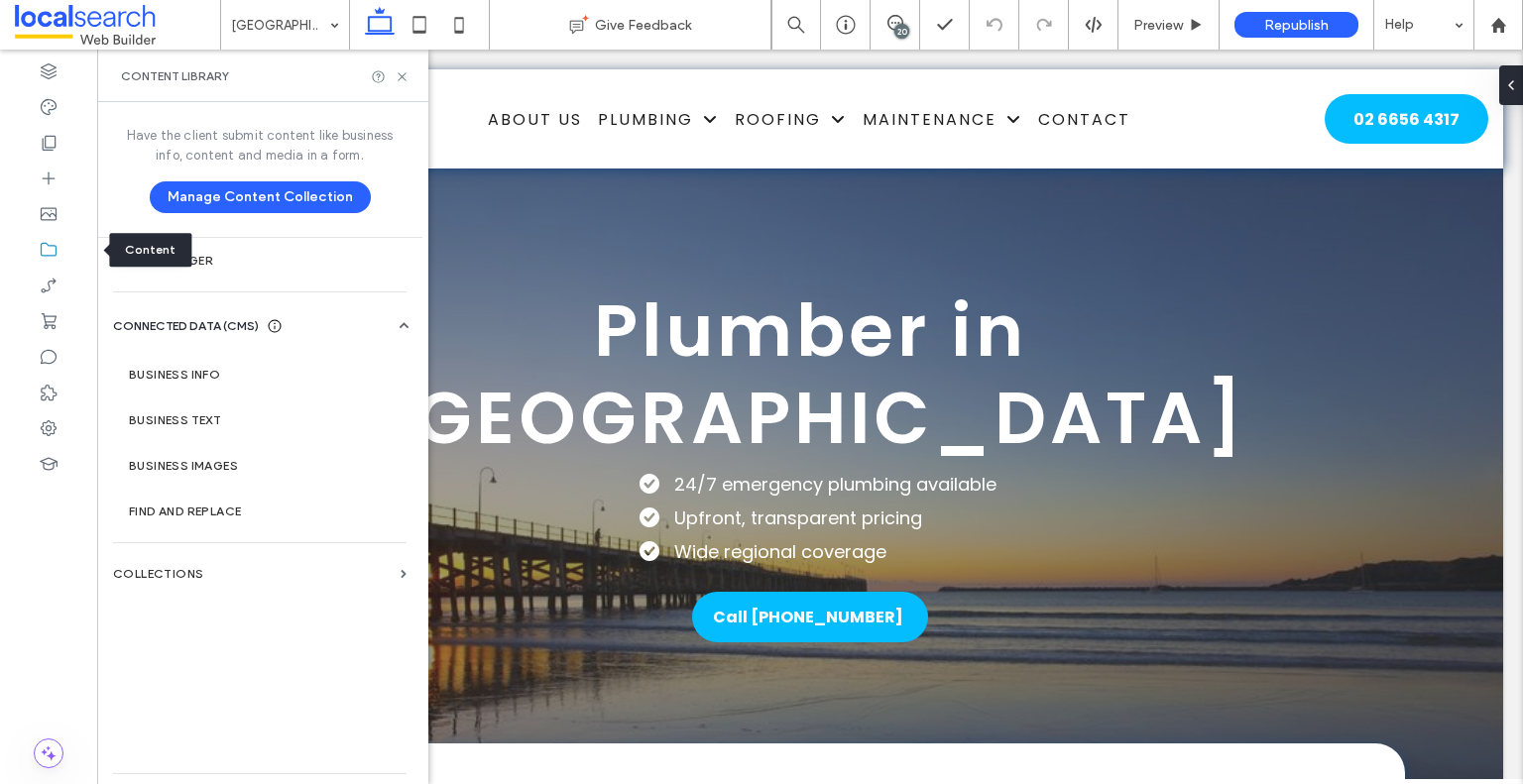 scroll, scrollTop: 0, scrollLeft: 0, axis: both 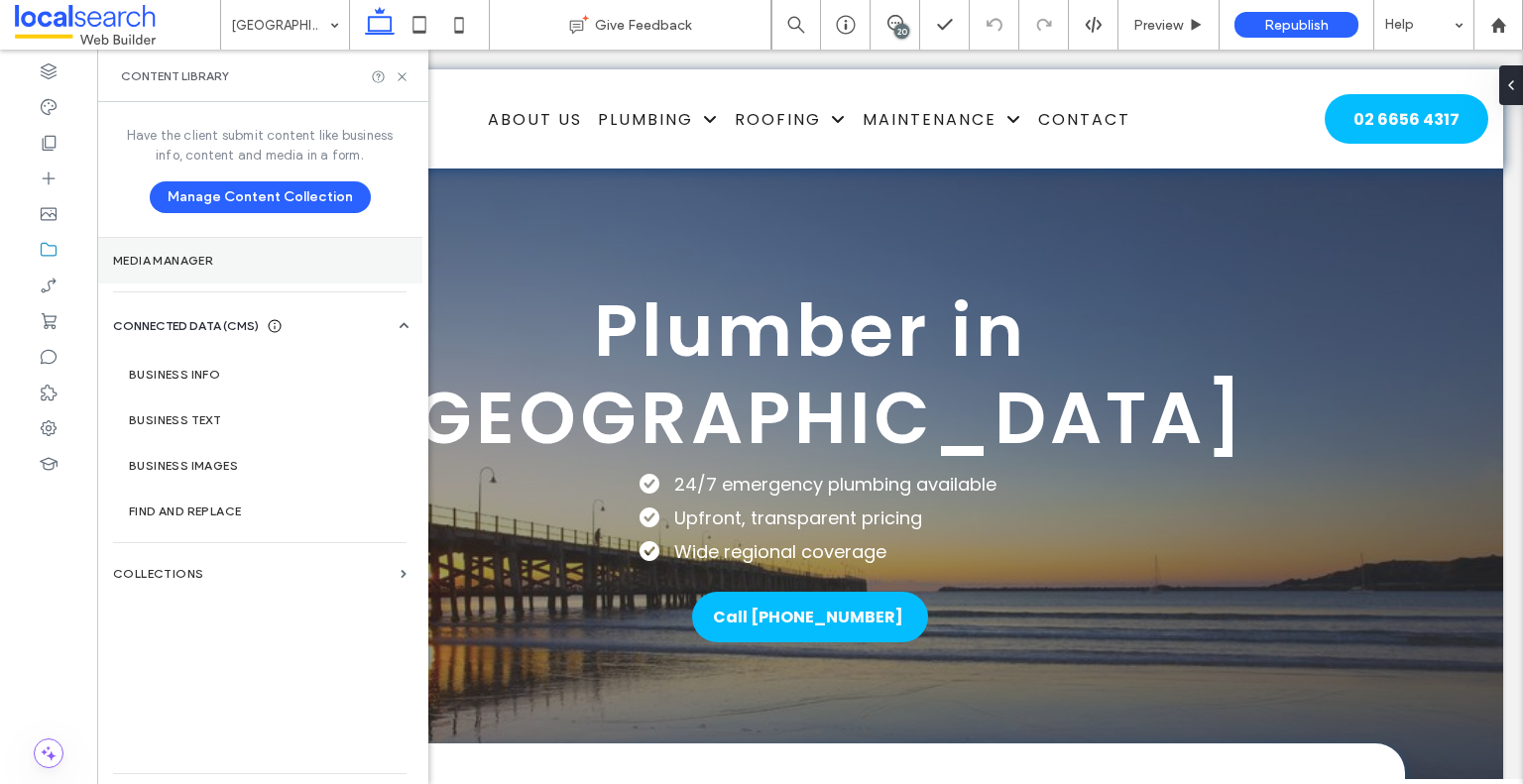 click on "Media Manager" at bounding box center (260, 261) 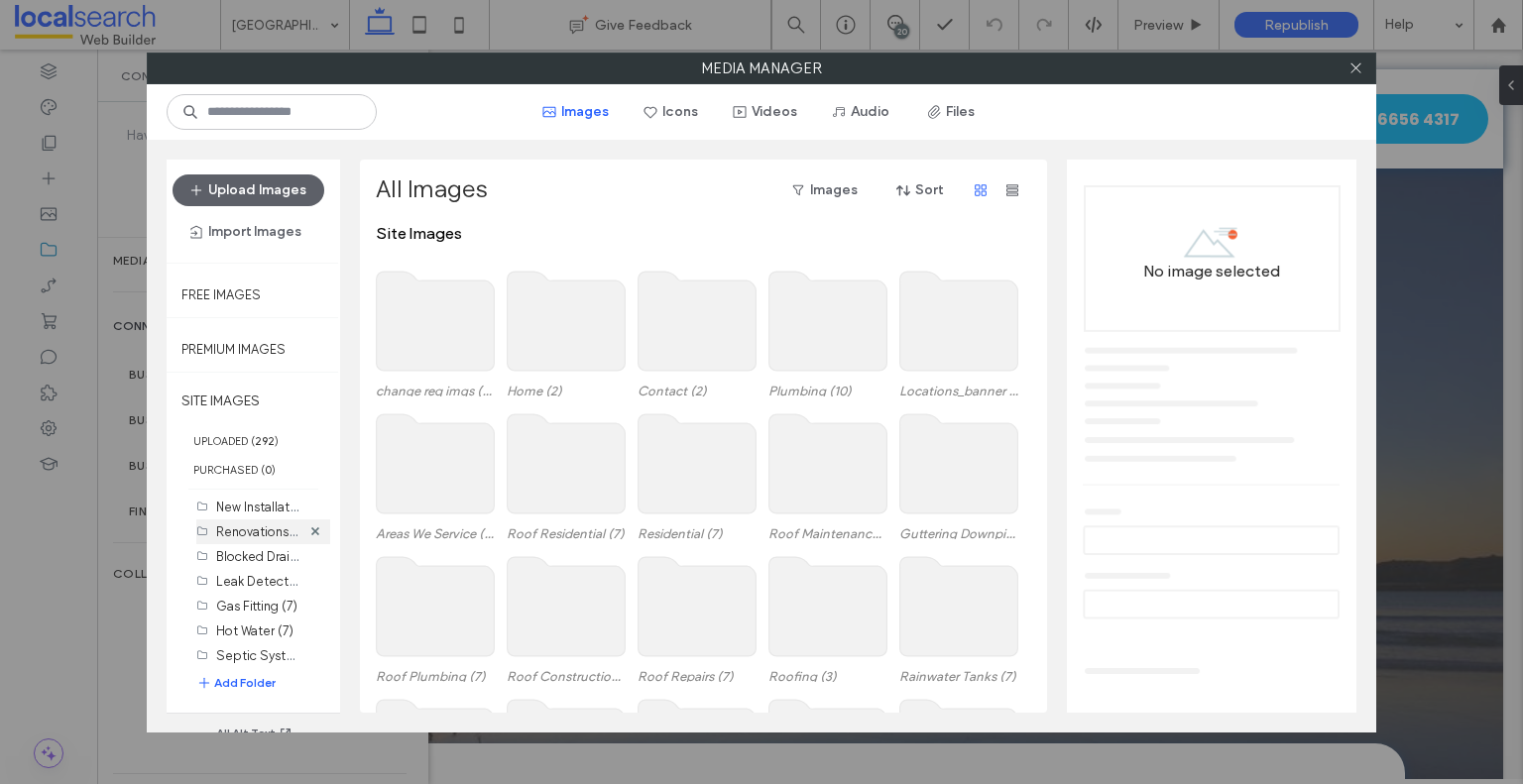 click on "Renovations (7)" at bounding box center (262, 530) 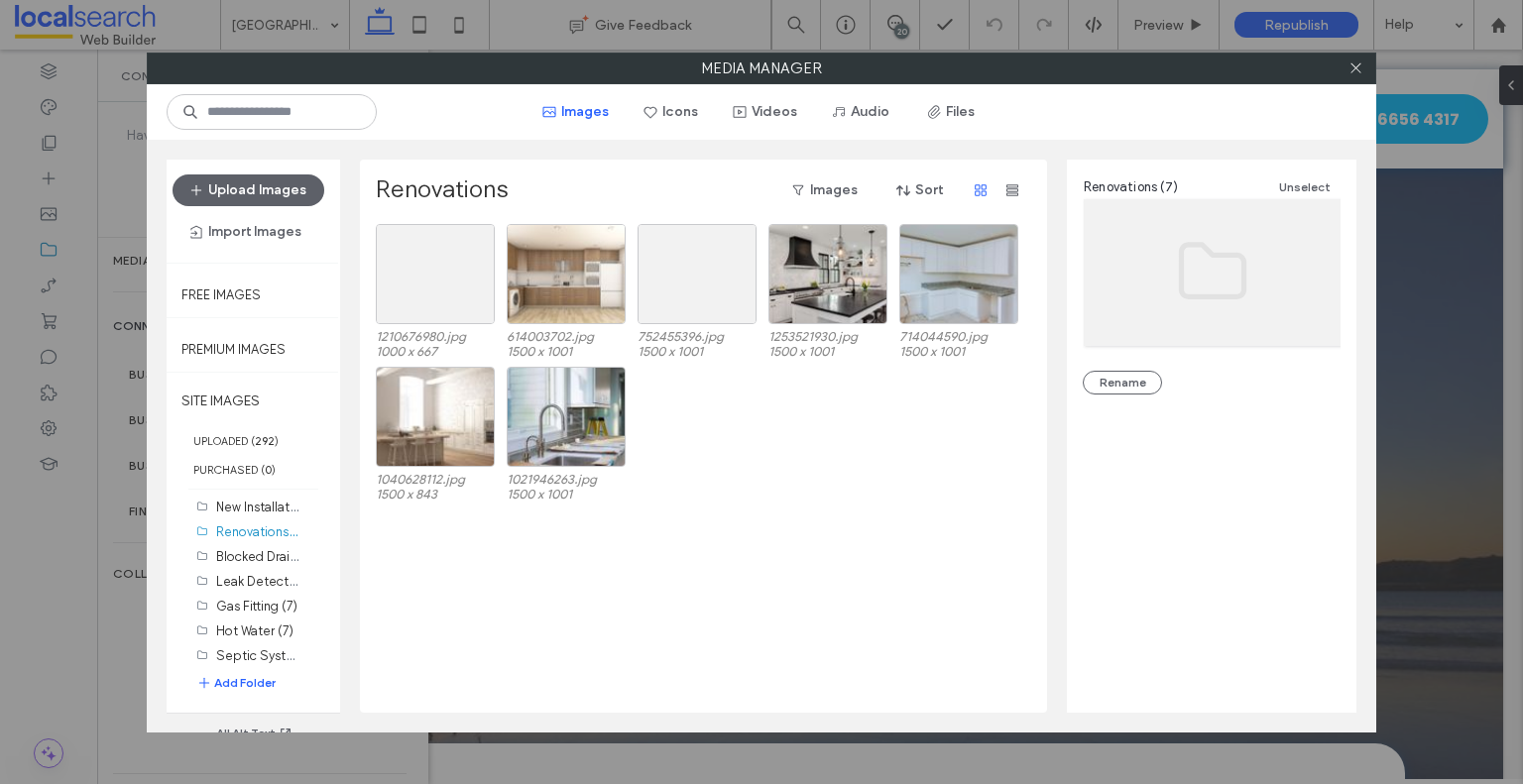 scroll, scrollTop: 378, scrollLeft: 0, axis: vertical 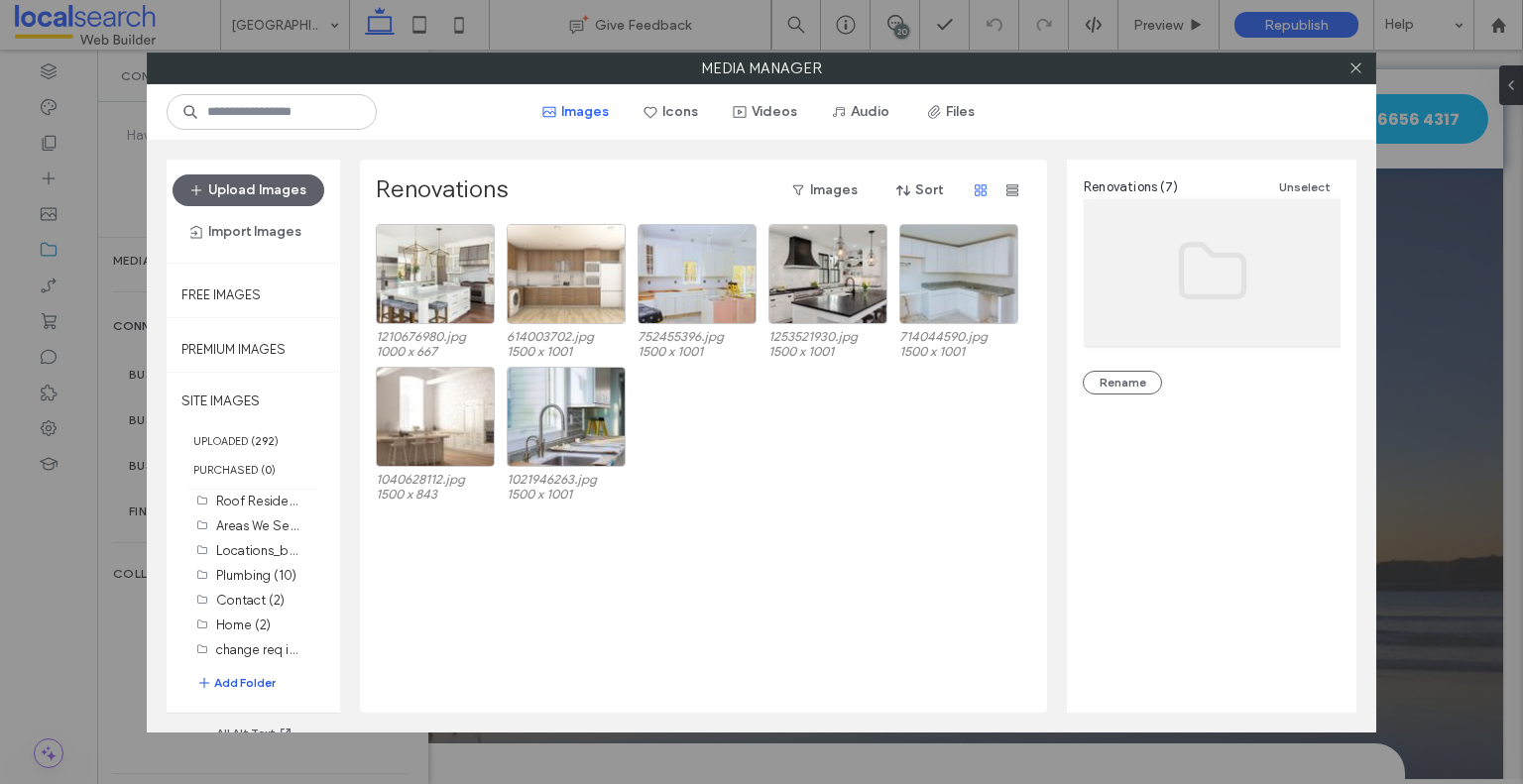 click on "Add Folder" at bounding box center [236, 683] 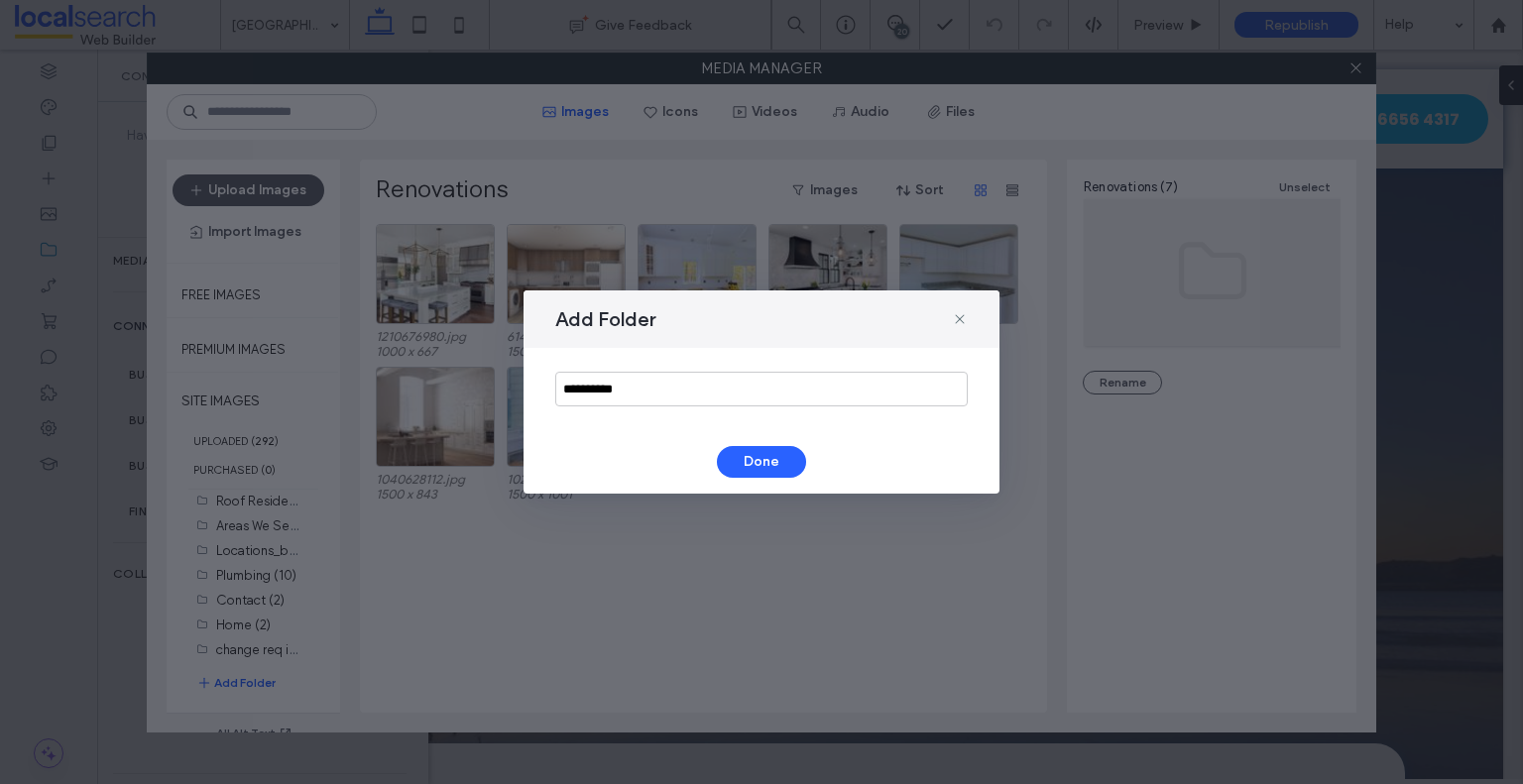 click on "**********" at bounding box center (762, 389) 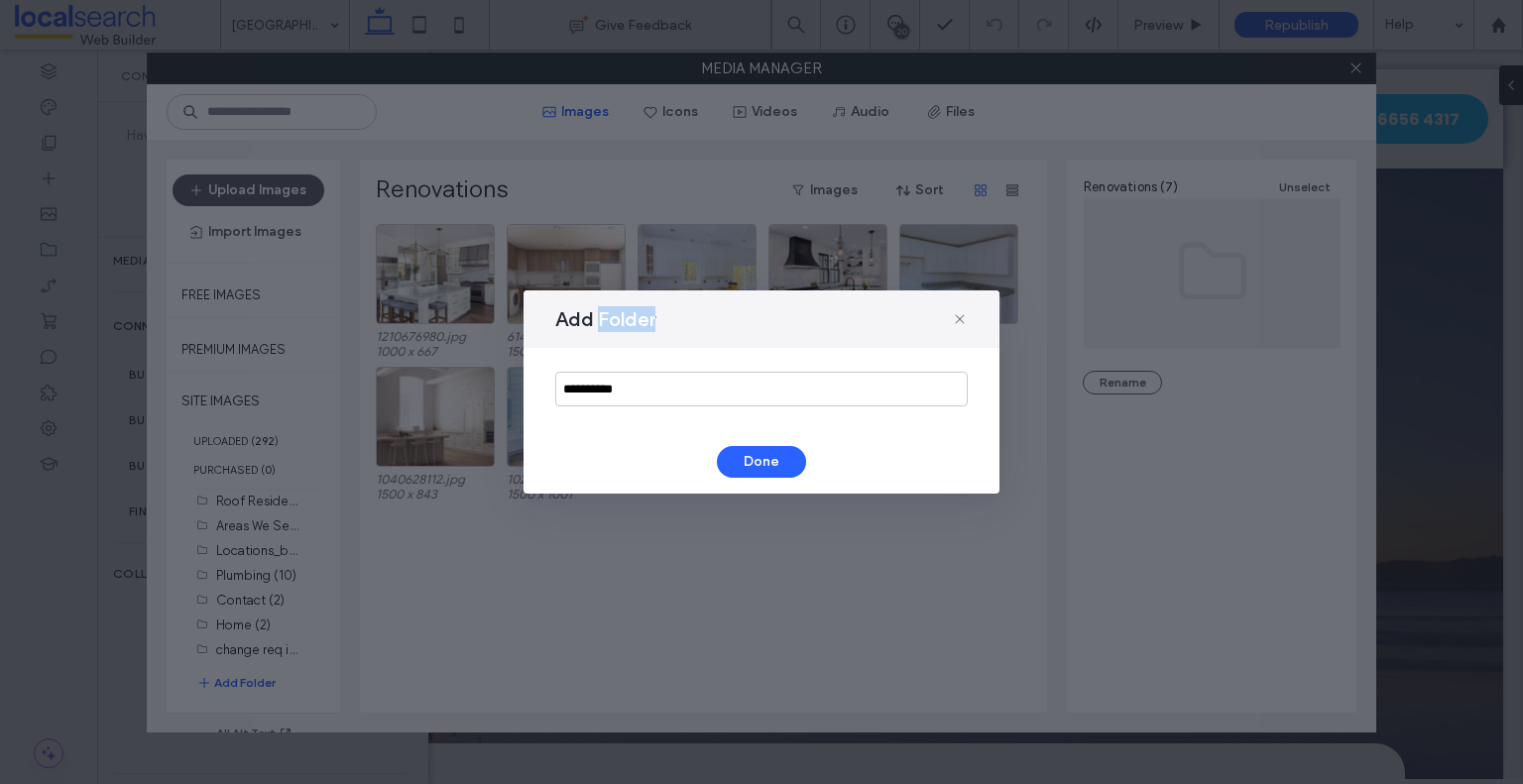 drag, startPoint x: 646, startPoint y: 363, endPoint x: 657, endPoint y: 383, distance: 22.825424 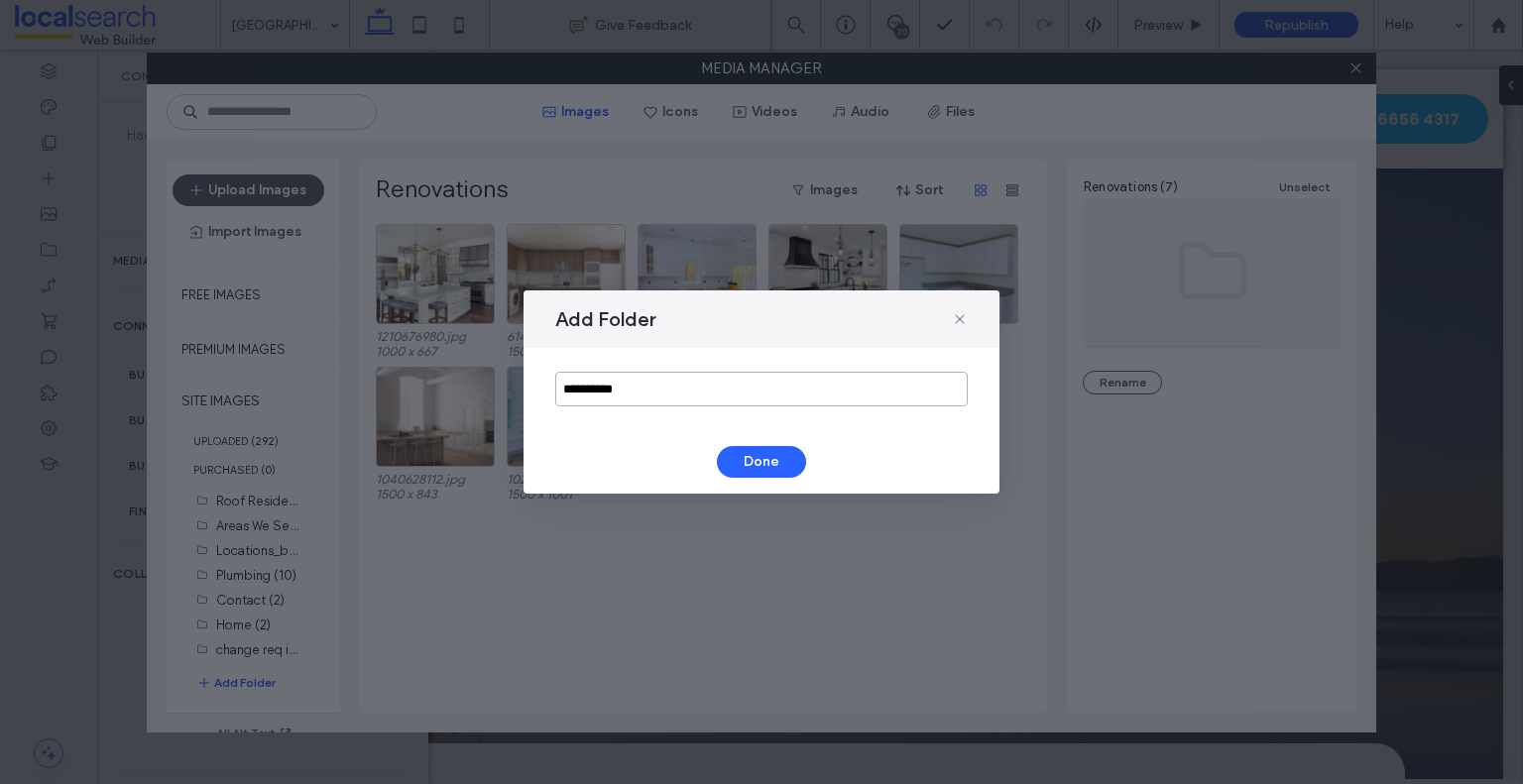 click on "**********" at bounding box center (762, 389) 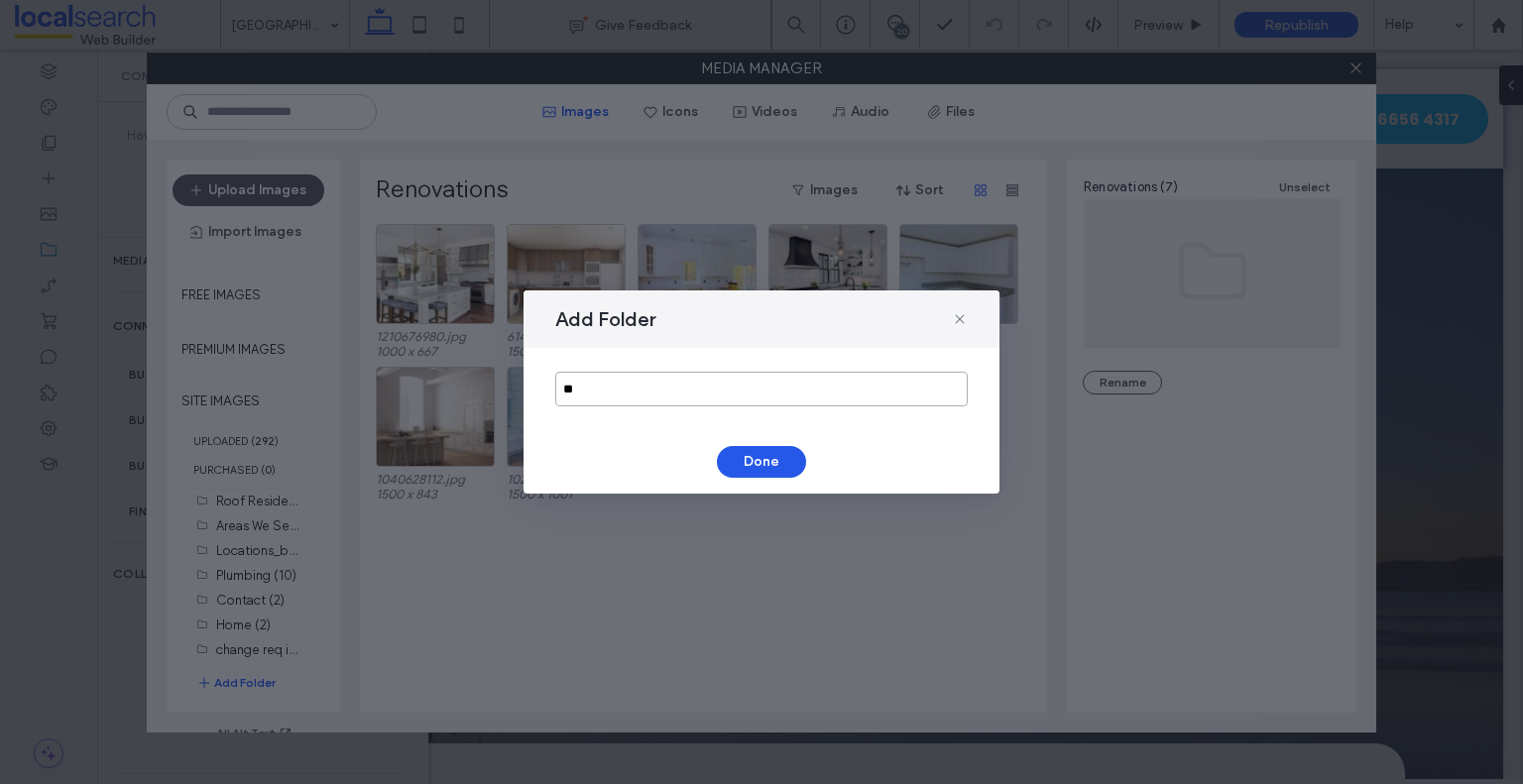 type on "**" 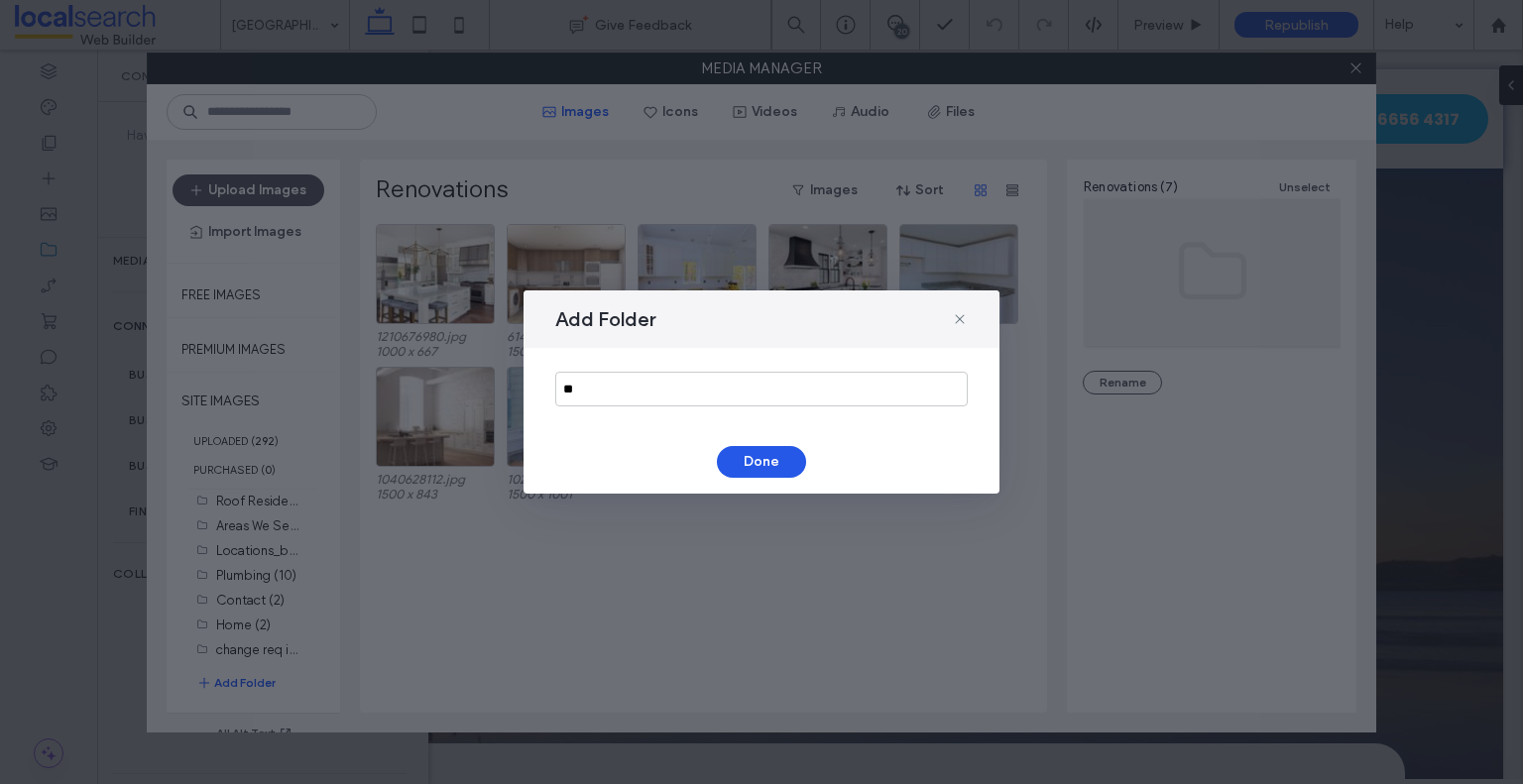 click on "Done" at bounding box center (762, 462) 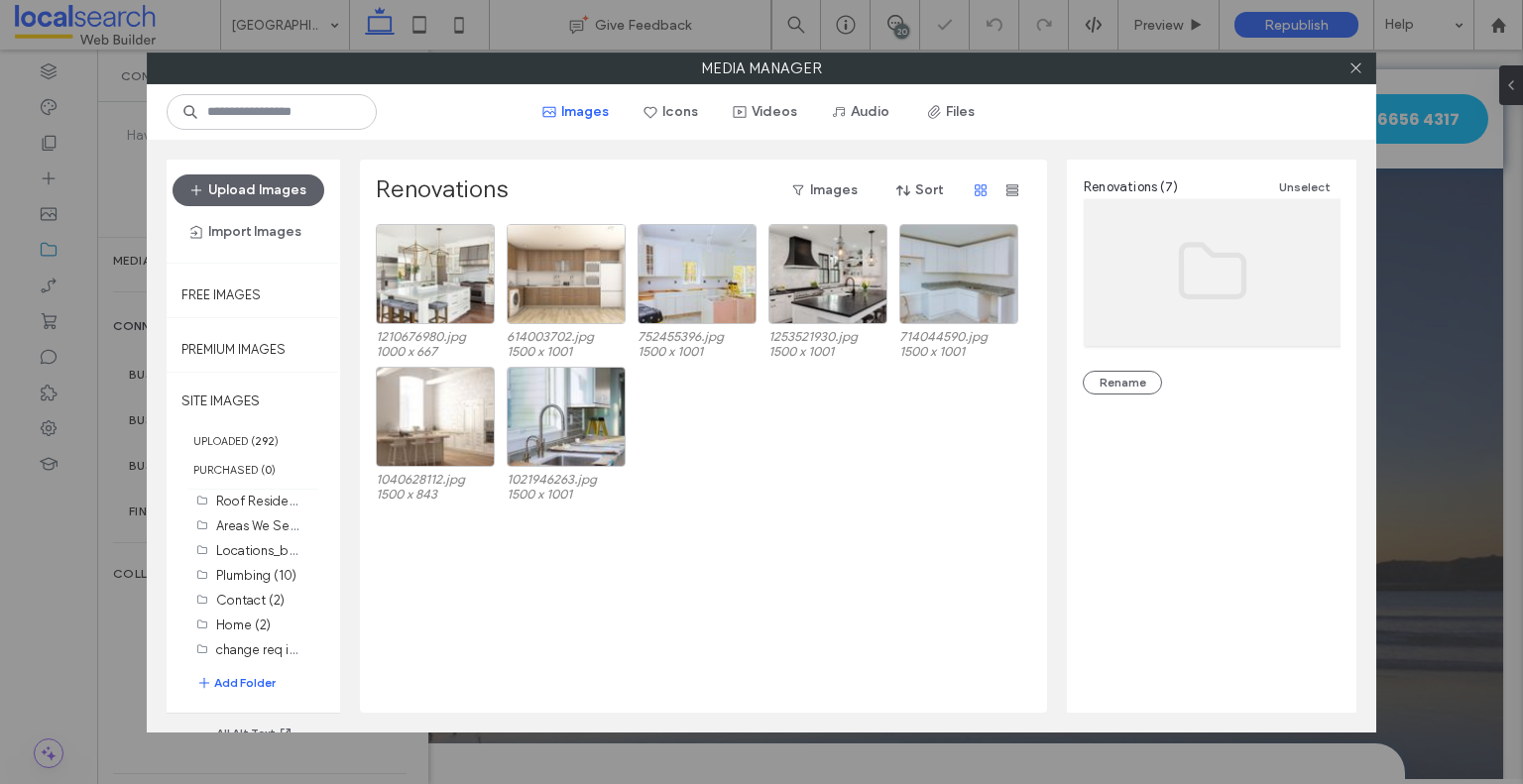 click at bounding box center [1355, 68] 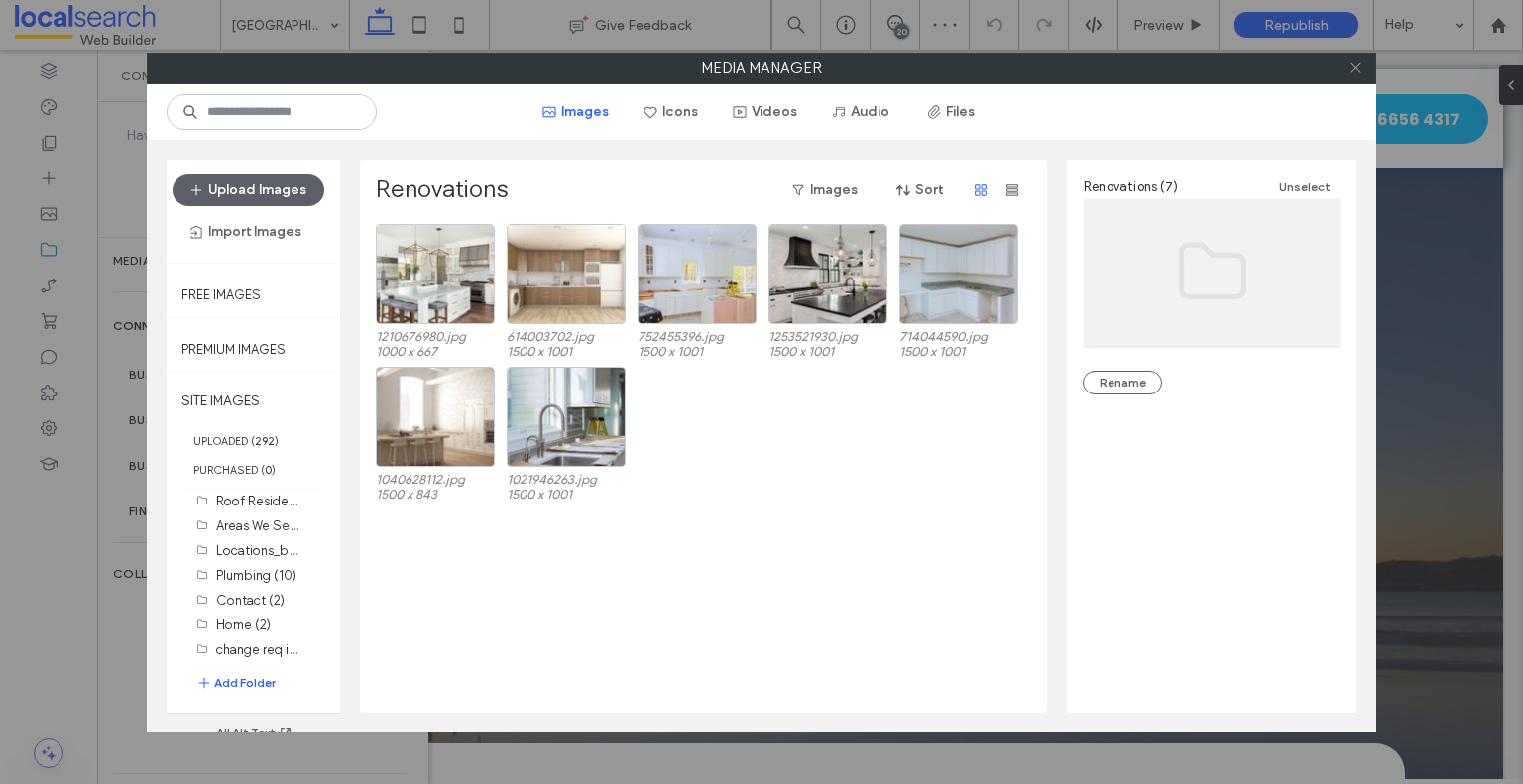 click 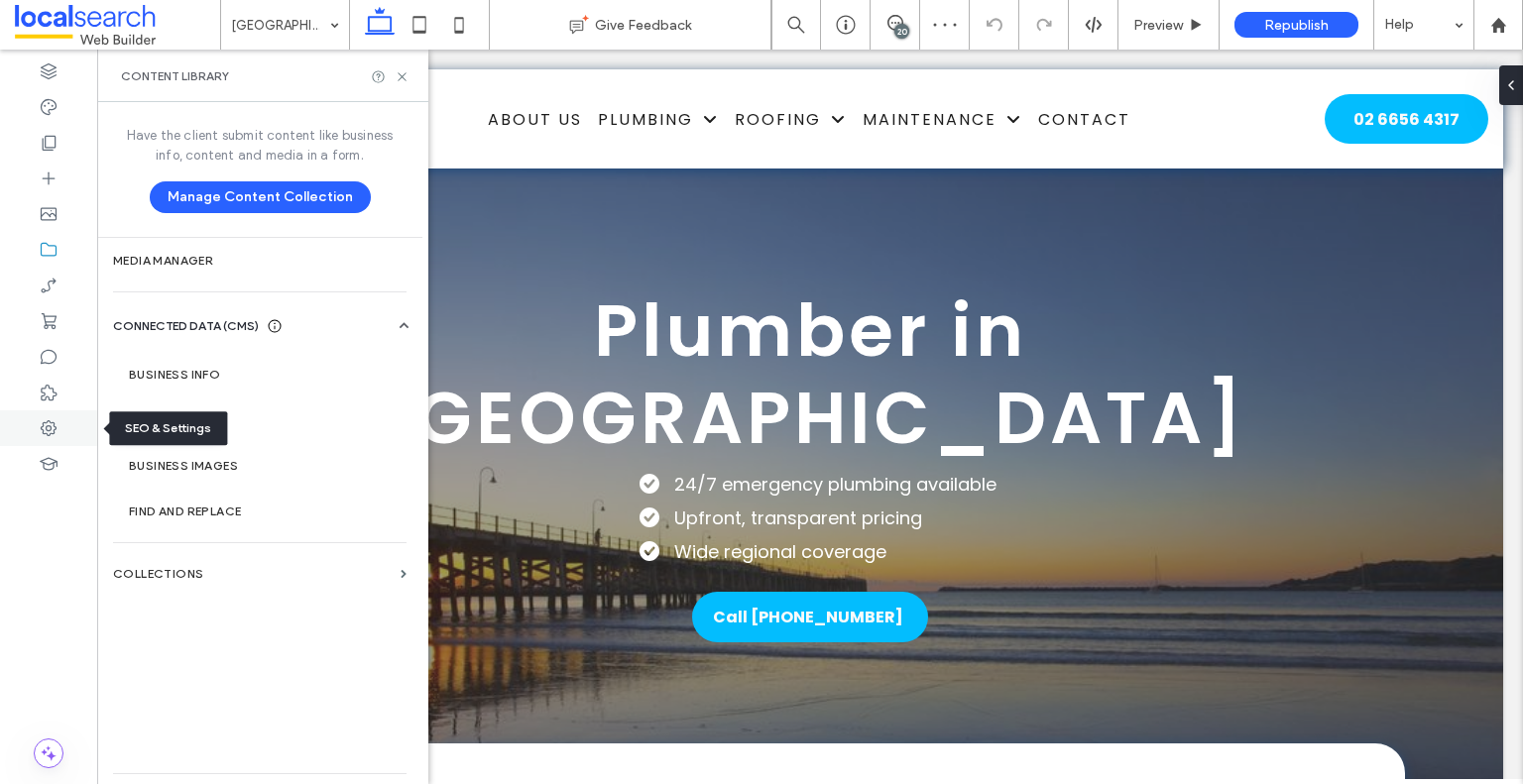 click at bounding box center (49, 428) 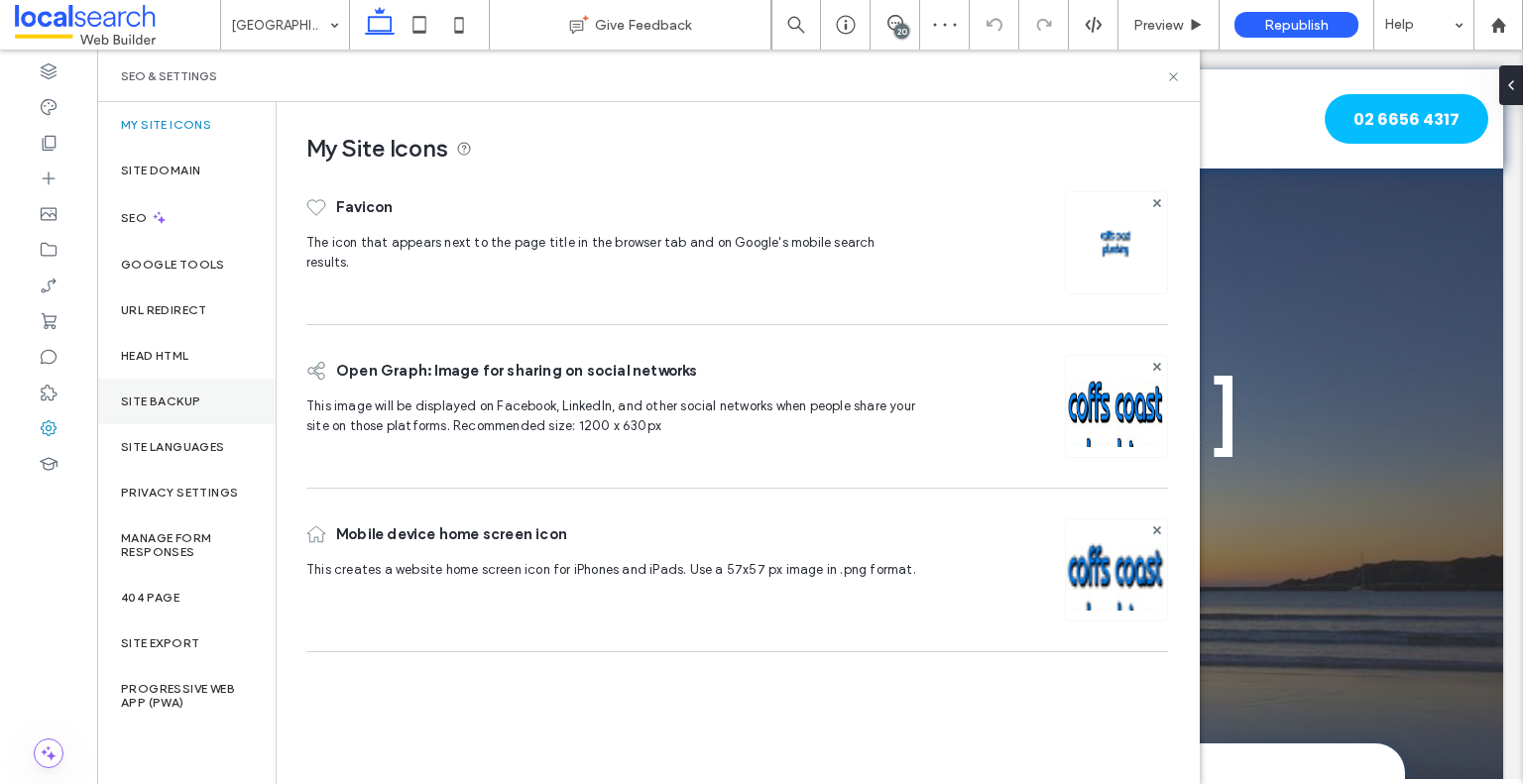 click on "Site Backup" at bounding box center [186, 401] 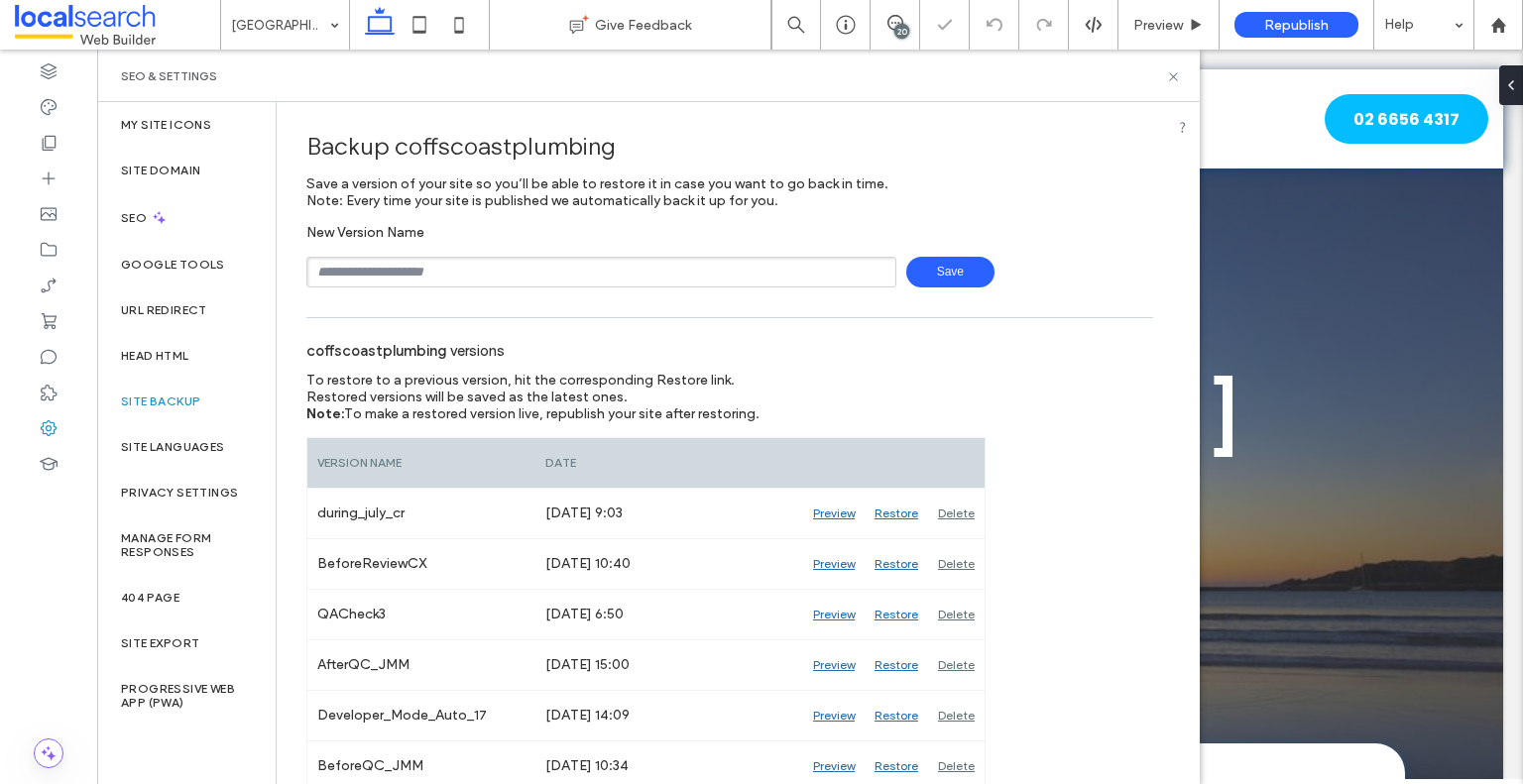 click at bounding box center [601, 272] 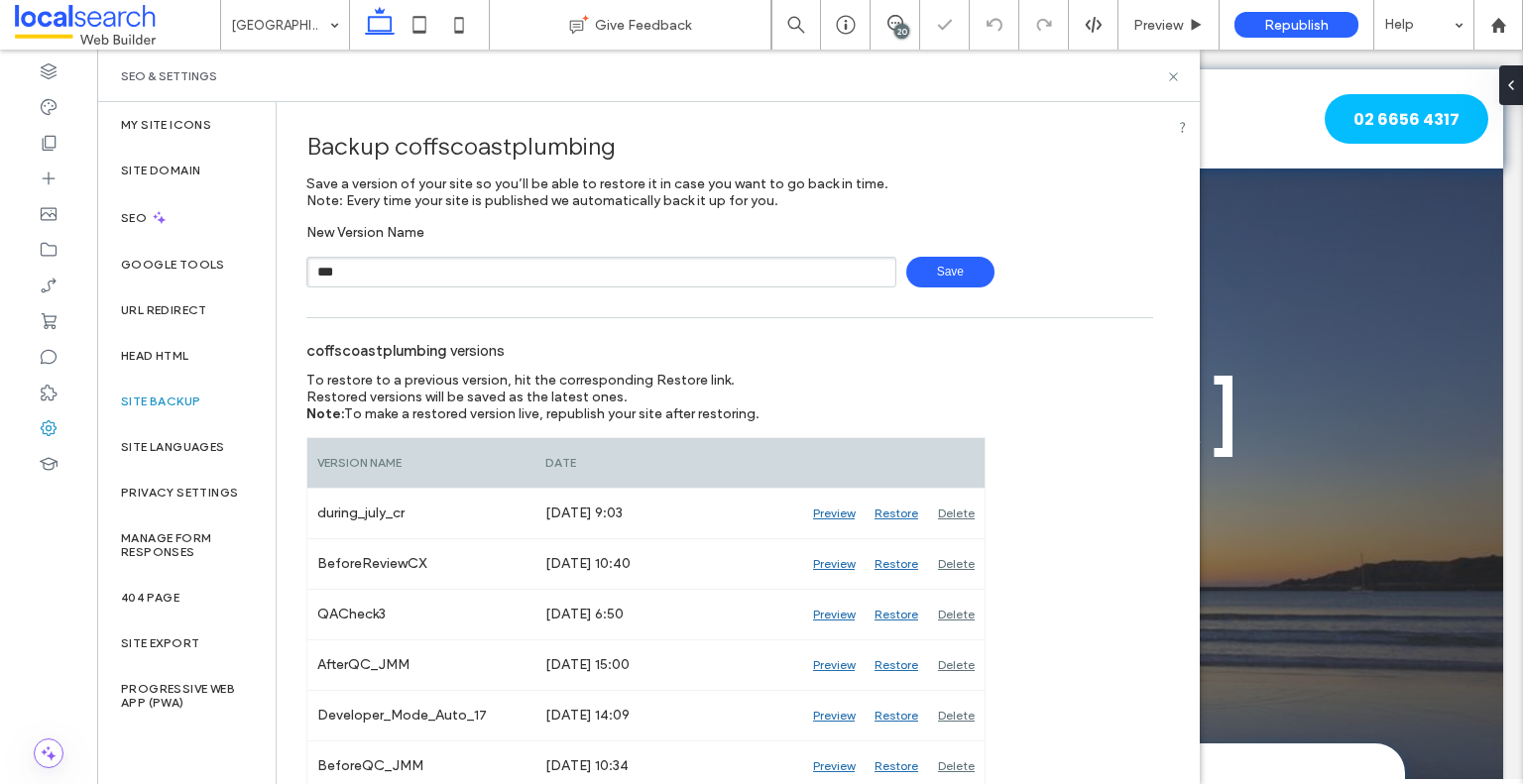 type on "**********" 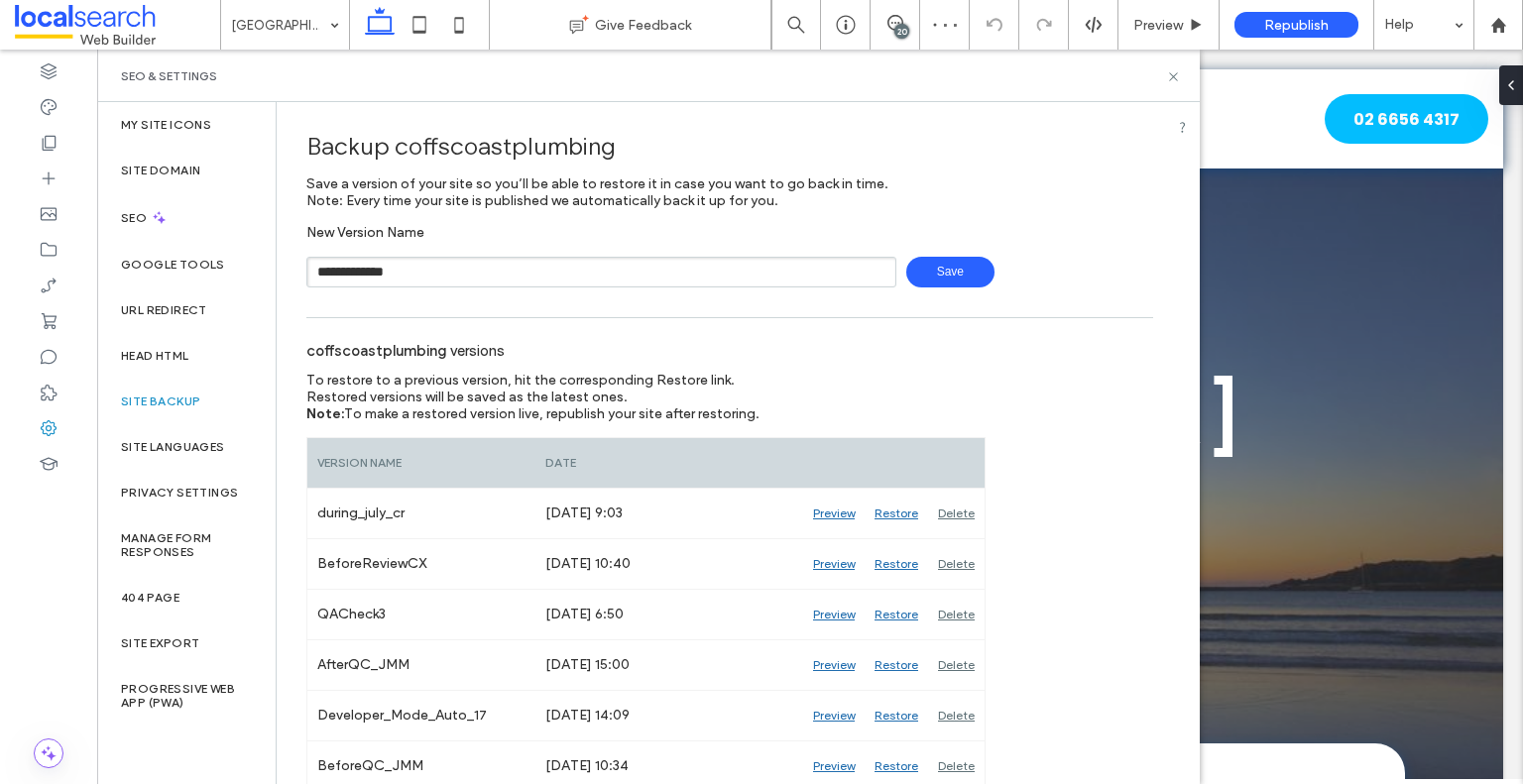 click on "Save" at bounding box center (950, 272) 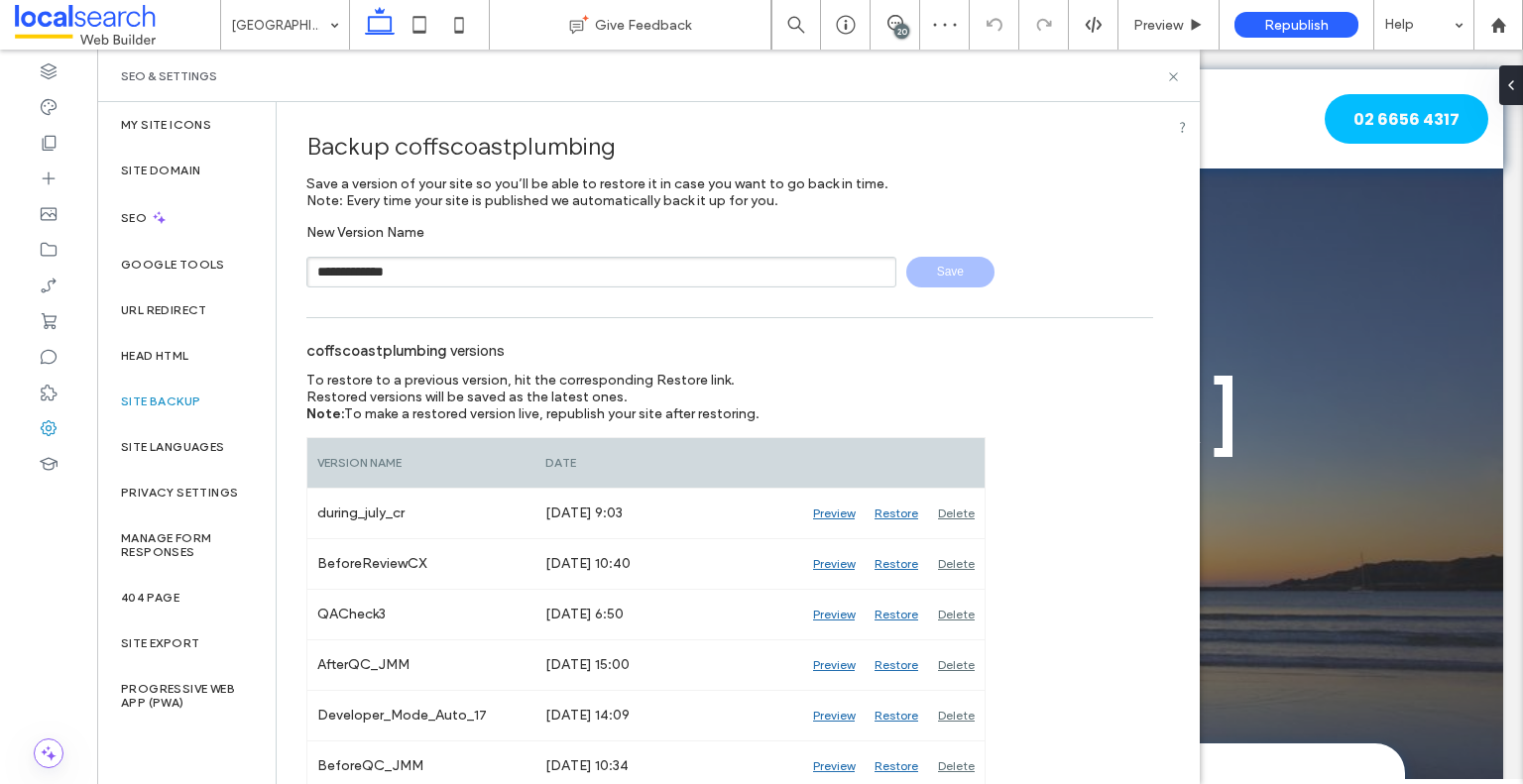 type 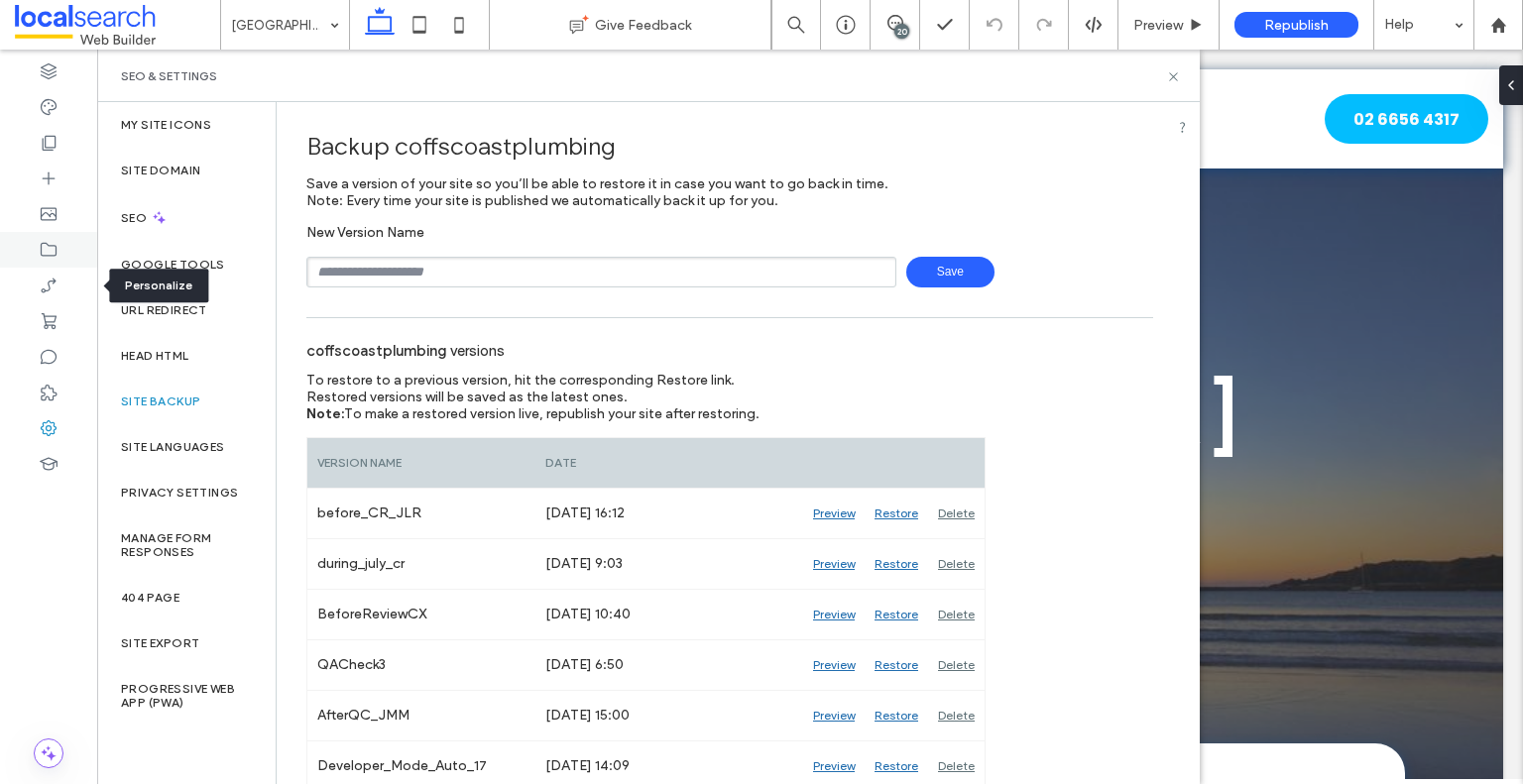 click 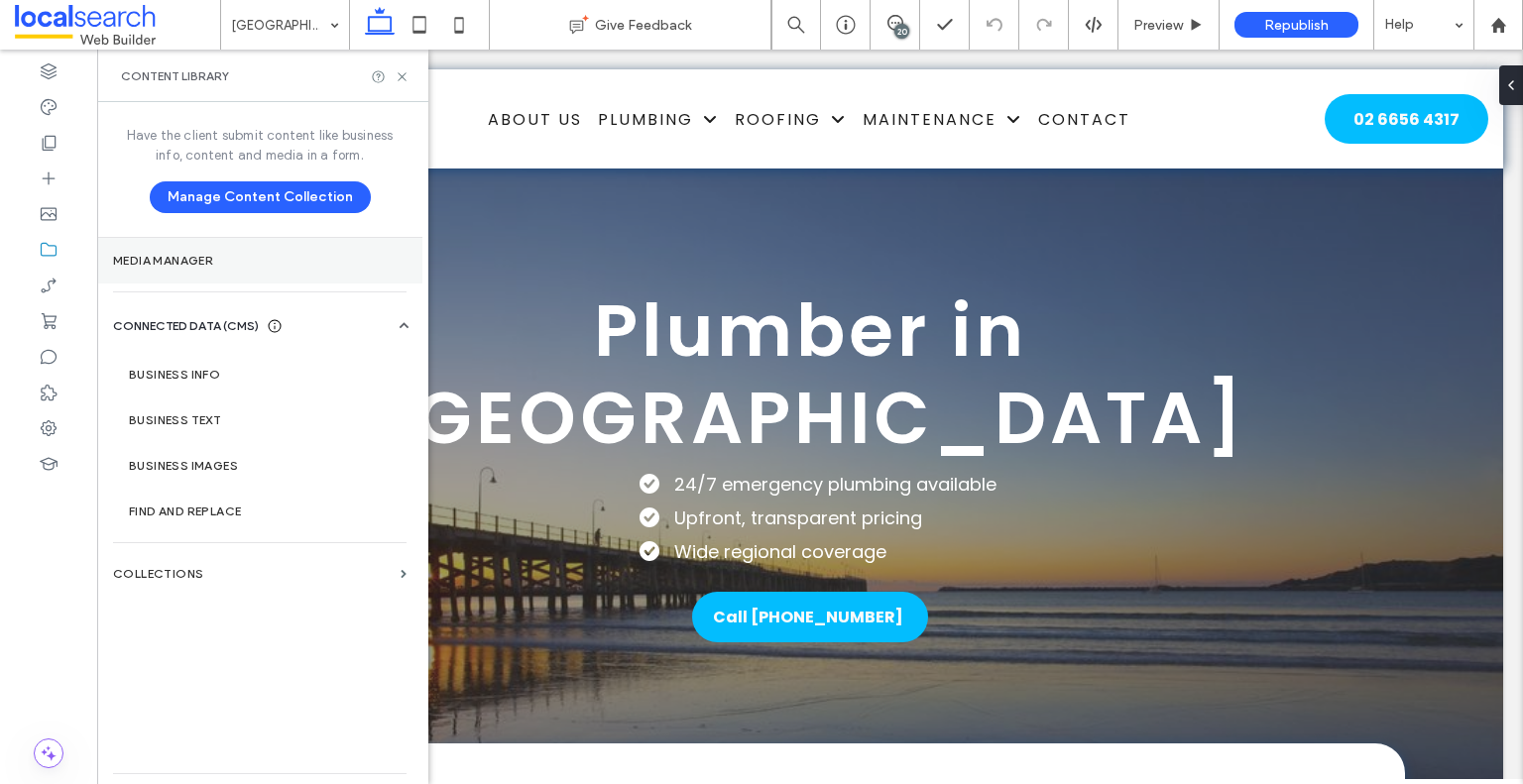 click on "Media Manager" at bounding box center [260, 261] 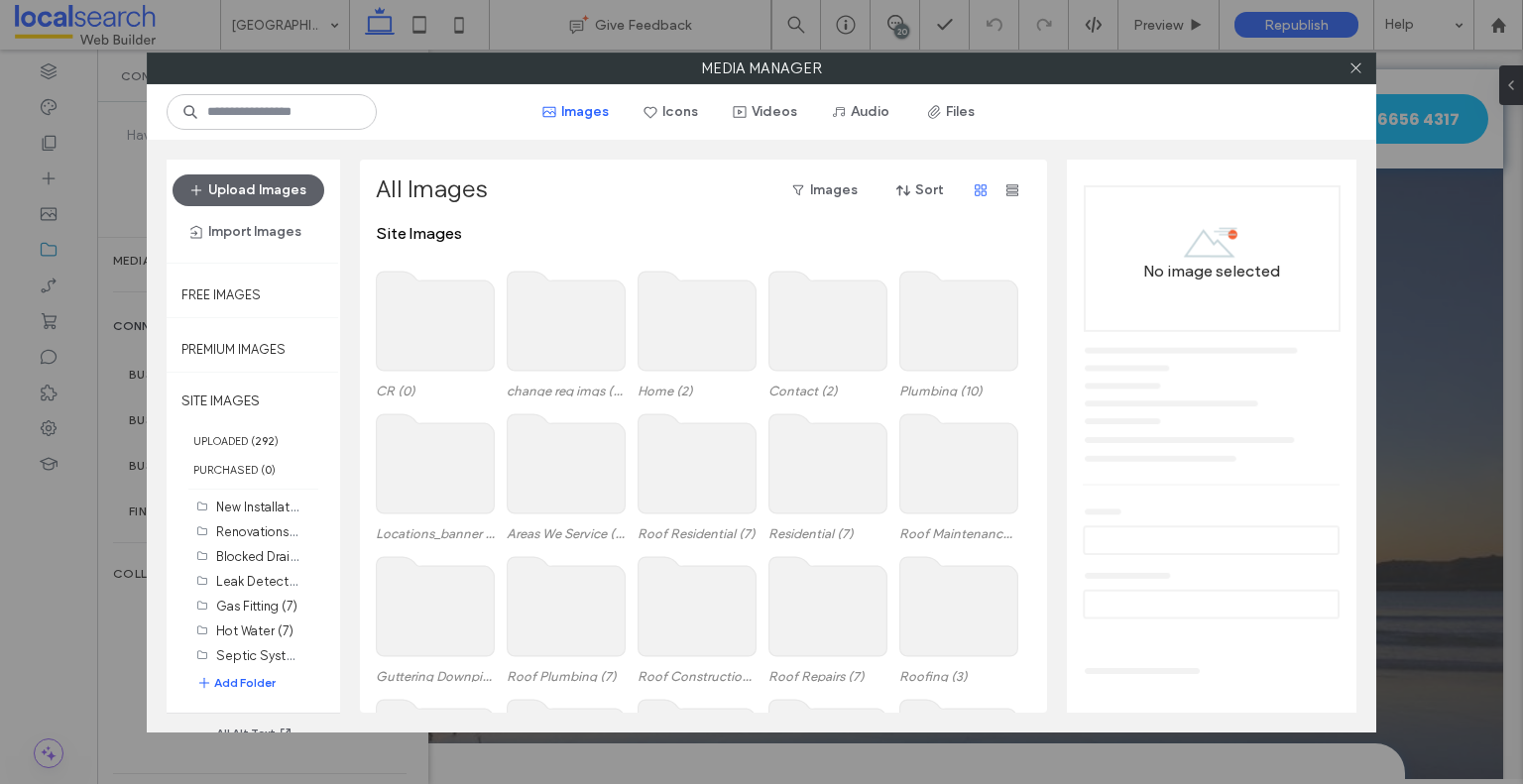 scroll, scrollTop: 402, scrollLeft: 0, axis: vertical 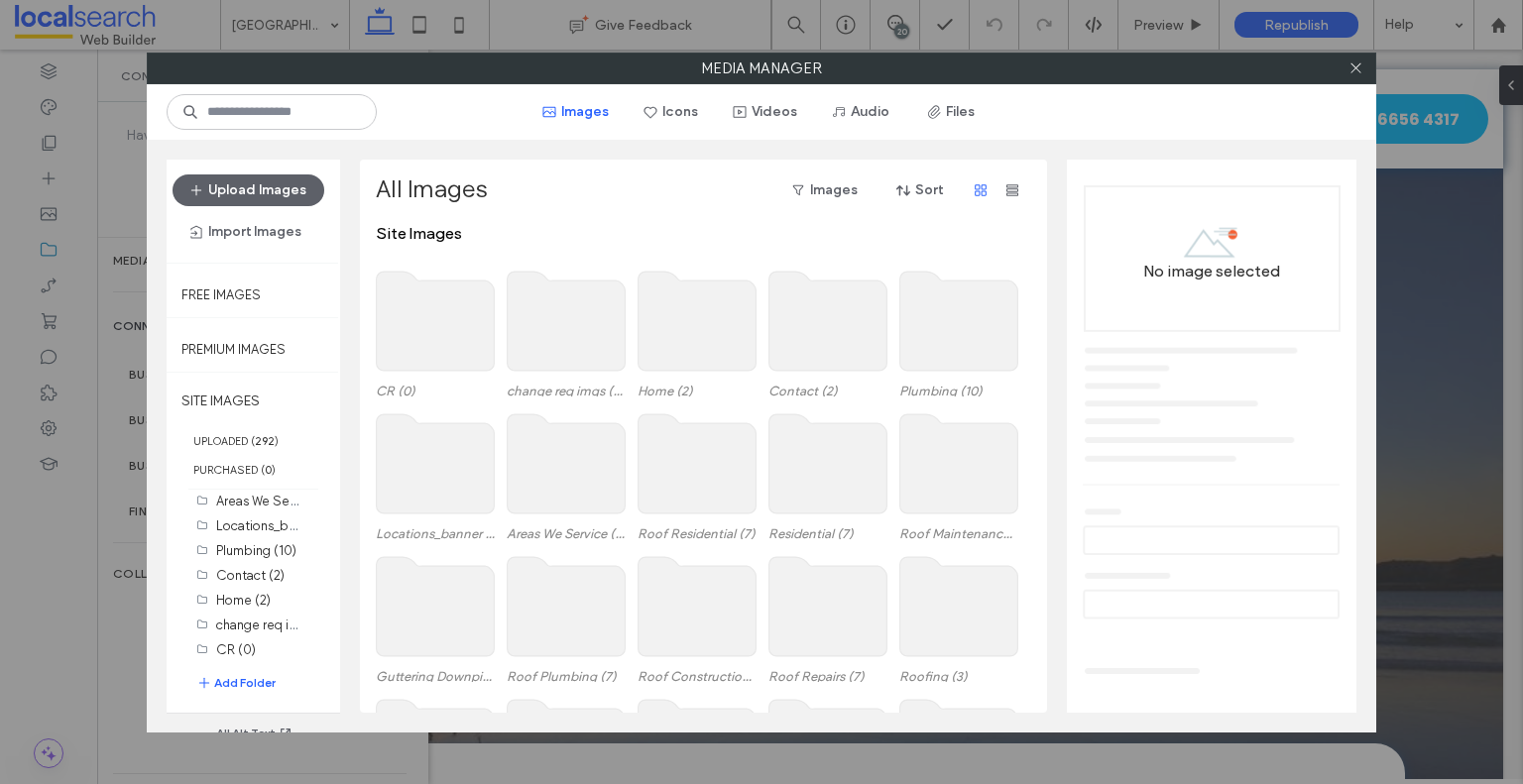 click 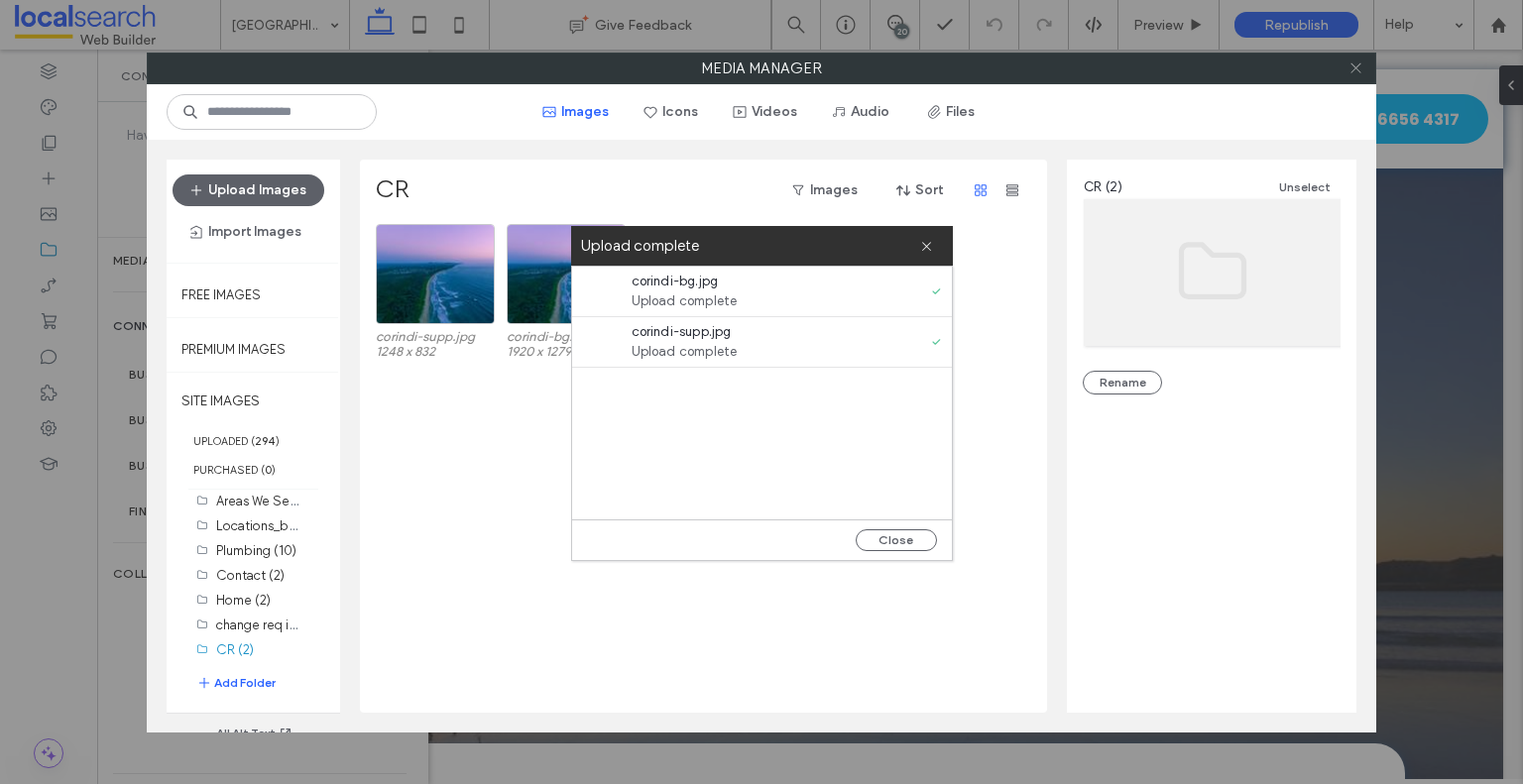 click 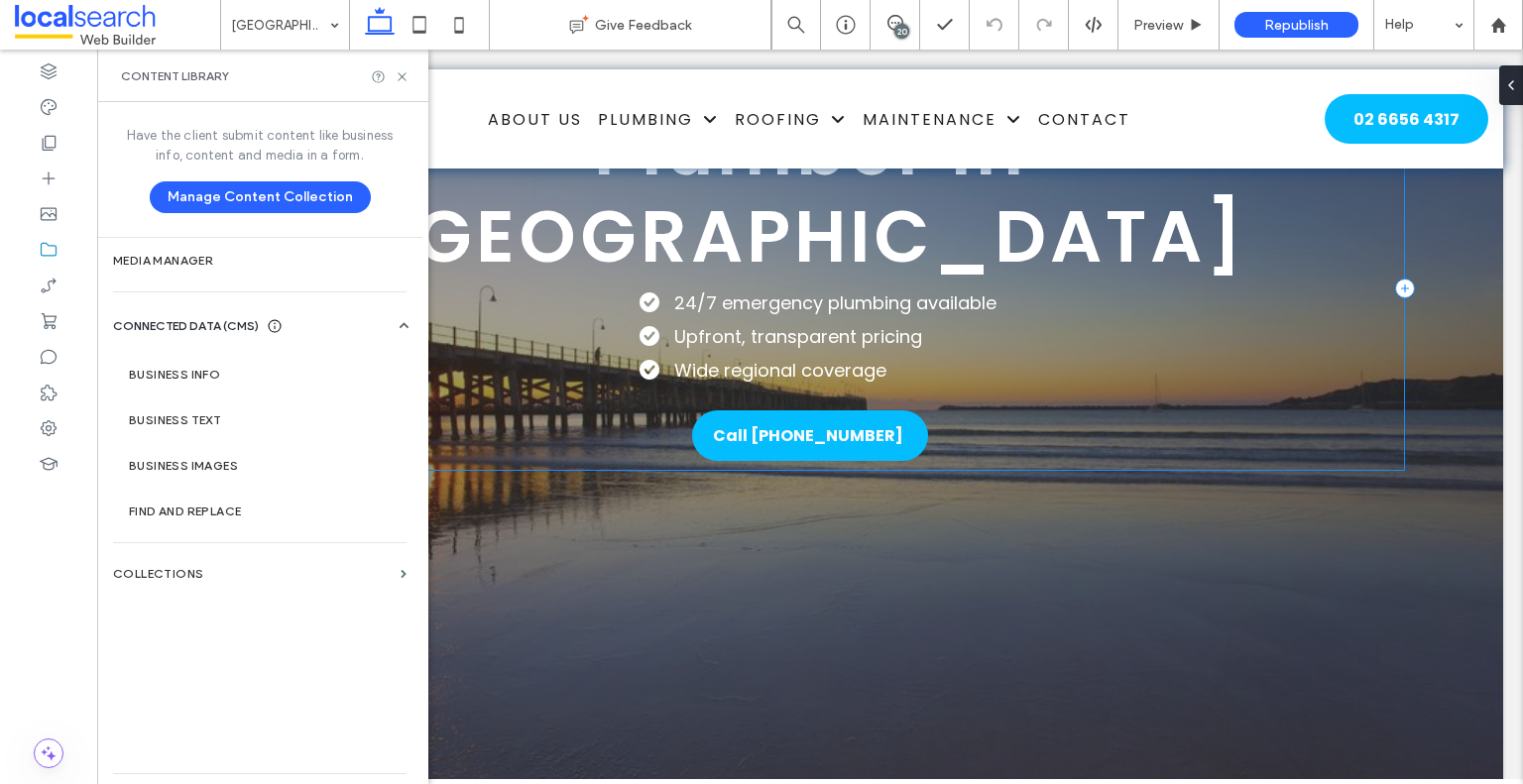 scroll, scrollTop: 297, scrollLeft: 0, axis: vertical 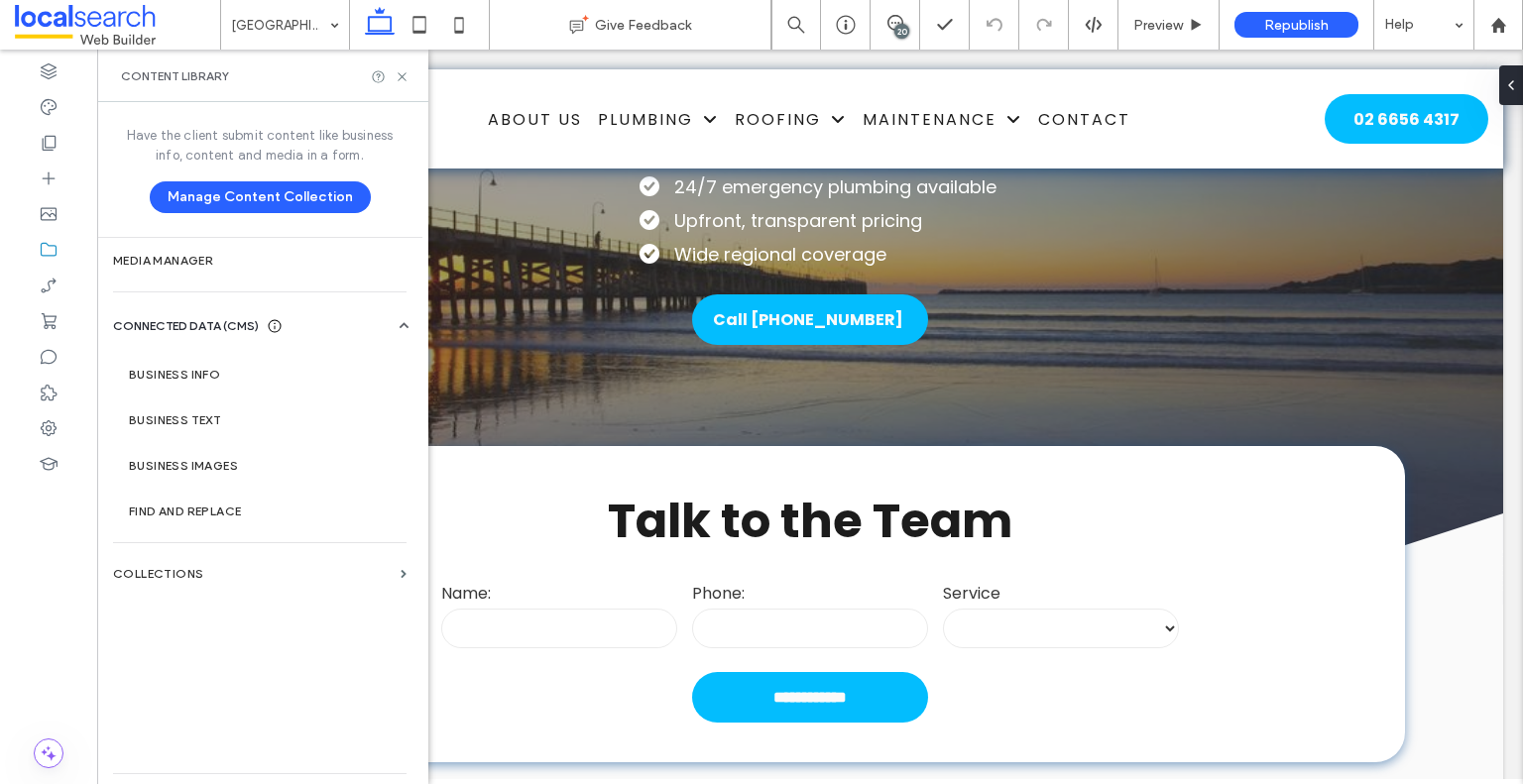 click on "Content Library" at bounding box center [263, 75] 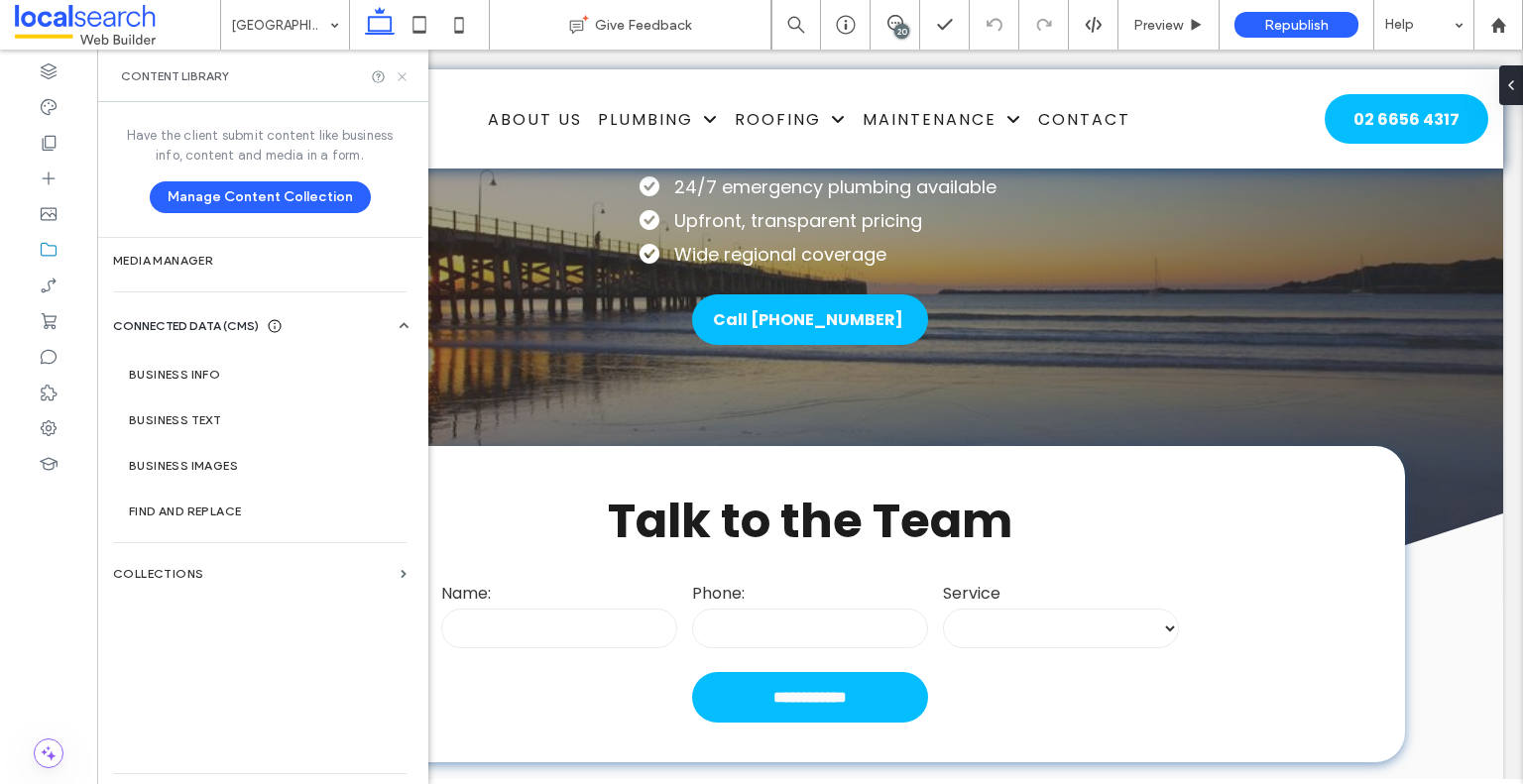 click 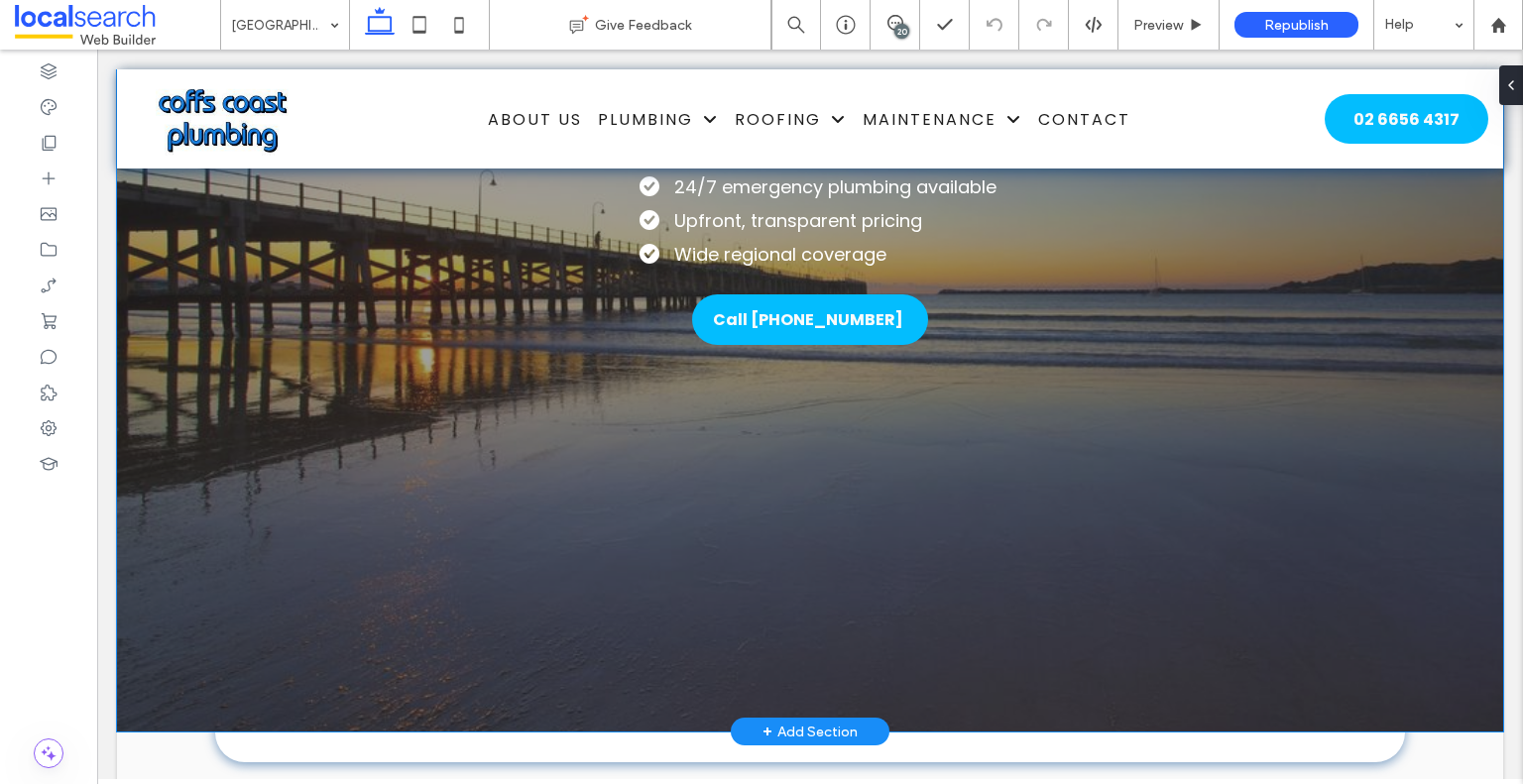 click on "Plumber in Corindi Beach
24/7 emergency plumbing available Upfront, transparent pricing Wide regional coverage ﻿
Call Now
Get A Quote
Call (02) 6656 4317" at bounding box center (810, 301) 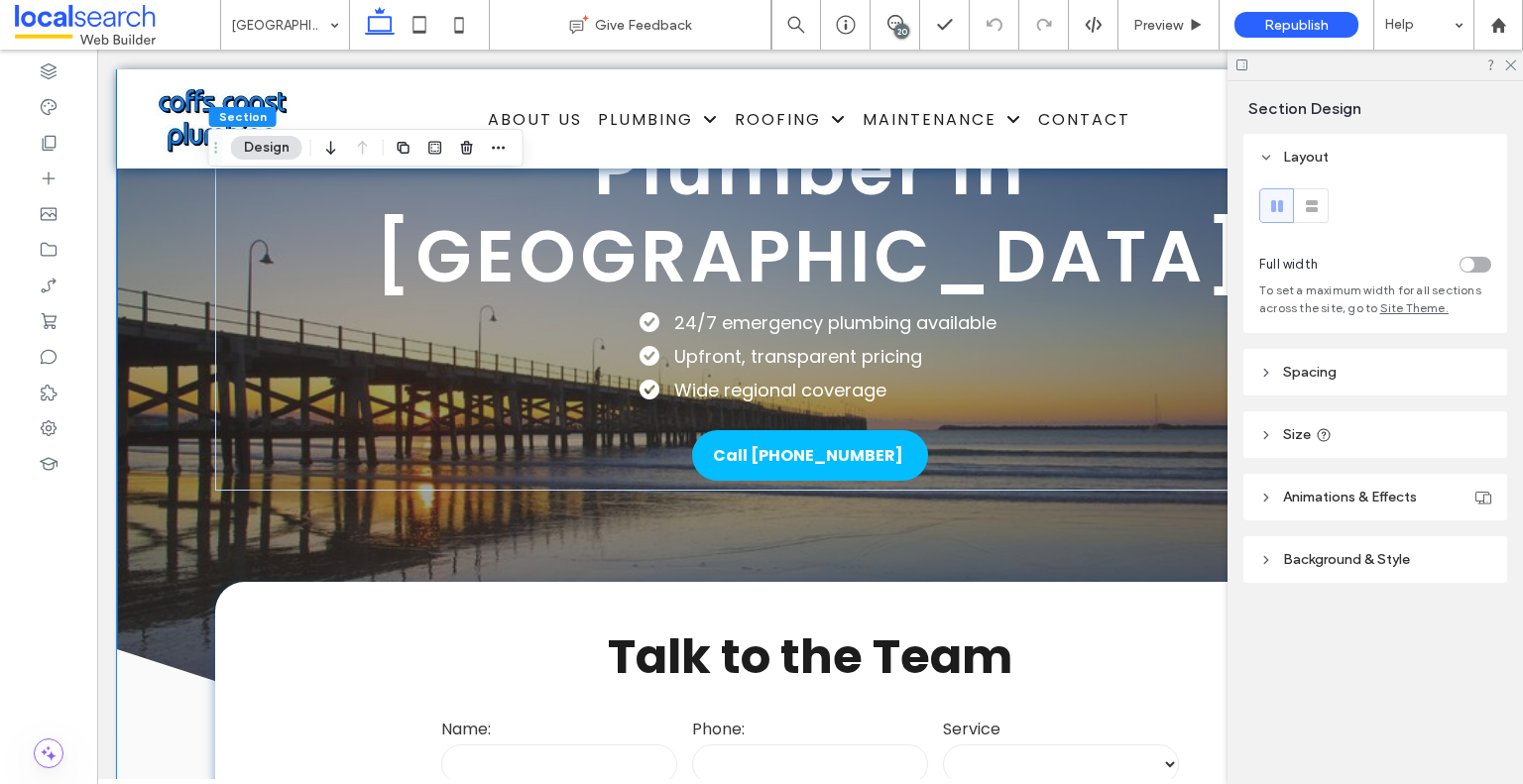 scroll, scrollTop: 0, scrollLeft: 0, axis: both 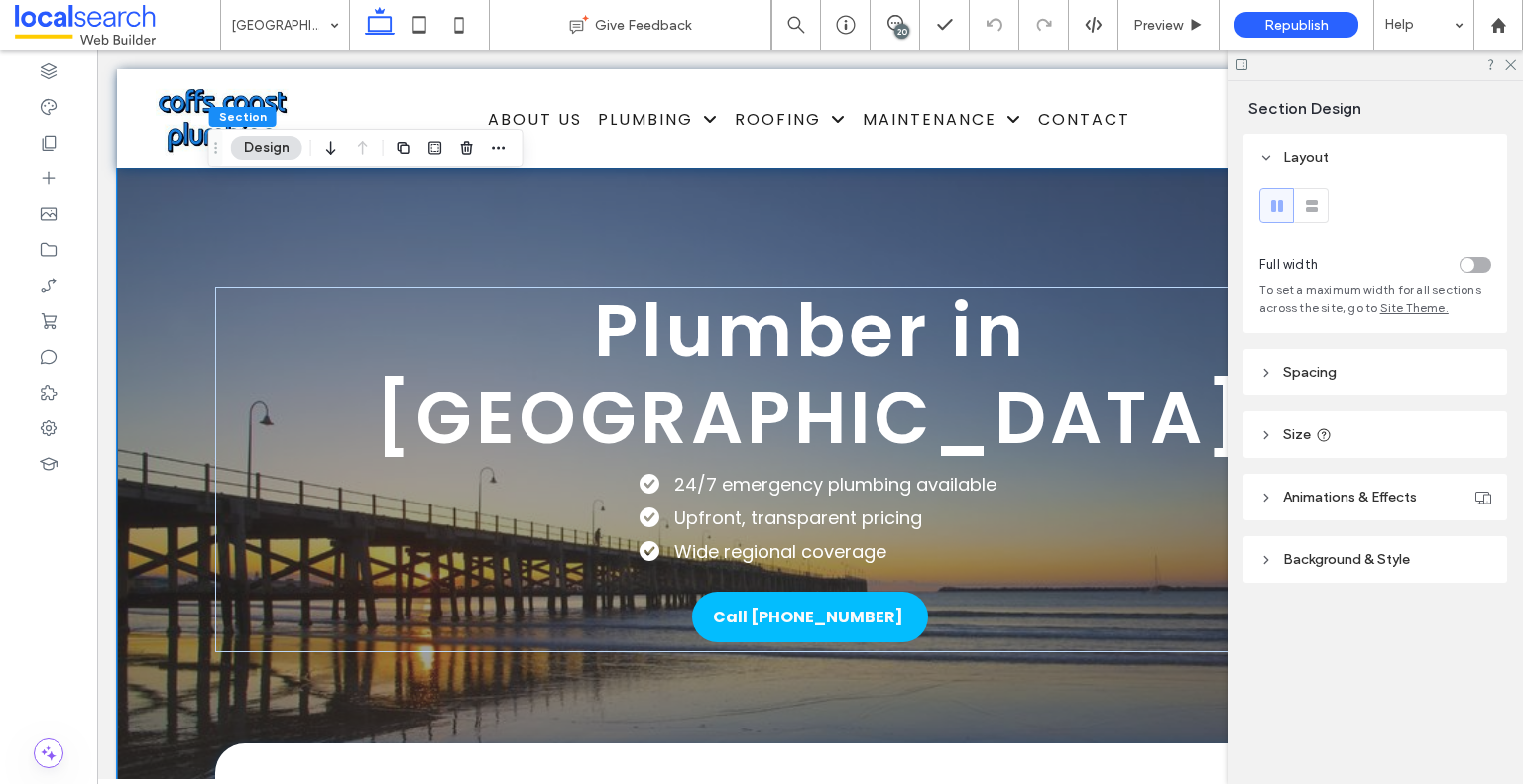 click on "Background & Style" at bounding box center [1347, 559] 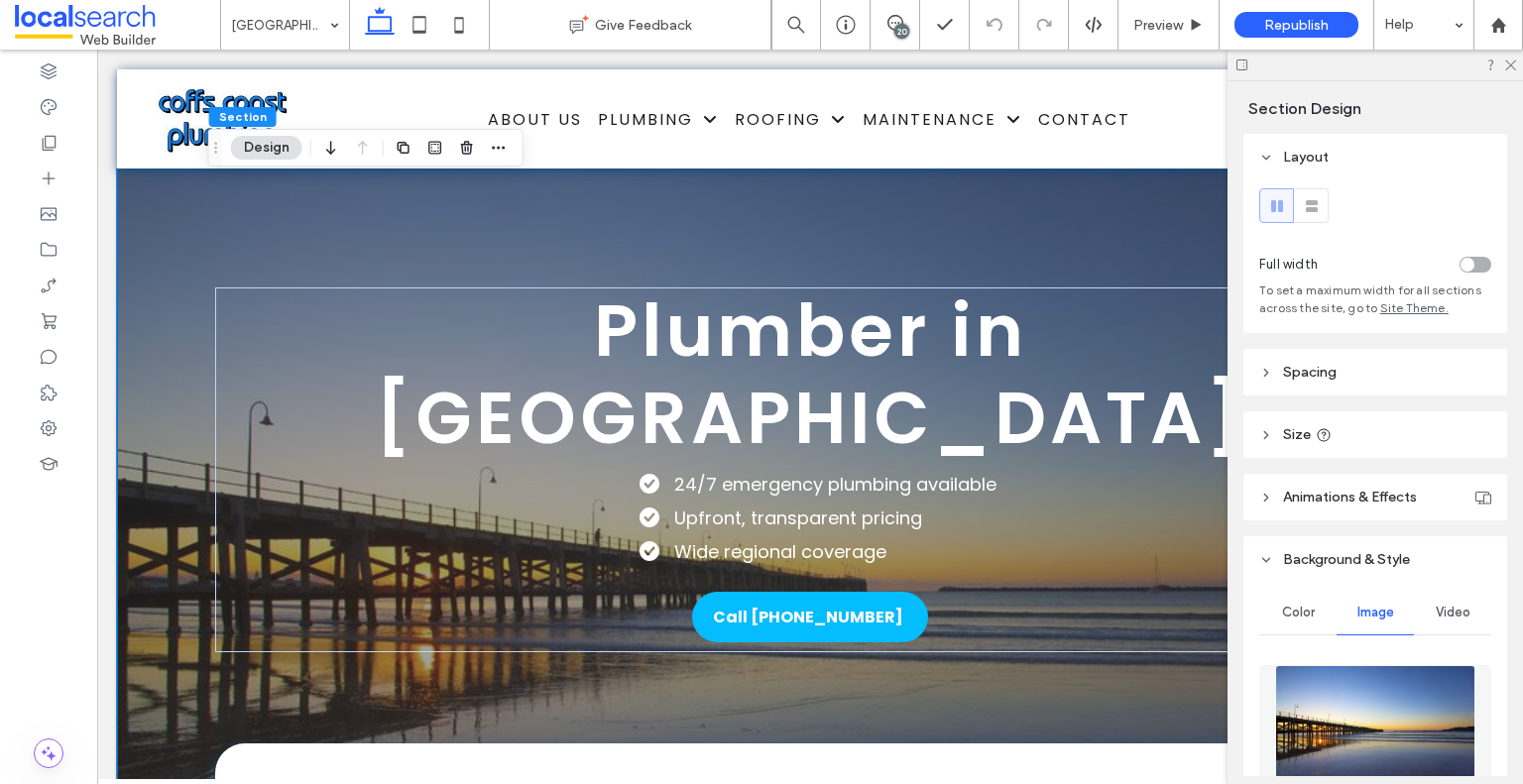 scroll, scrollTop: 496, scrollLeft: 0, axis: vertical 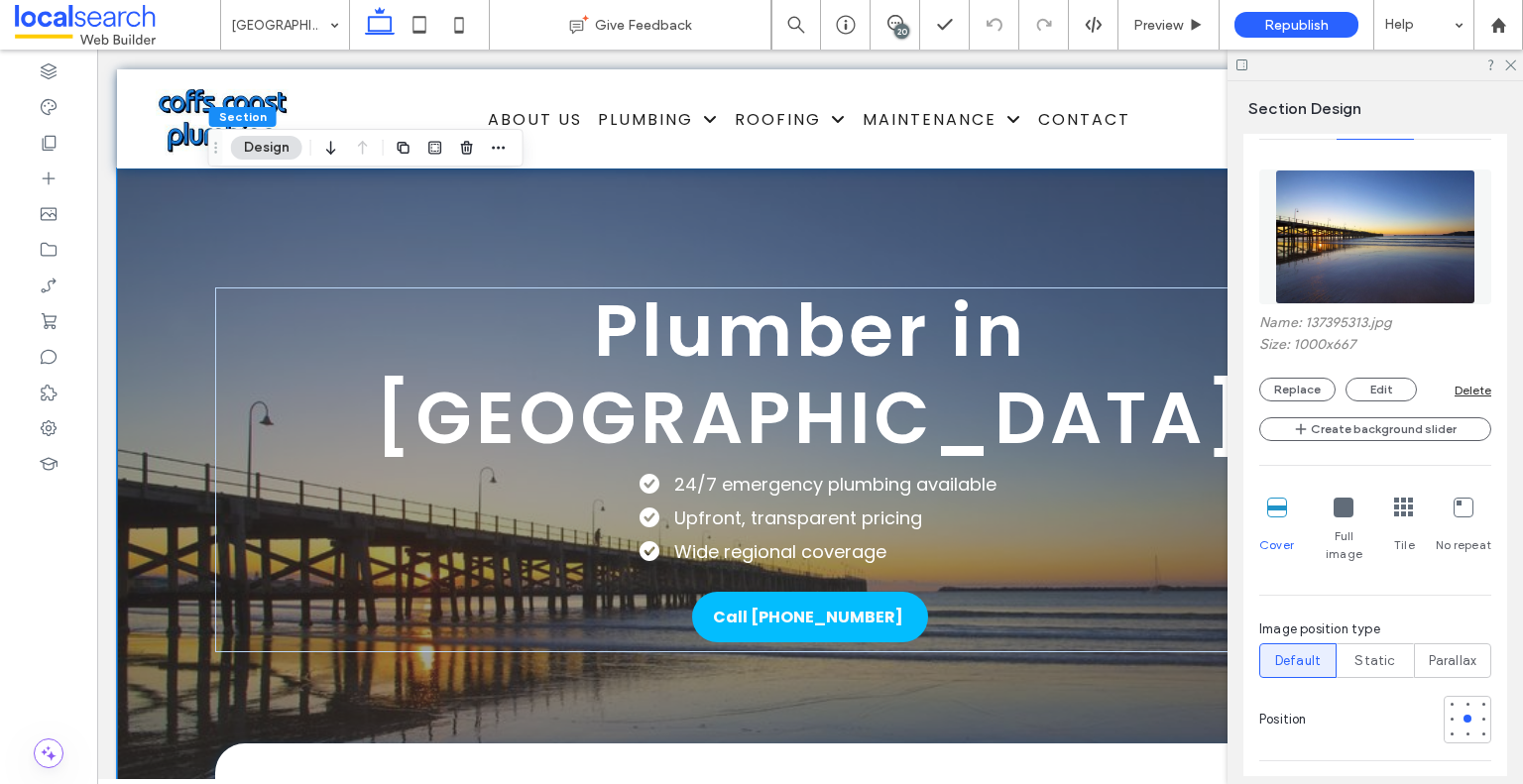 click at bounding box center [1375, 237] 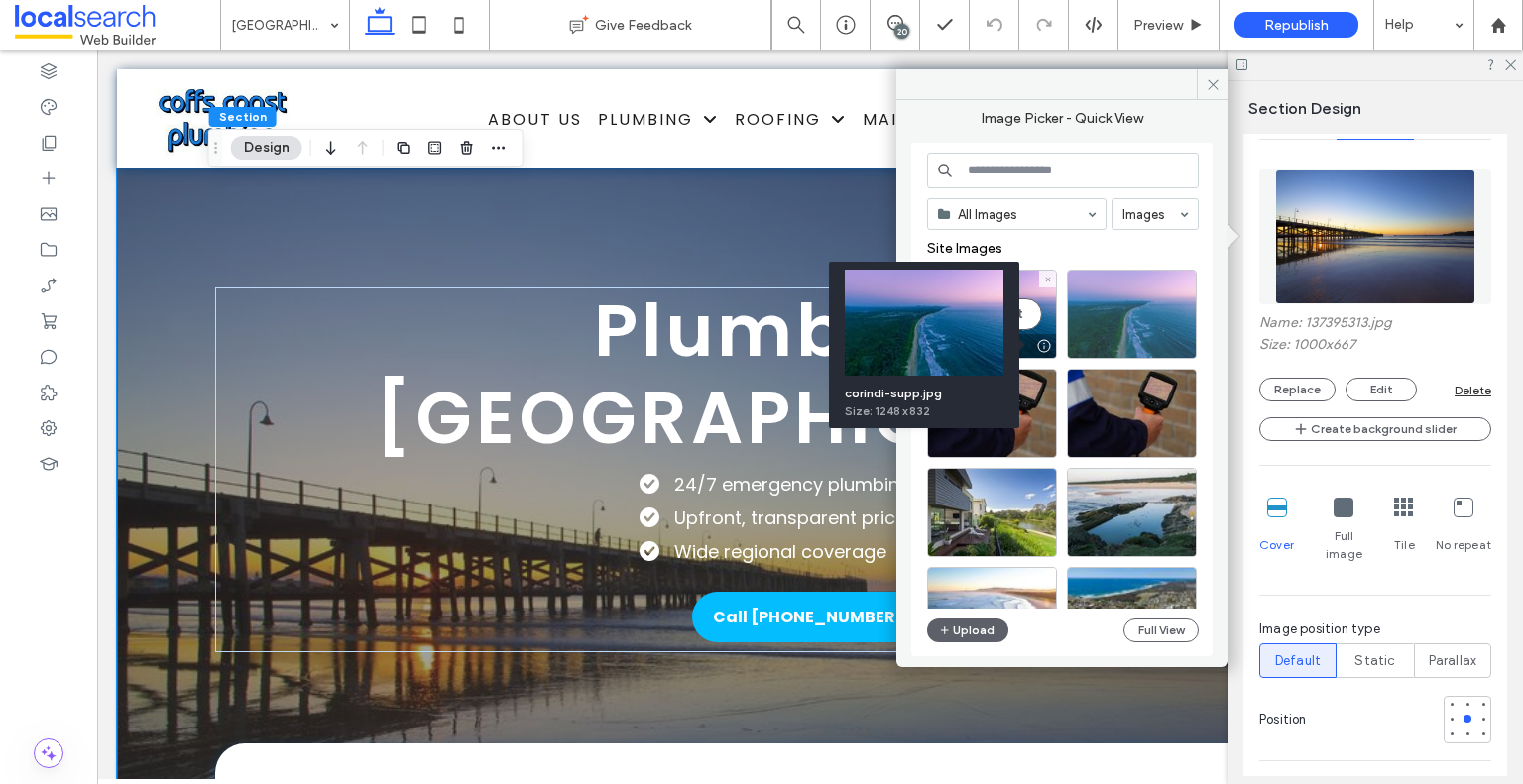 click at bounding box center [1131, 314] 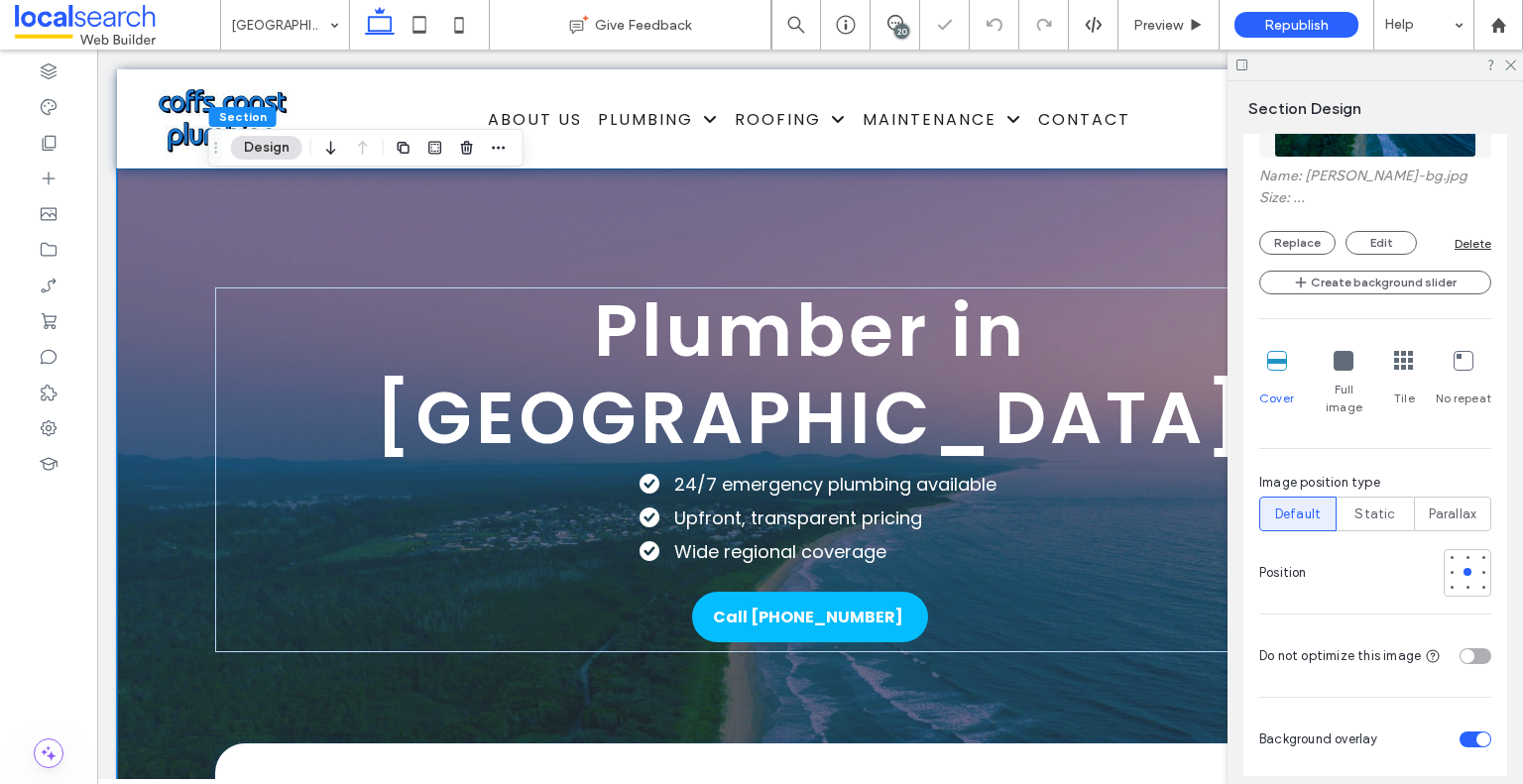 scroll, scrollTop: 694, scrollLeft: 0, axis: vertical 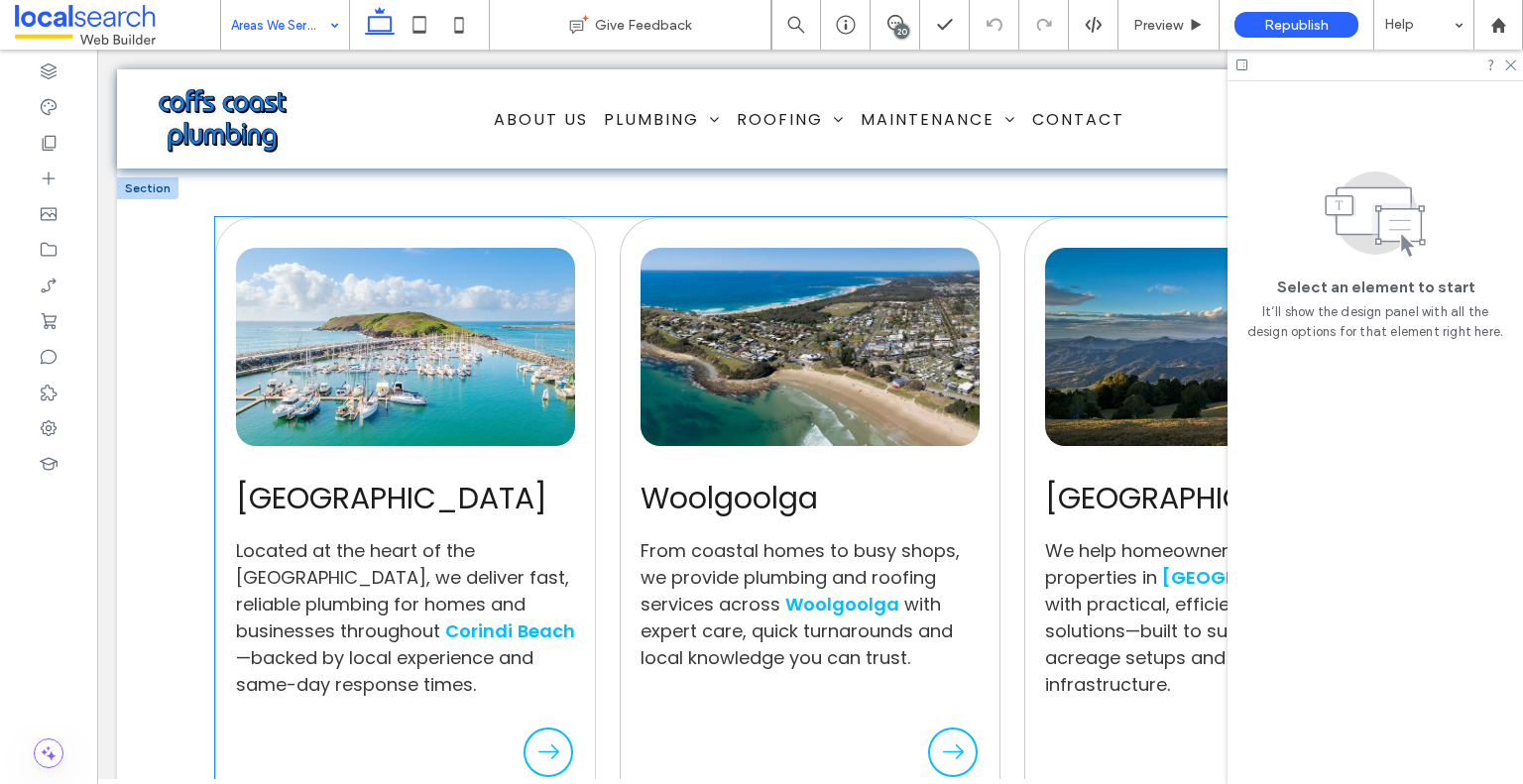 click at bounding box center [406, 347] 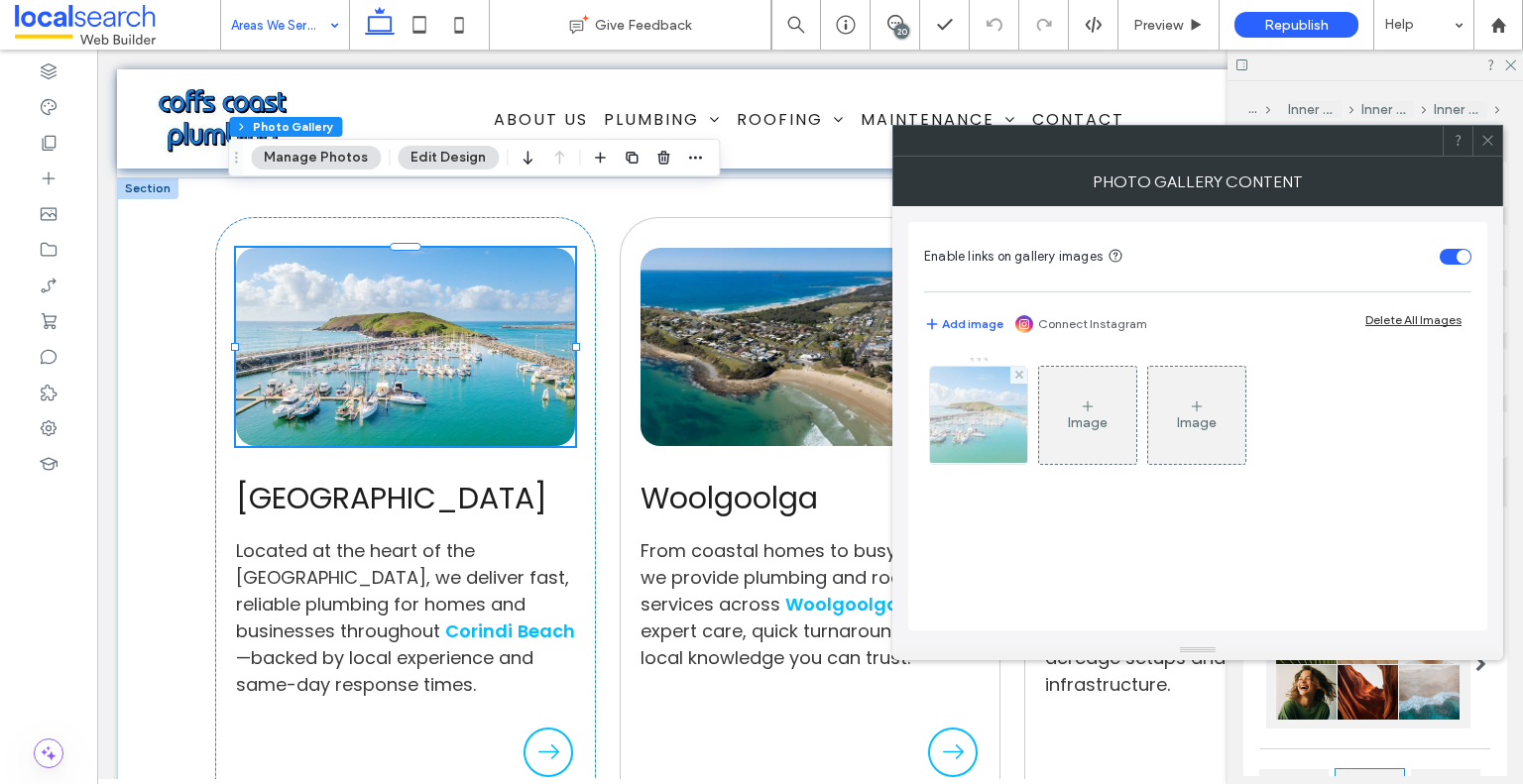 click at bounding box center (979, 415) 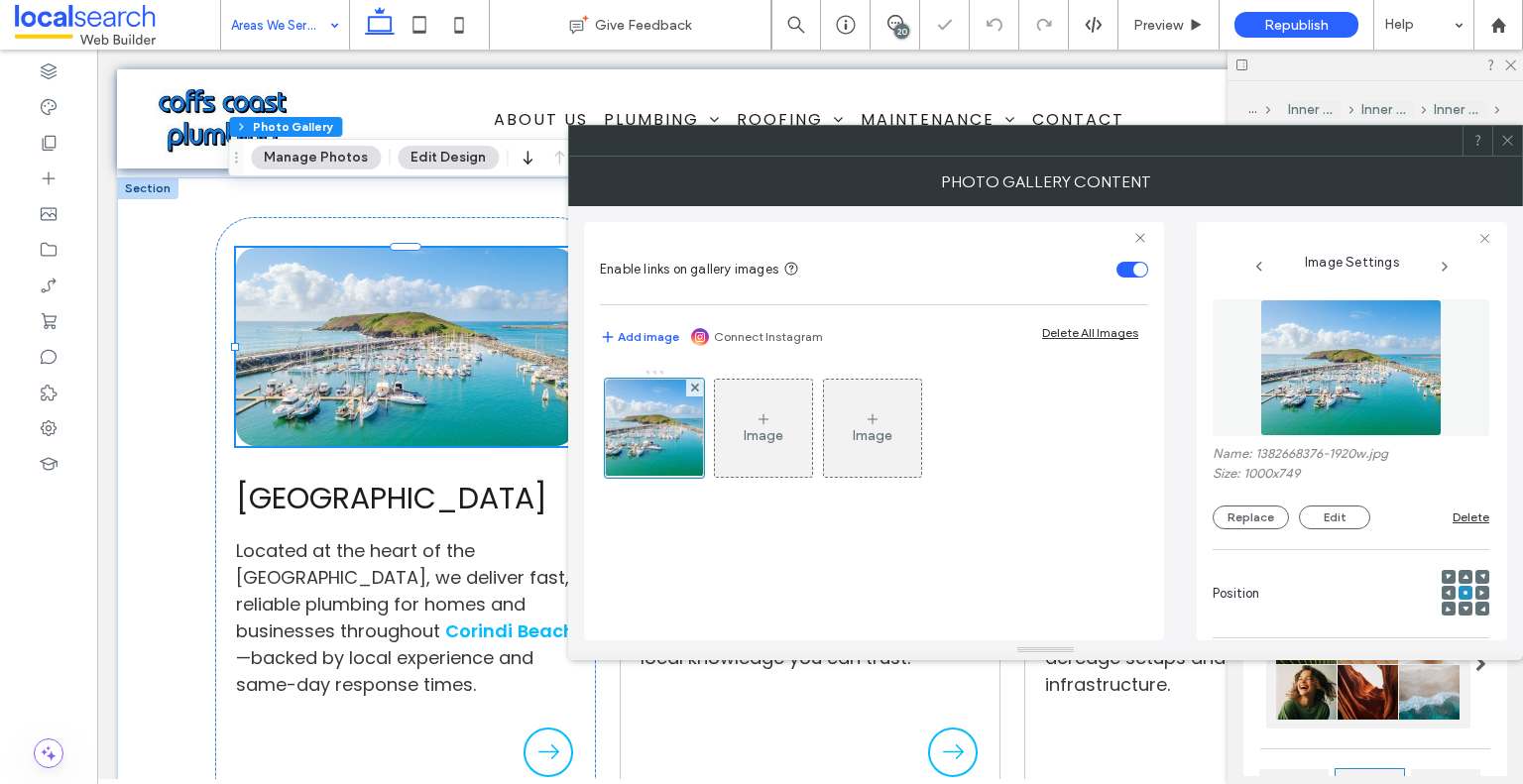 click at bounding box center (1351, 368) 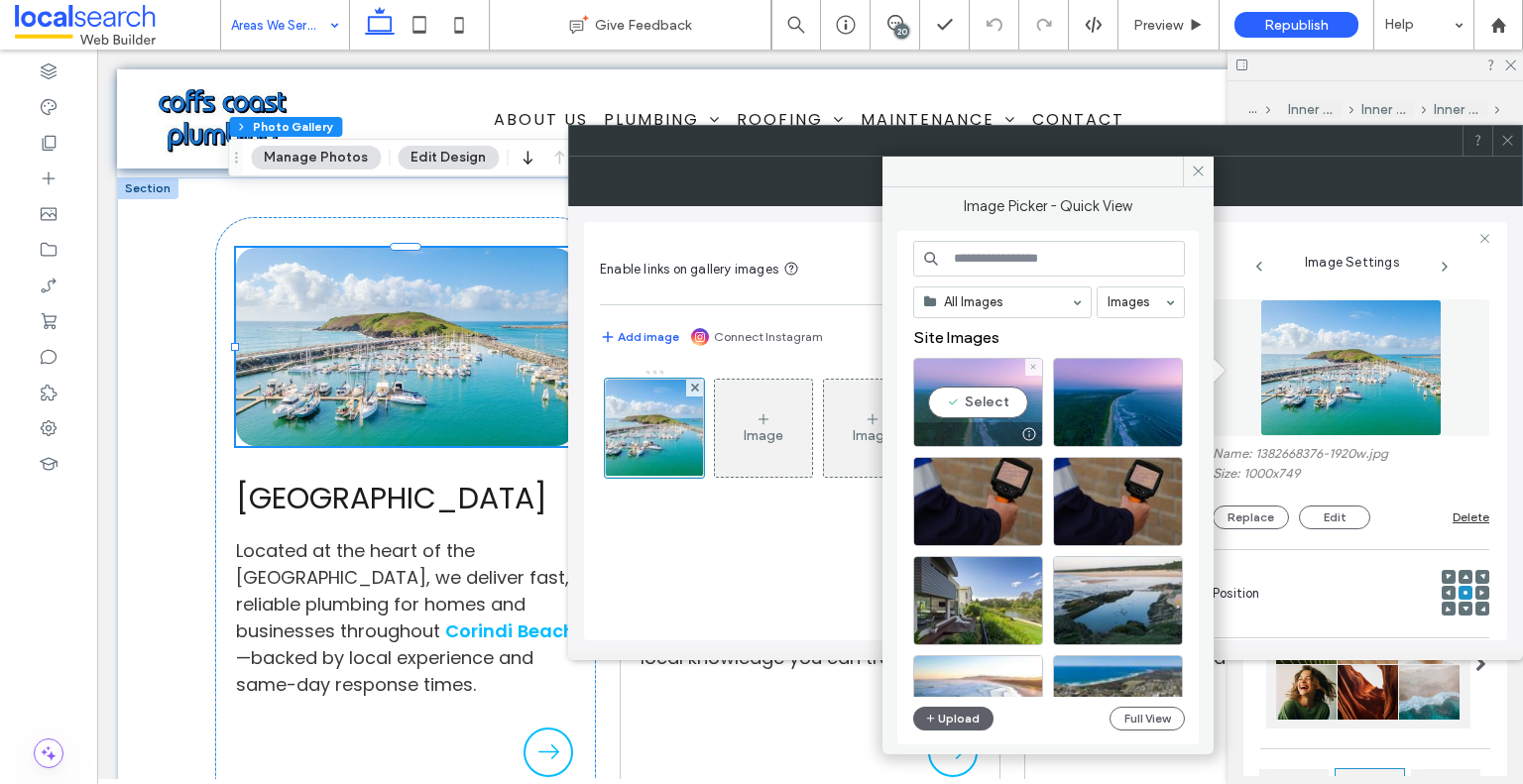 click on "Select" at bounding box center (978, 402) 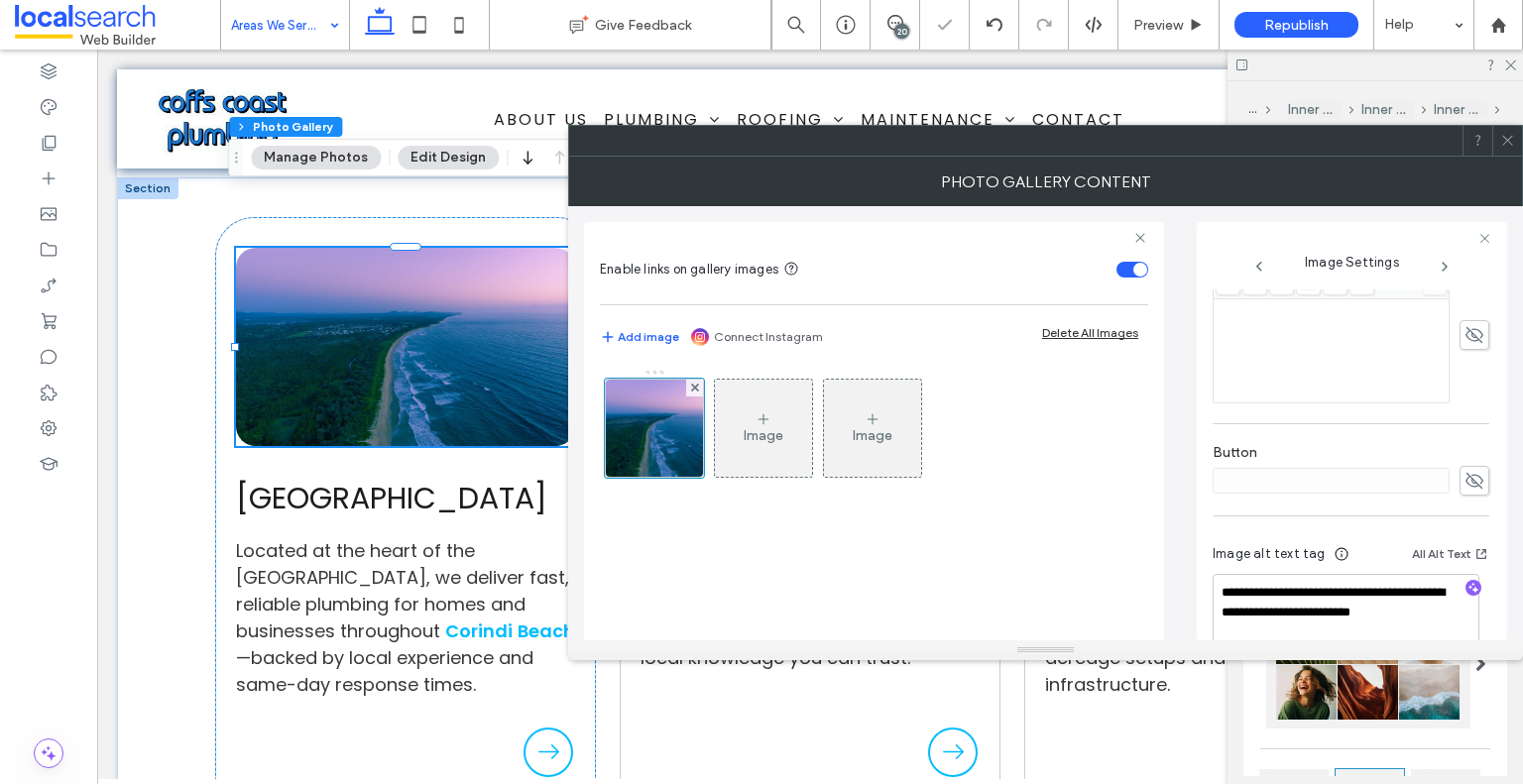scroll, scrollTop: 599, scrollLeft: 0, axis: vertical 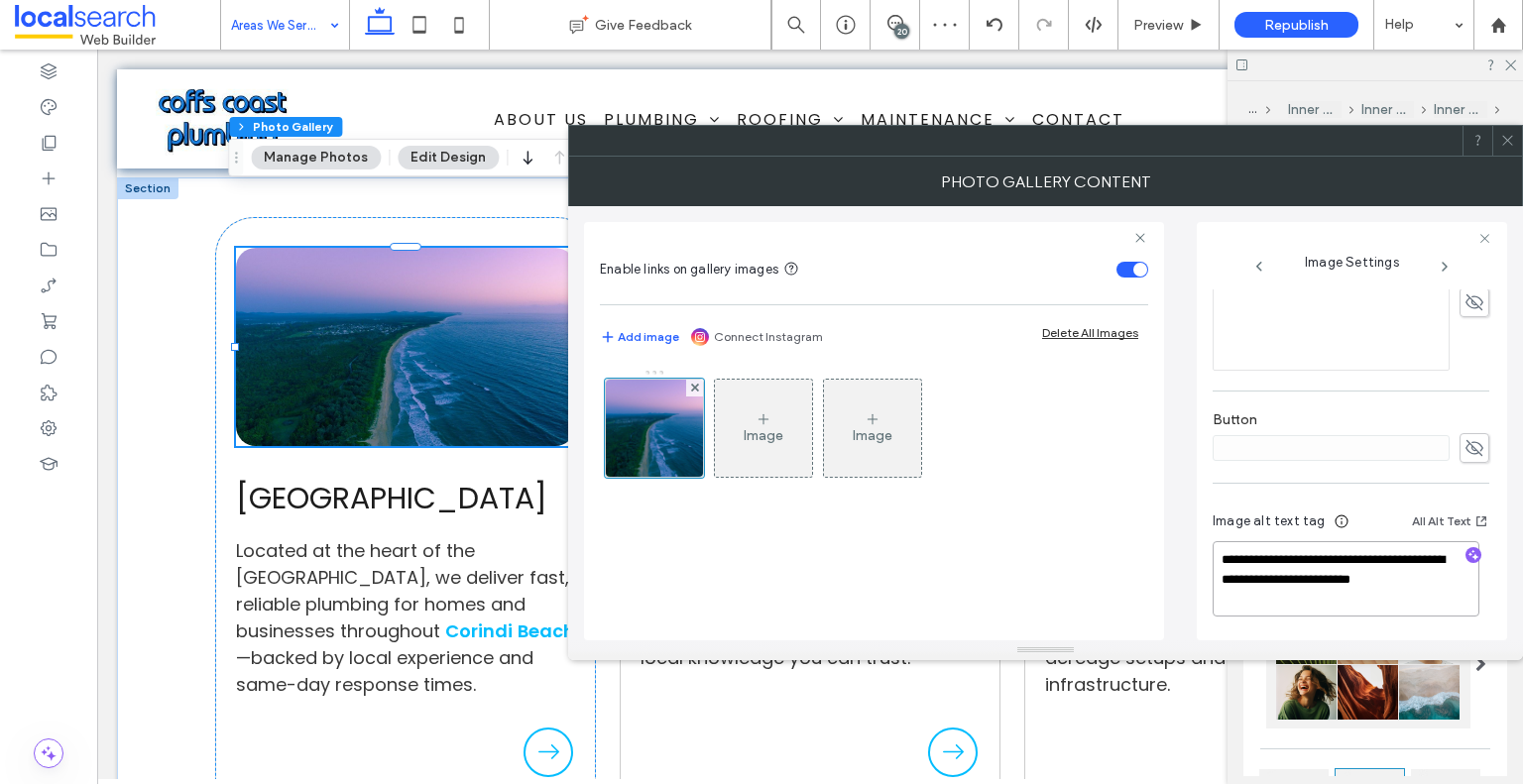 click on "**********" at bounding box center [1346, 579] 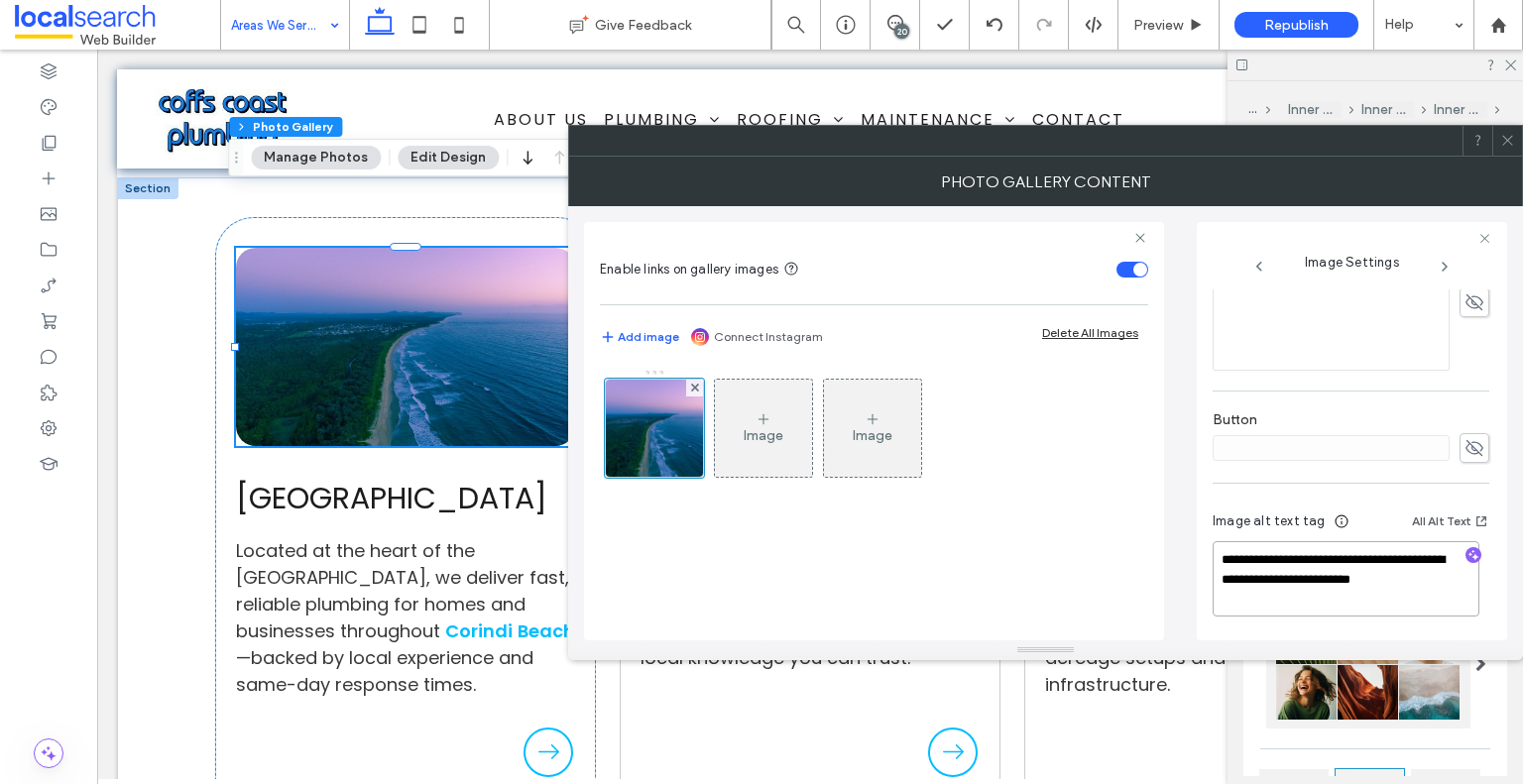 click on "**********" at bounding box center [1346, 579] 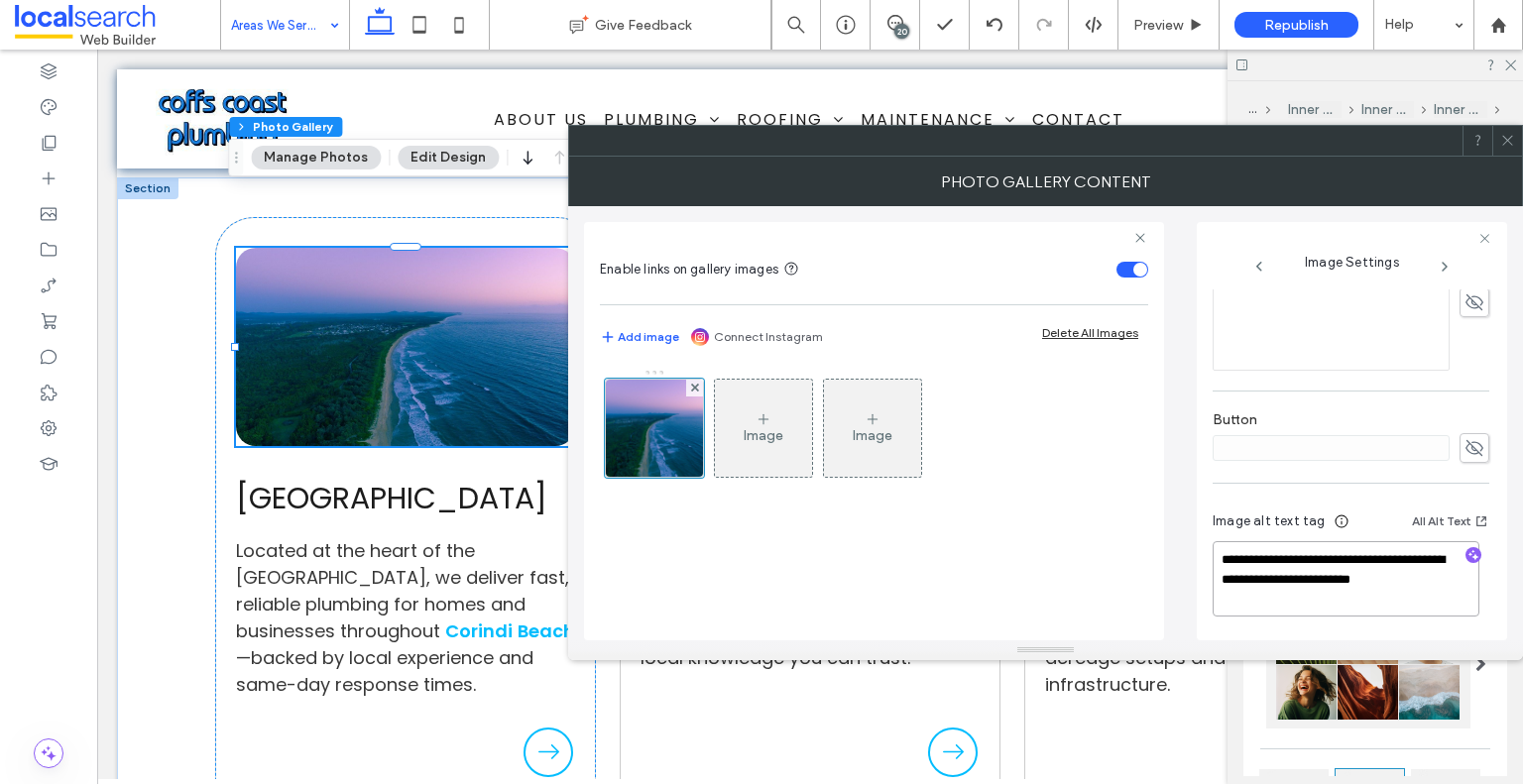 click on "**********" at bounding box center (1346, 579) 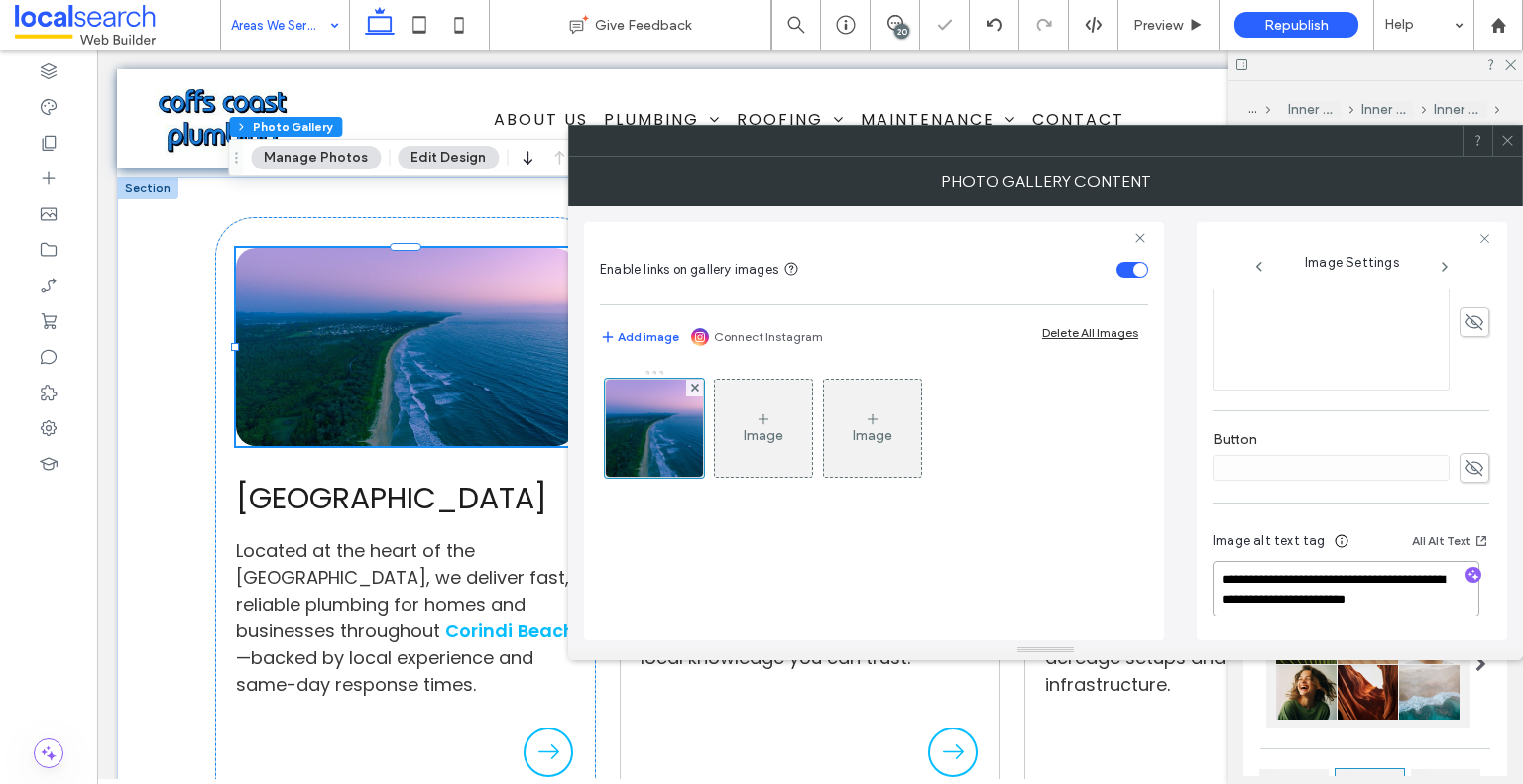 scroll, scrollTop: 599, scrollLeft: 0, axis: vertical 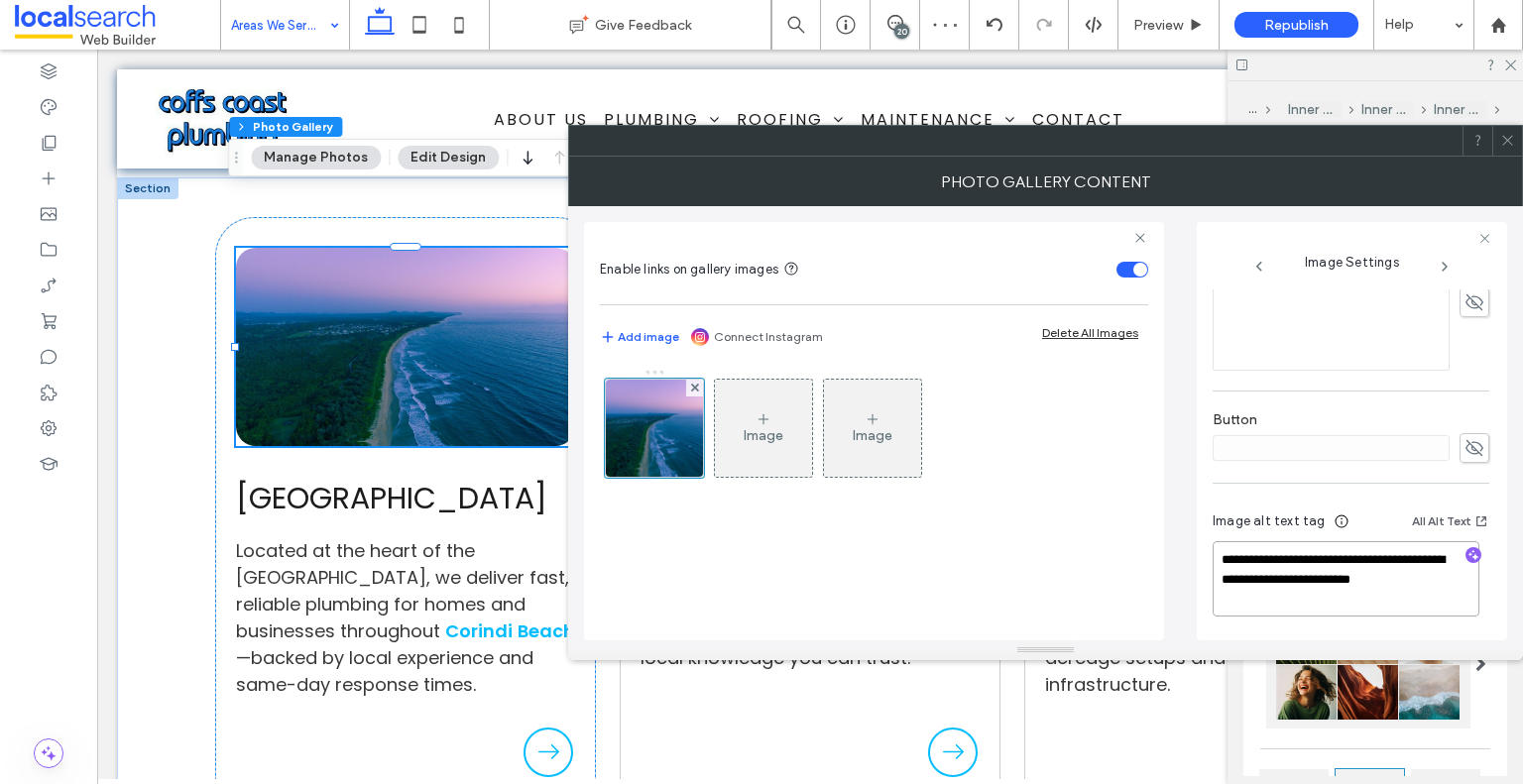 drag, startPoint x: 1400, startPoint y: 605, endPoint x: 1382, endPoint y: 555, distance: 53.14132 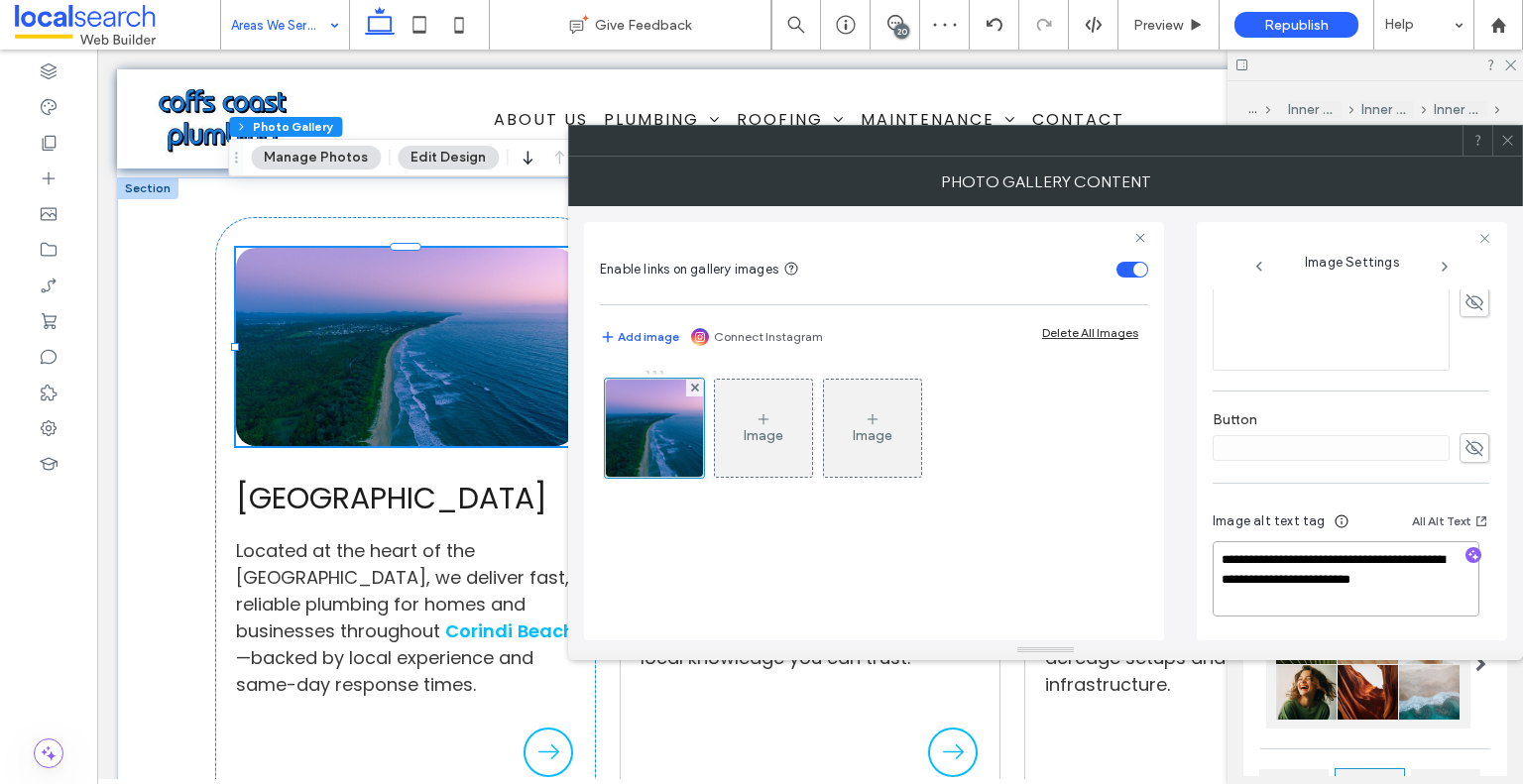 click on "**********" at bounding box center (1346, 579) 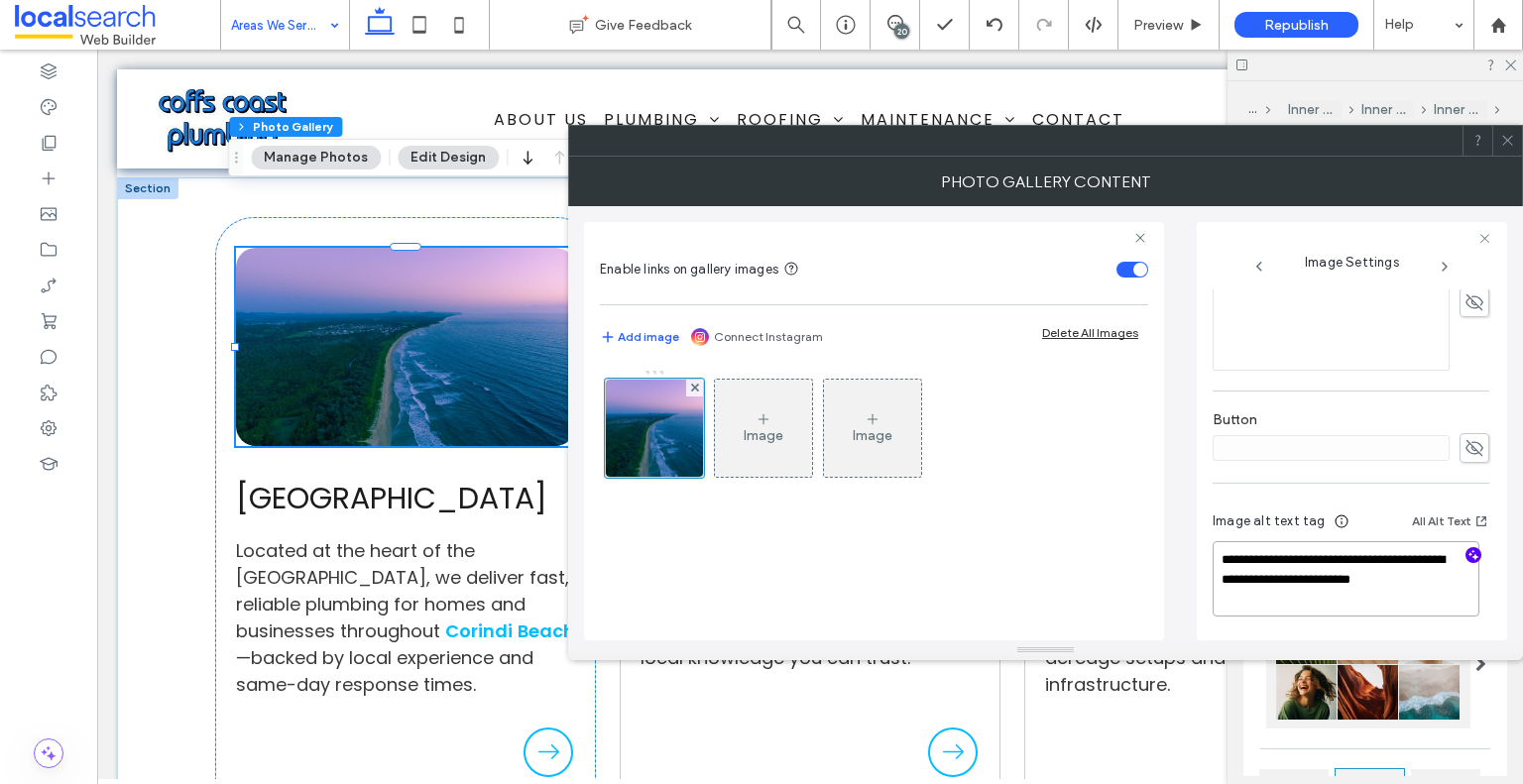 type on "**********" 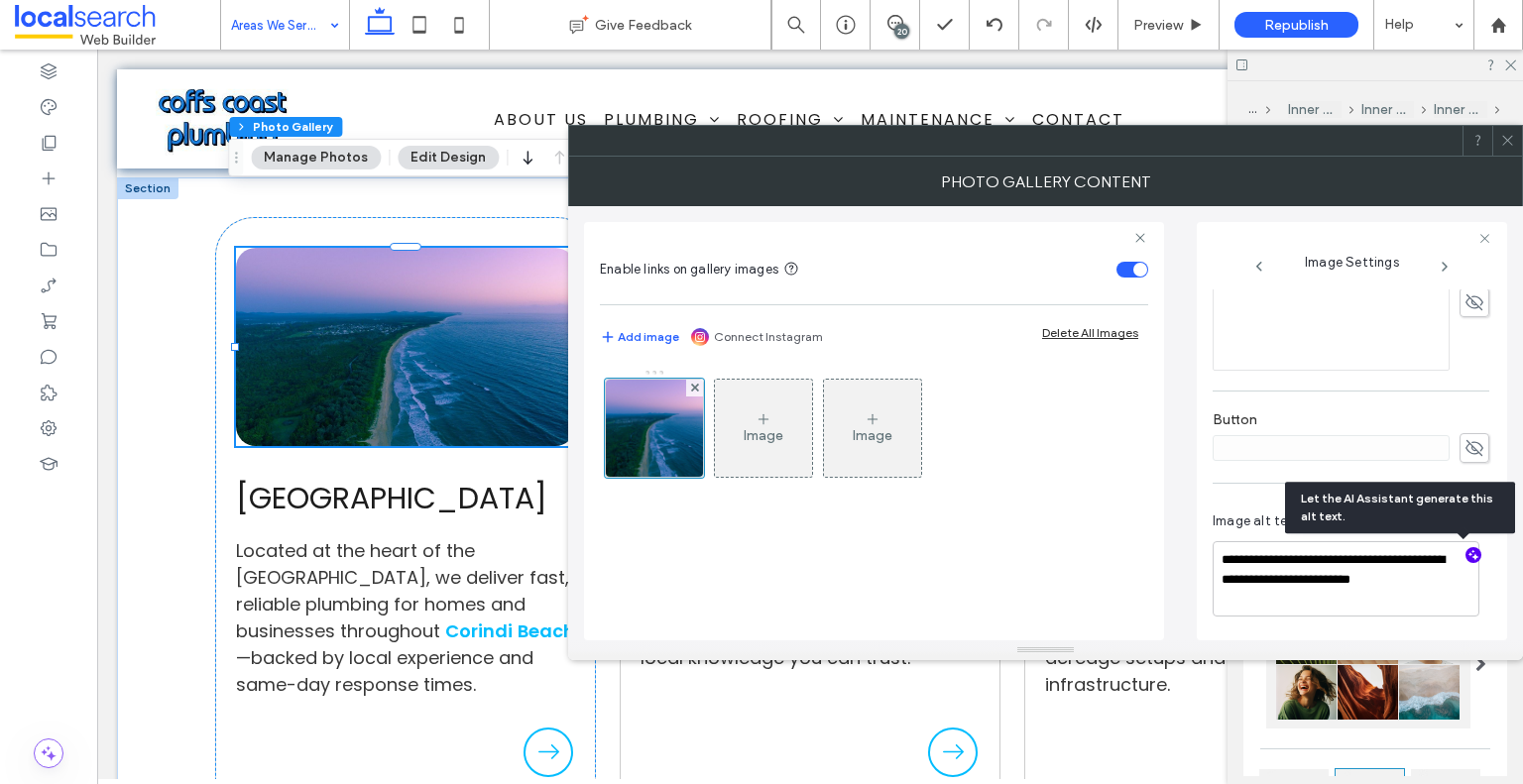 click 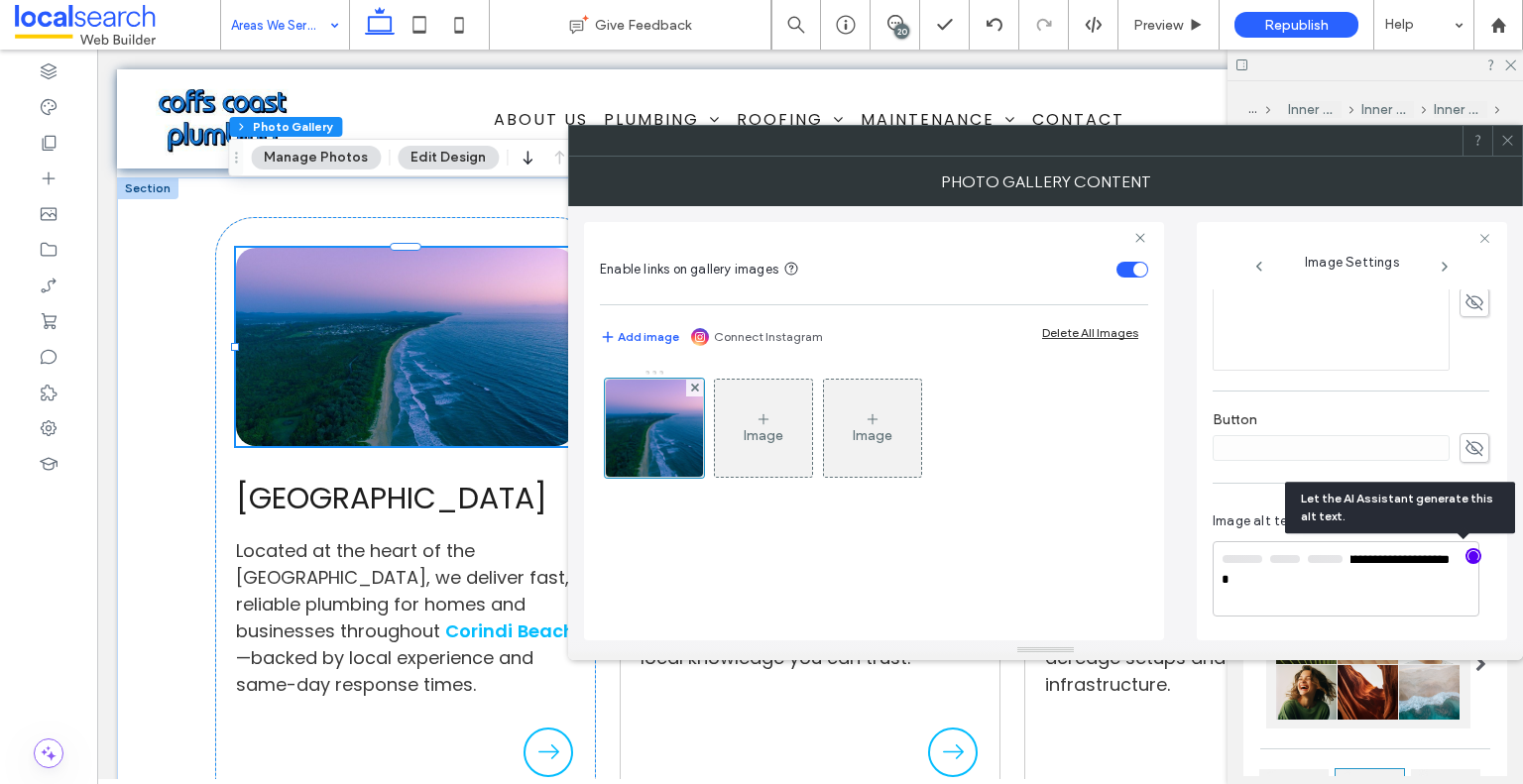 scroll, scrollTop: 597, scrollLeft: 0, axis: vertical 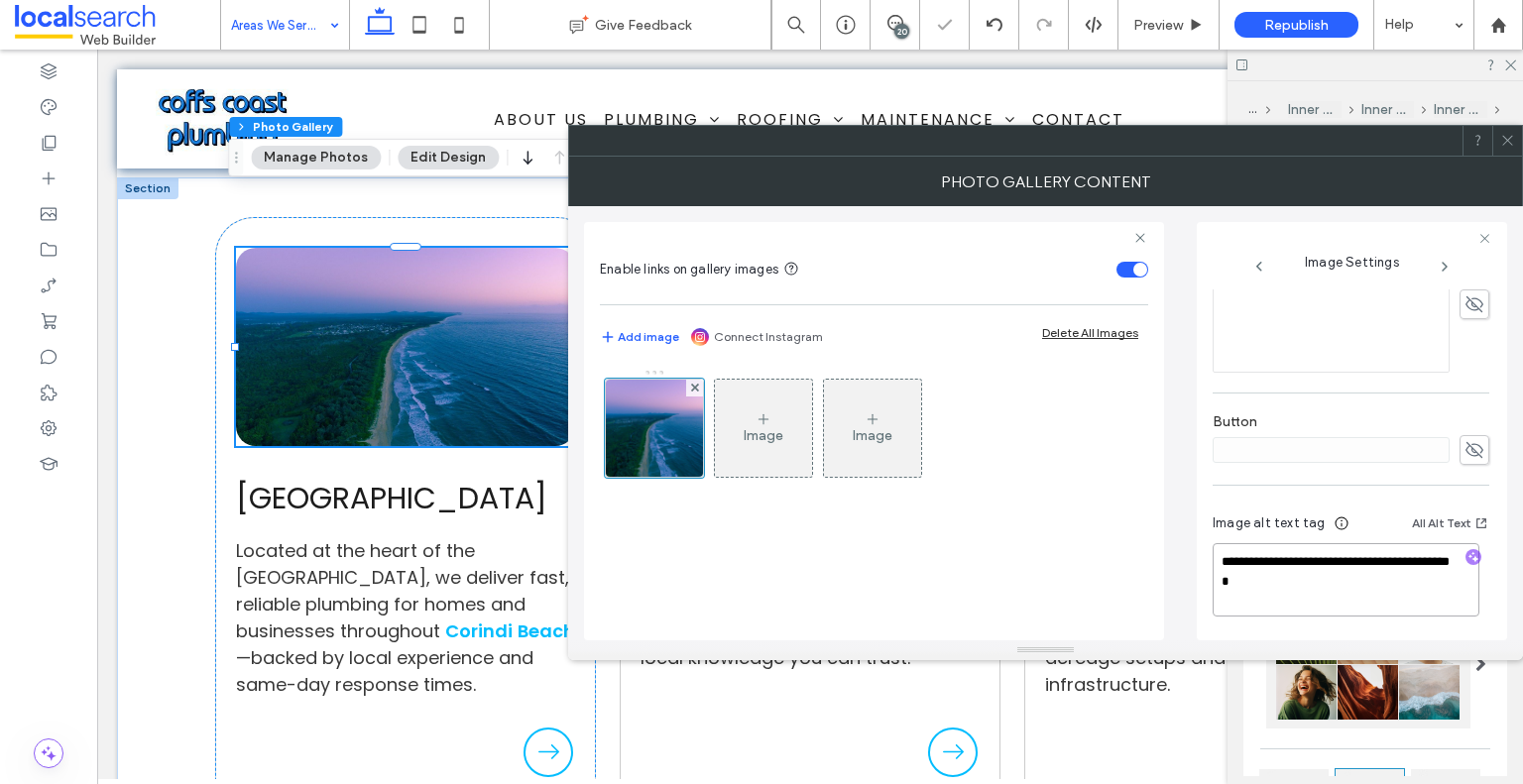 click on "**********" at bounding box center (1346, 580) 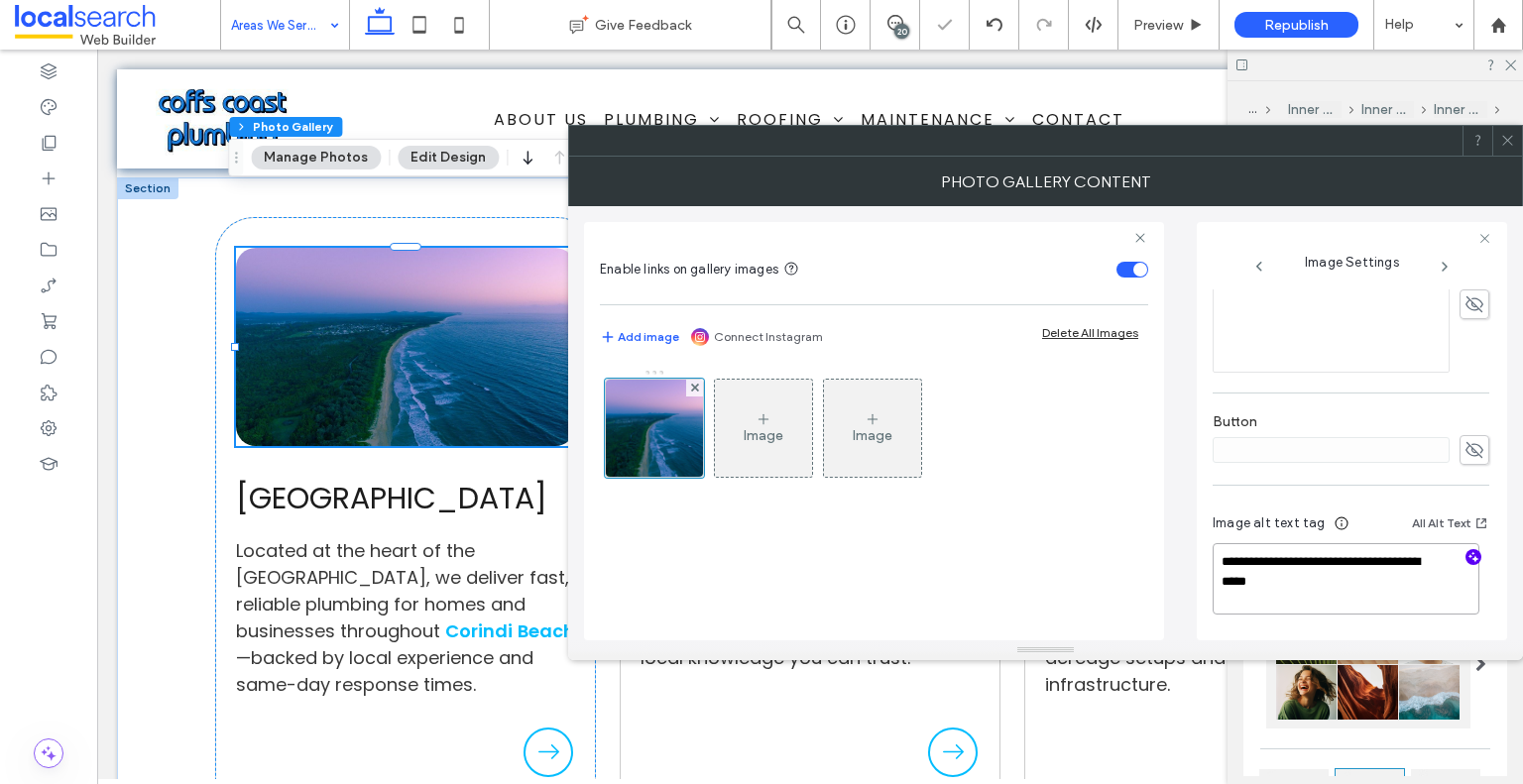 scroll, scrollTop: 595, scrollLeft: 0, axis: vertical 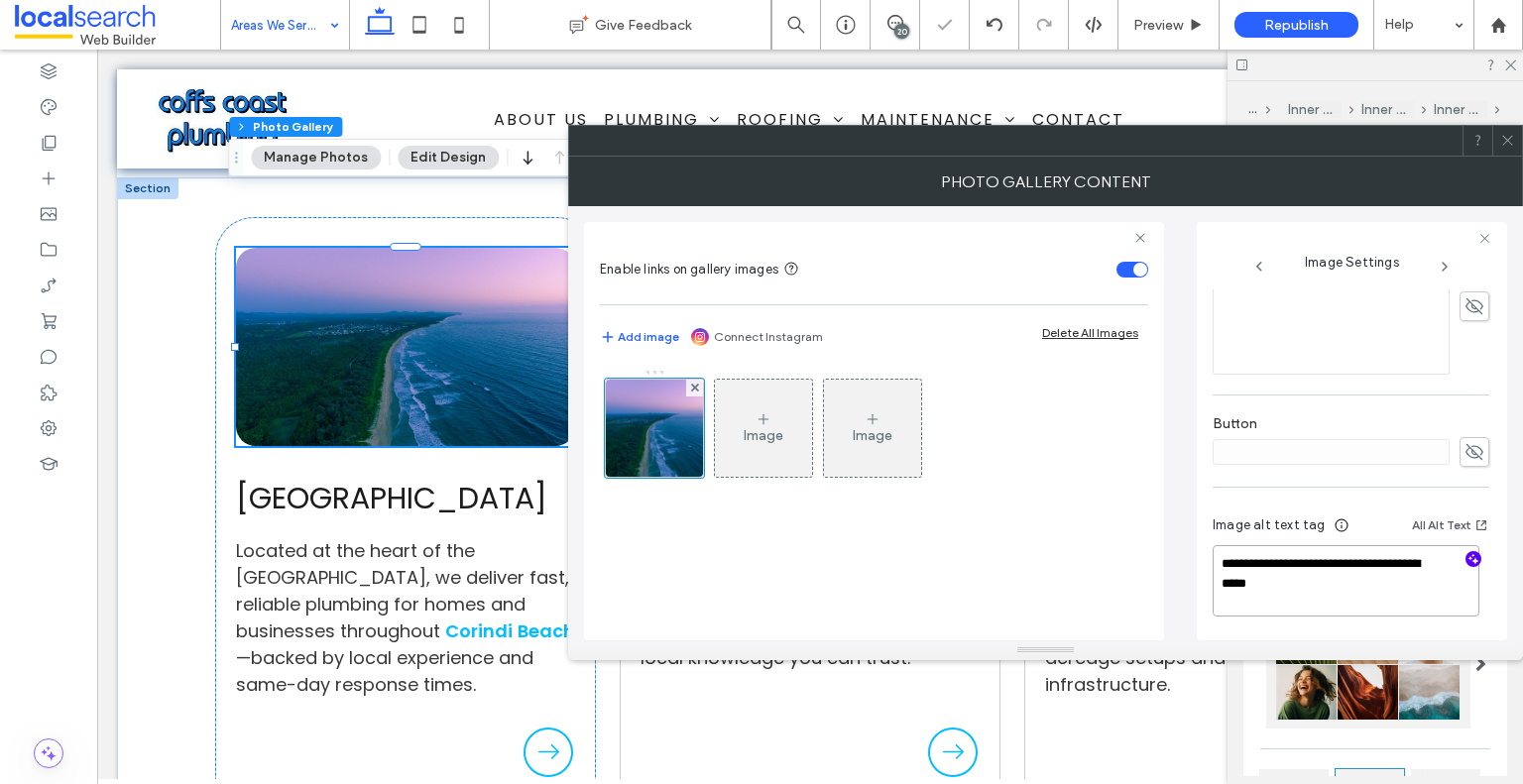 click on "**********" at bounding box center [1346, 581] 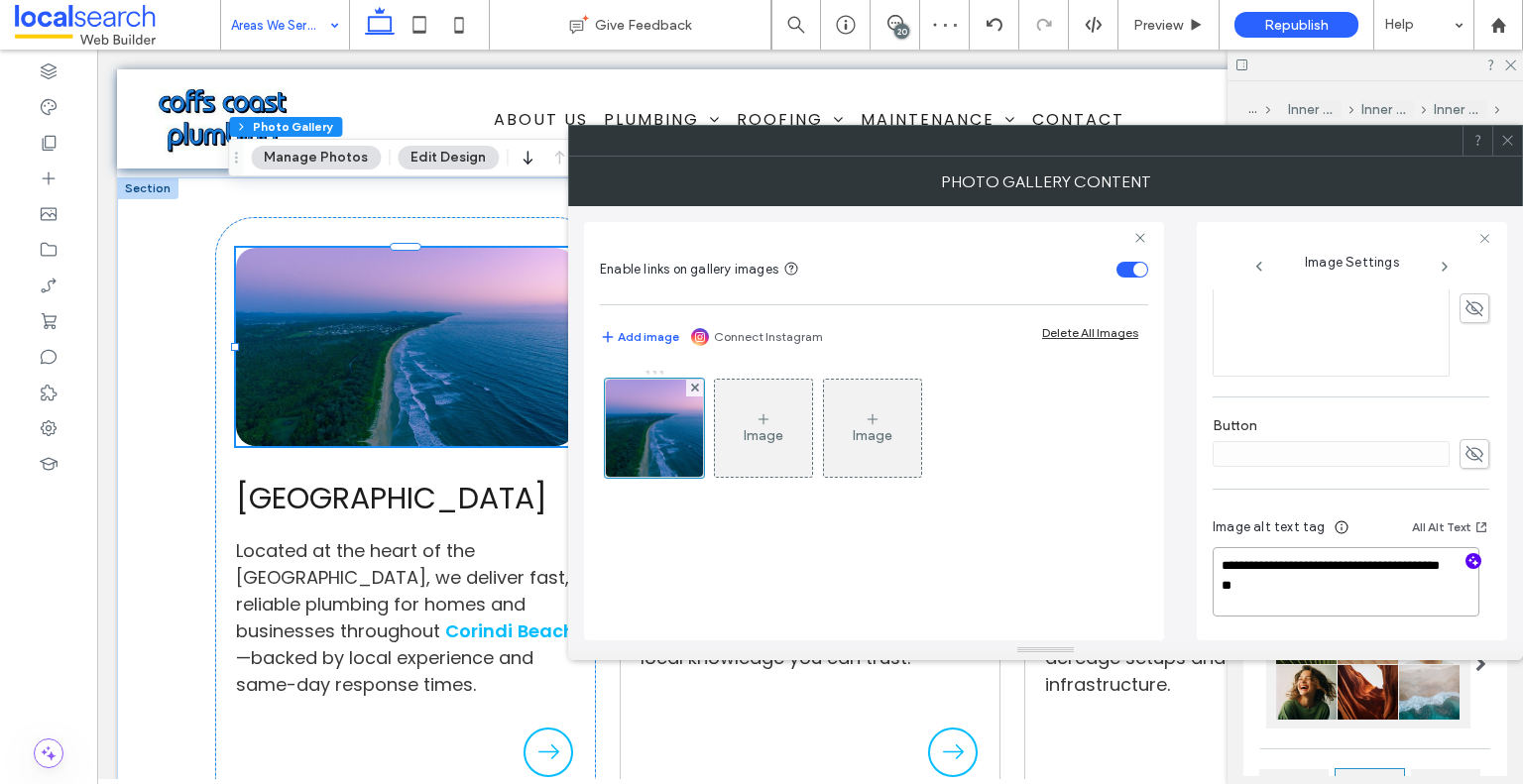paste on "**********" 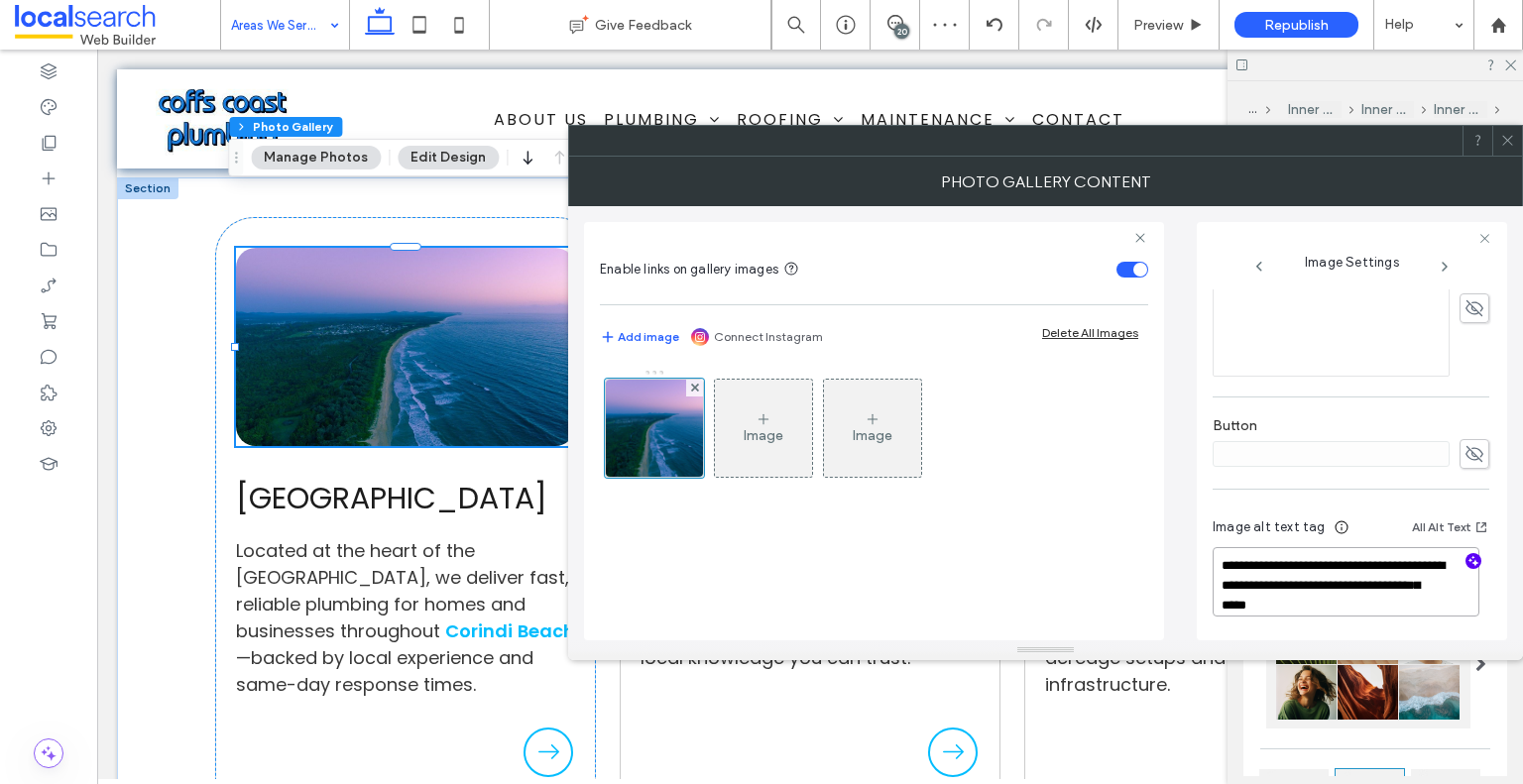 scroll, scrollTop: 597, scrollLeft: 0, axis: vertical 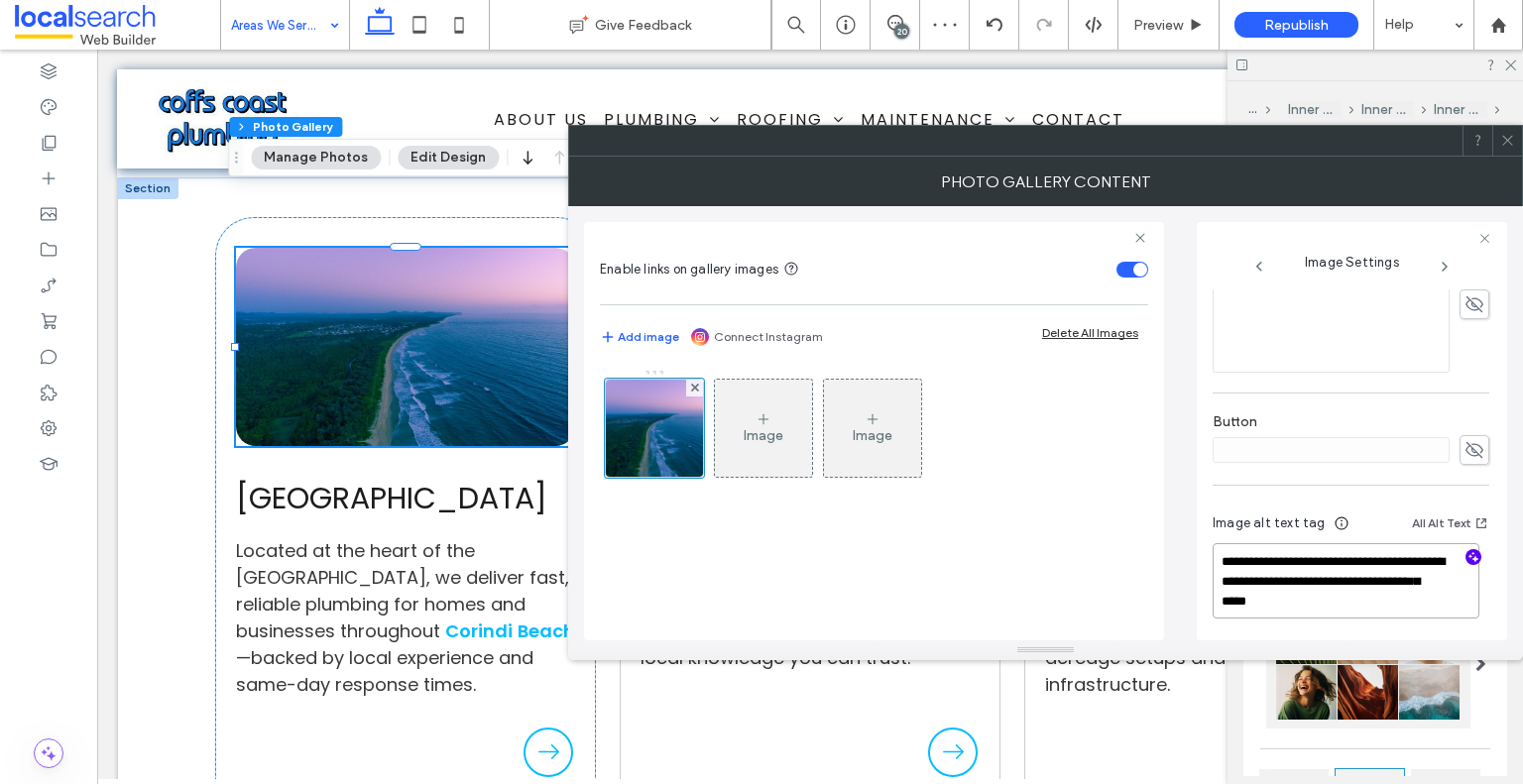 type on "**********" 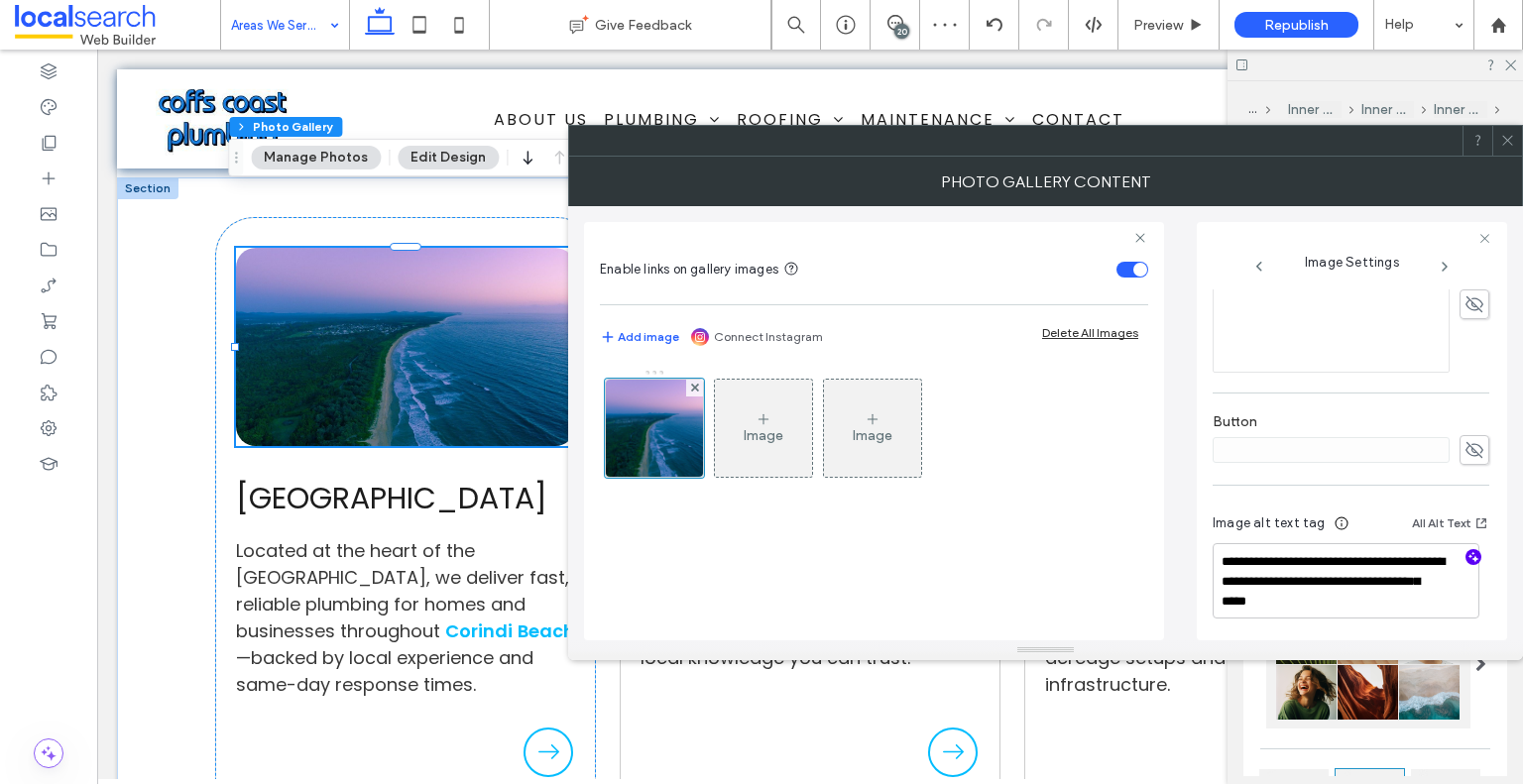 click 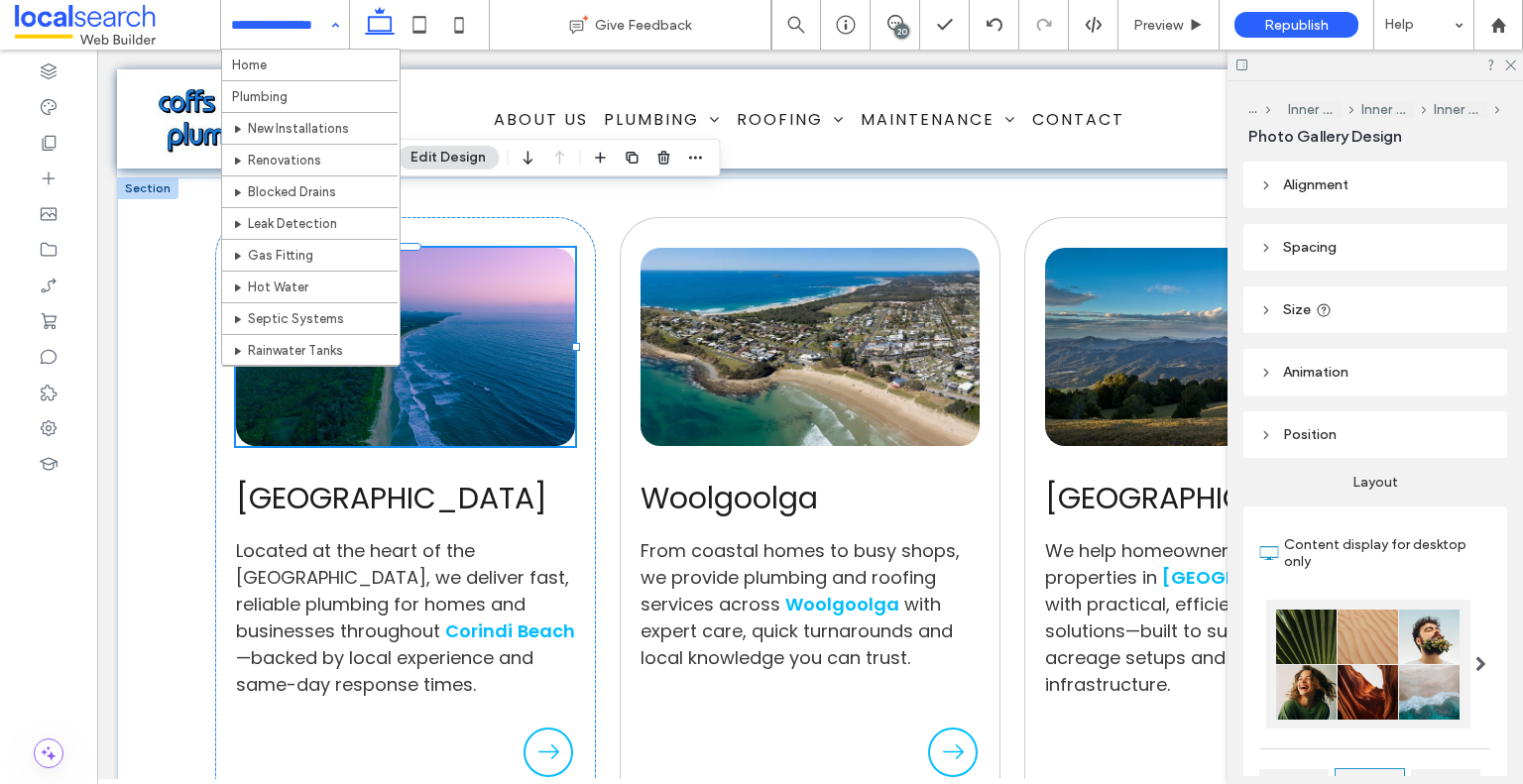 click at bounding box center [406, 347] 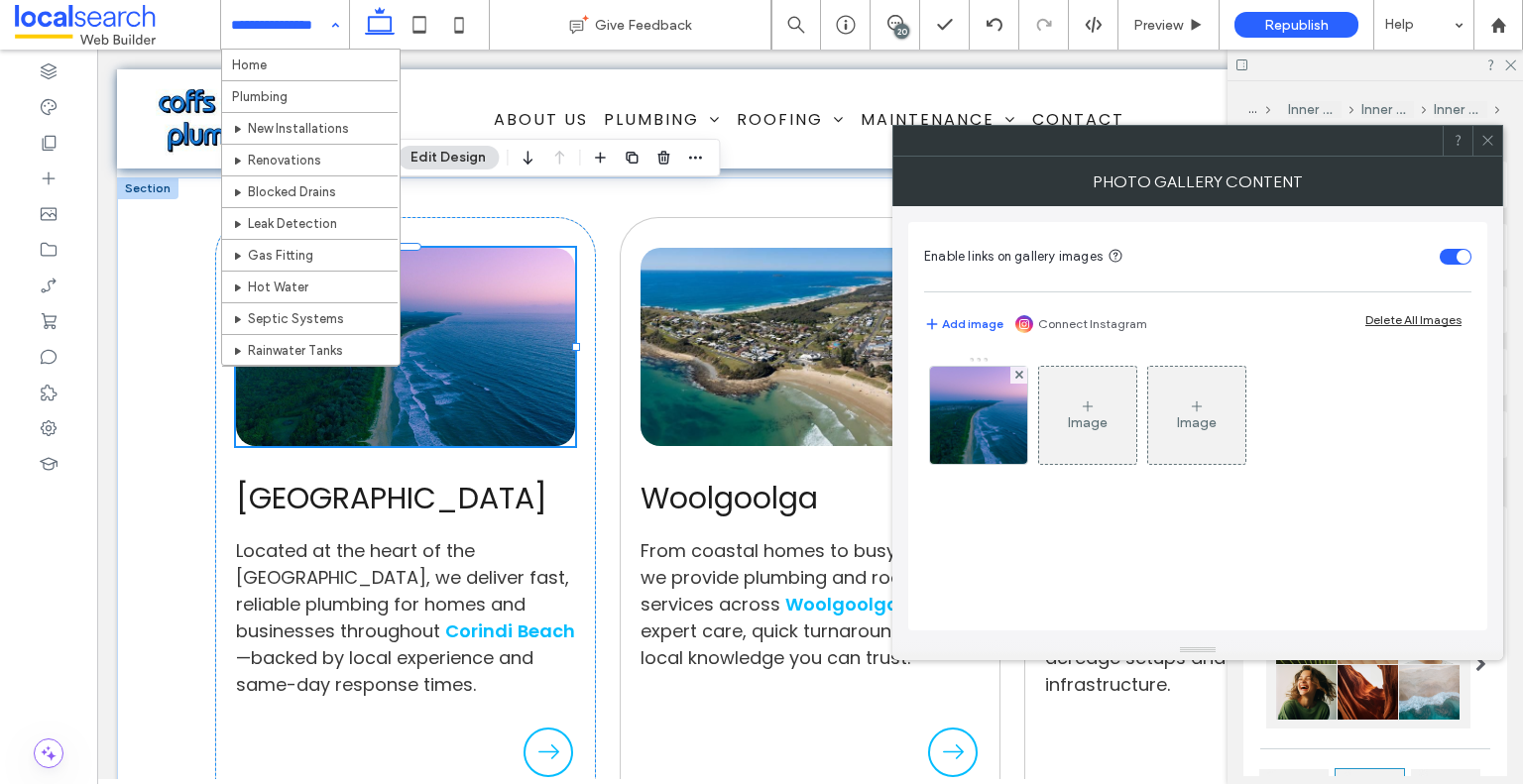 click at bounding box center (979, 415) 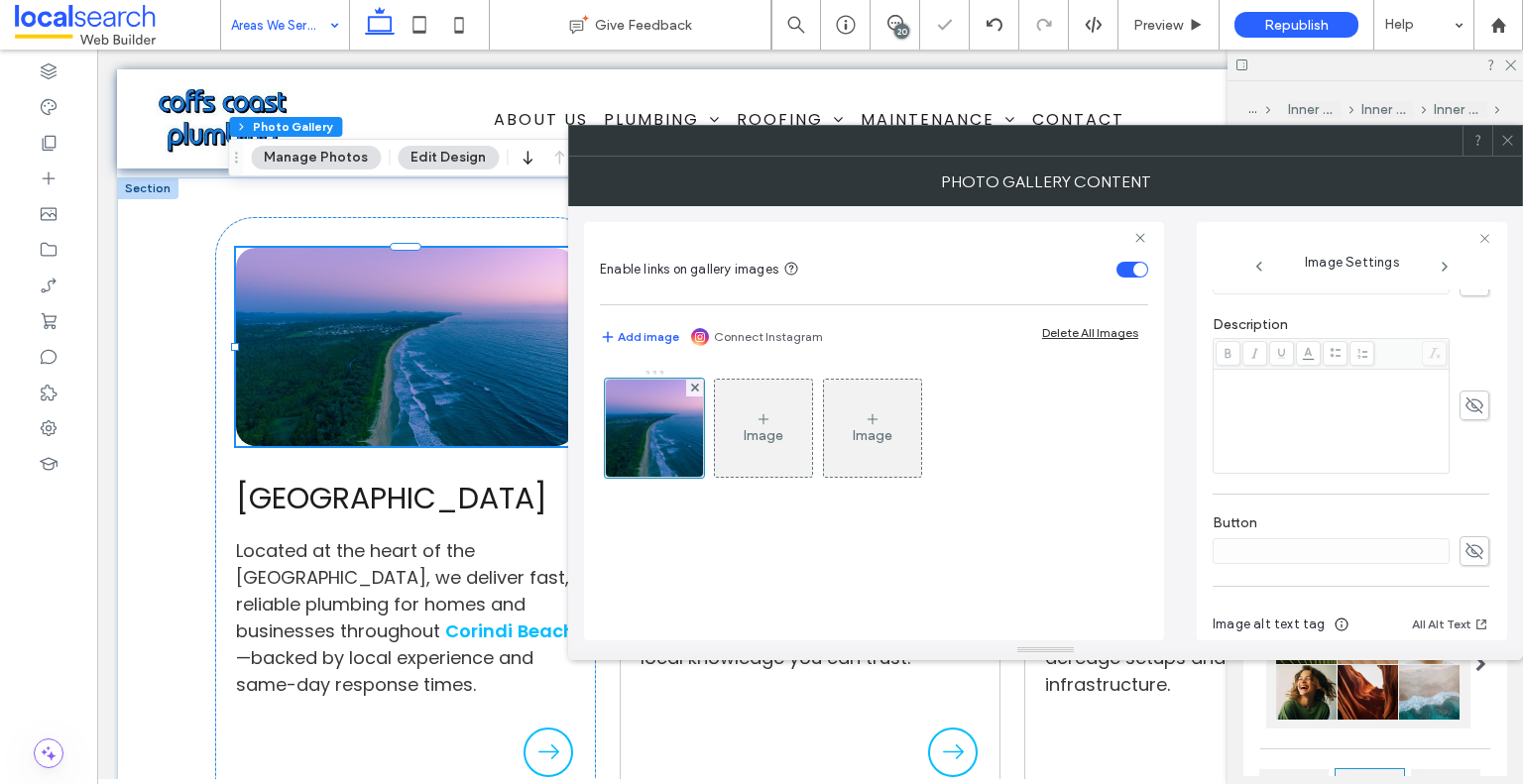 scroll, scrollTop: 599, scrollLeft: 0, axis: vertical 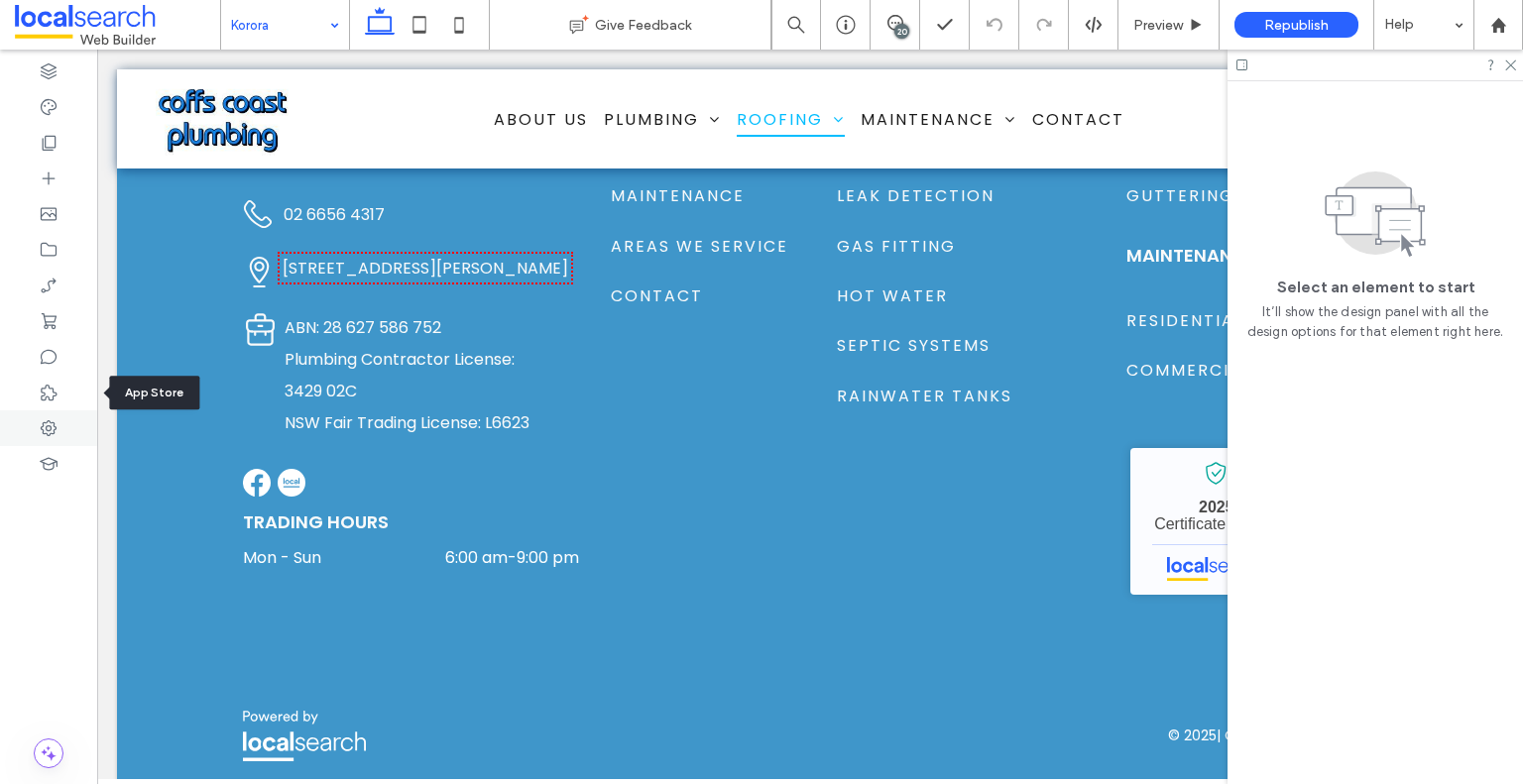 click 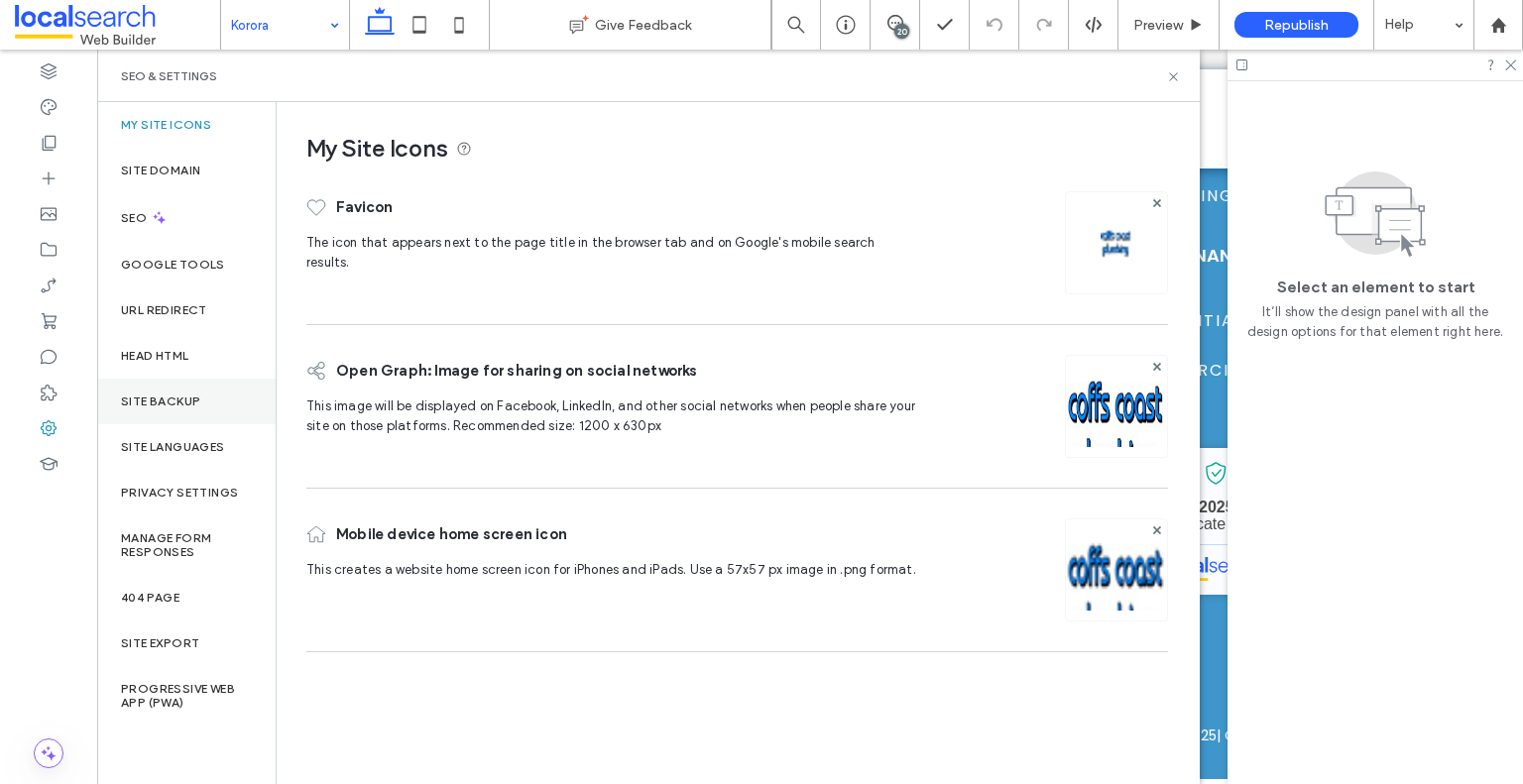 click on "Site Backup" at bounding box center [186, 401] 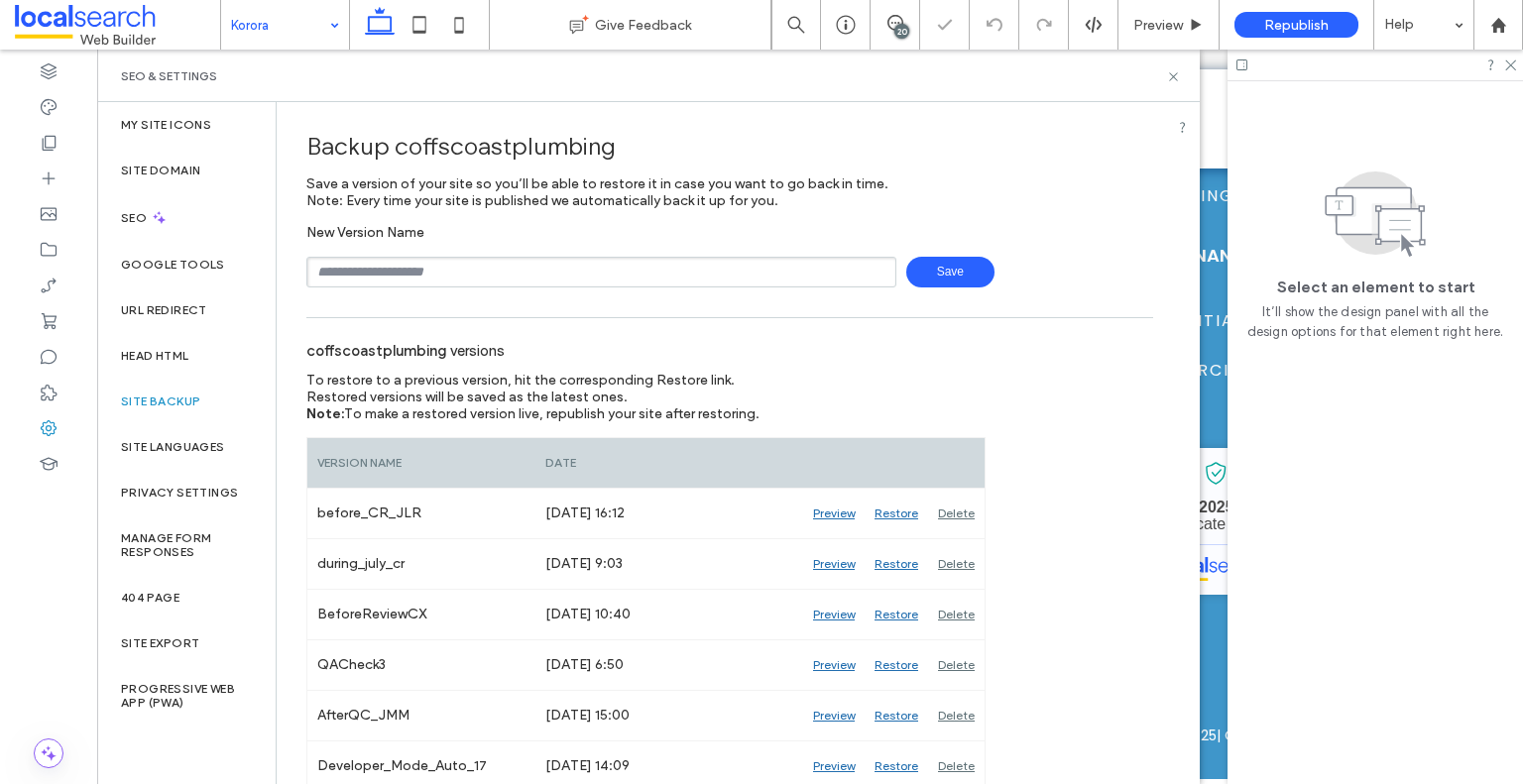 click at bounding box center [601, 272] 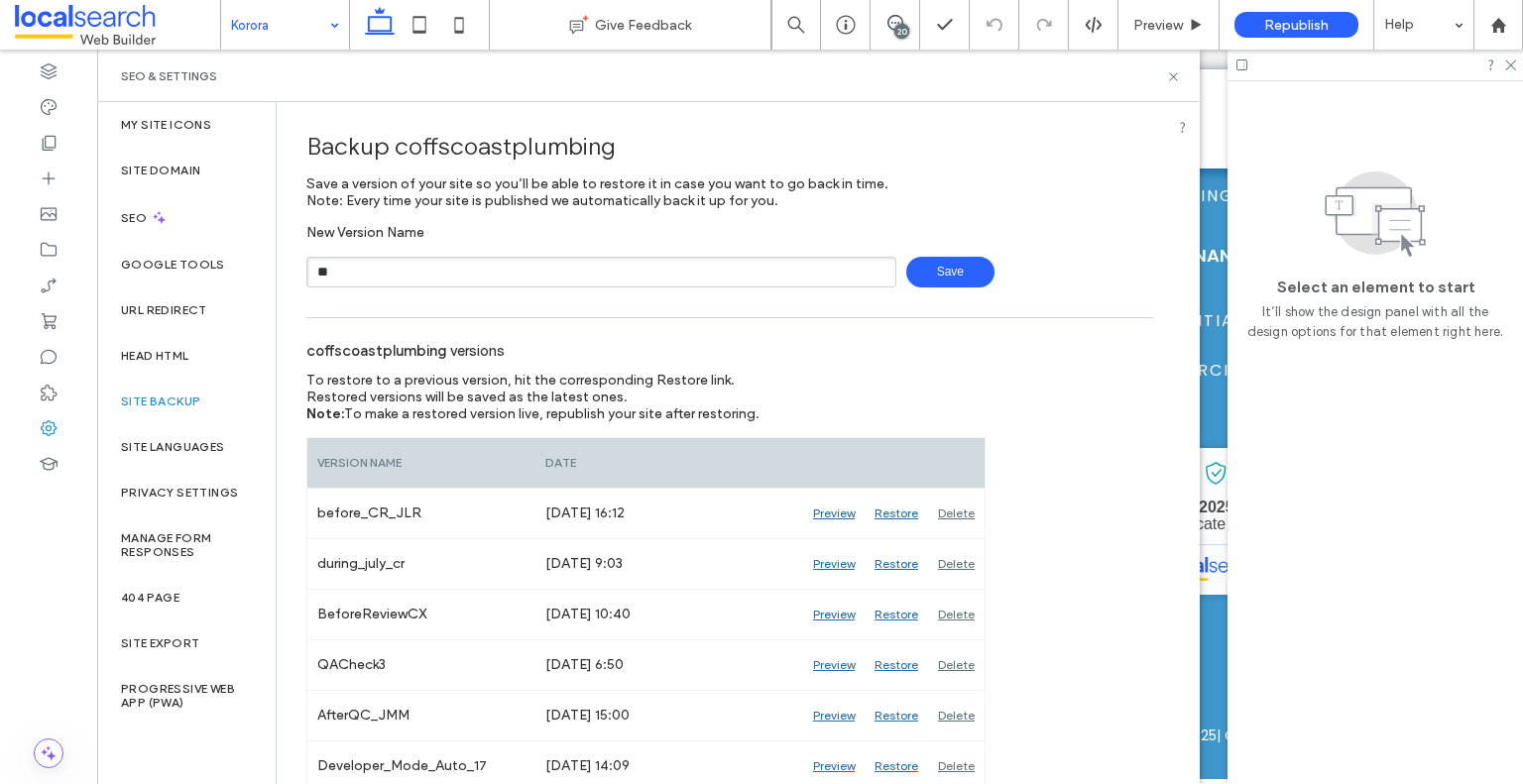 click on "**" at bounding box center [601, 272] 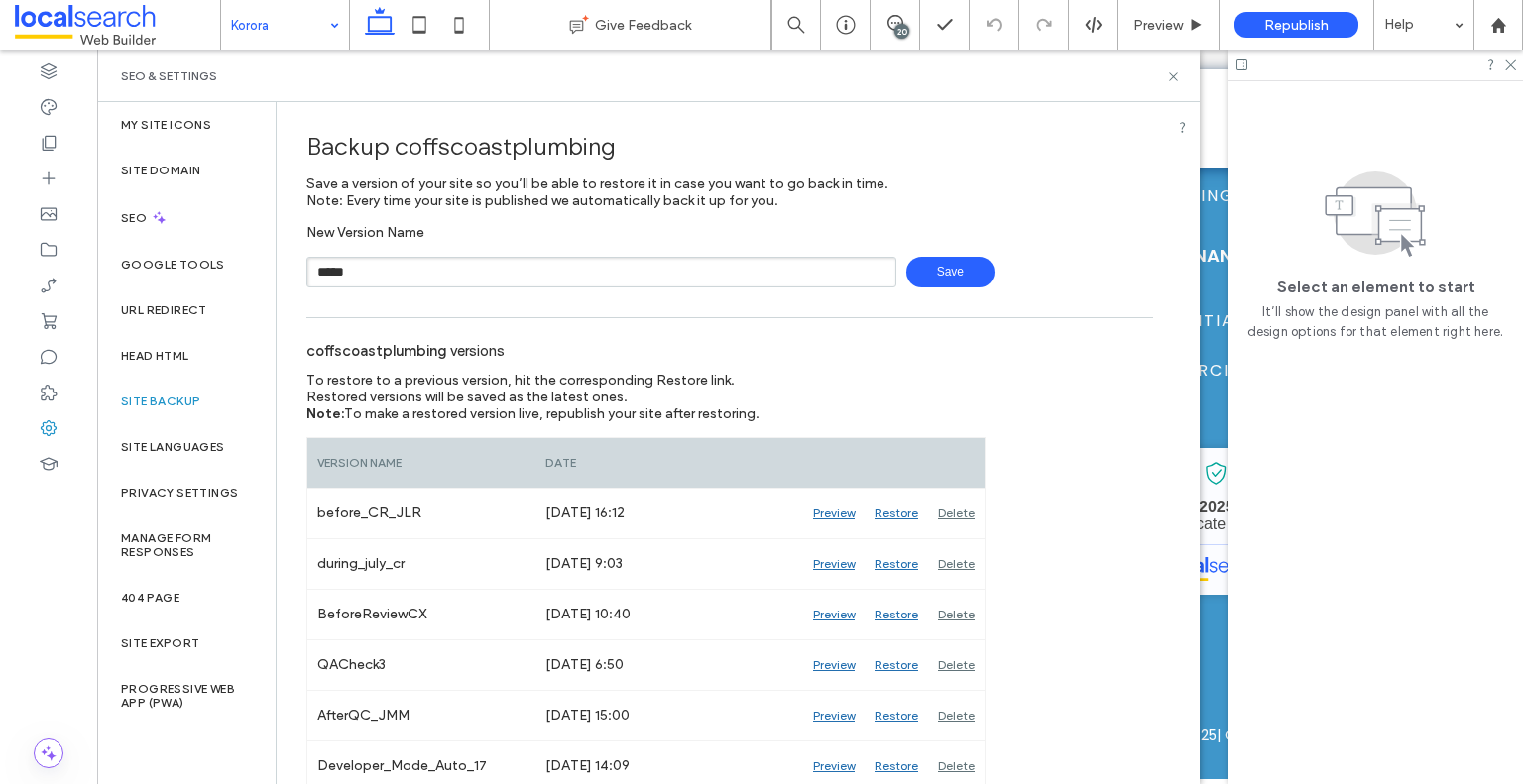 type on "**********" 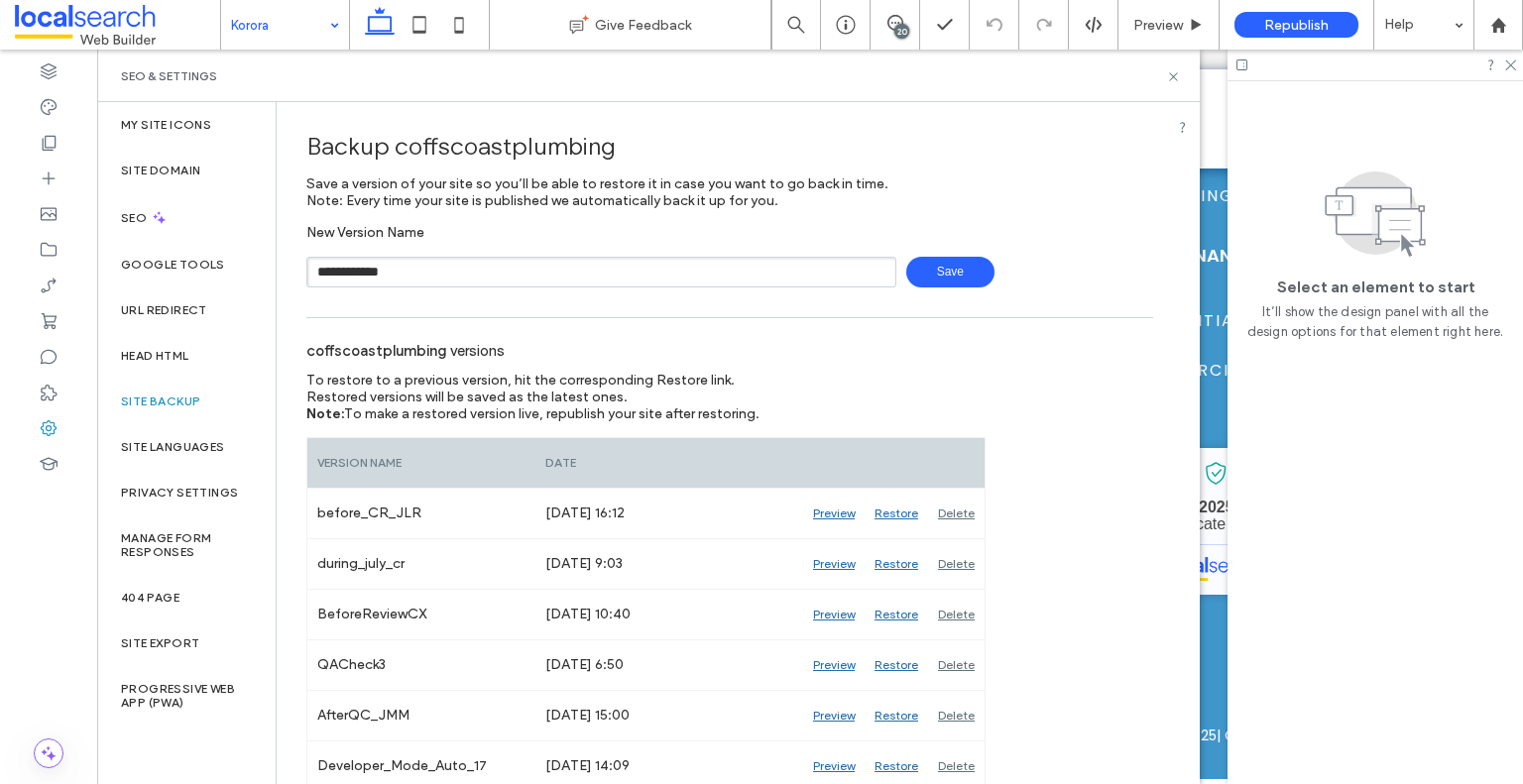 click on "Save" at bounding box center (950, 272) 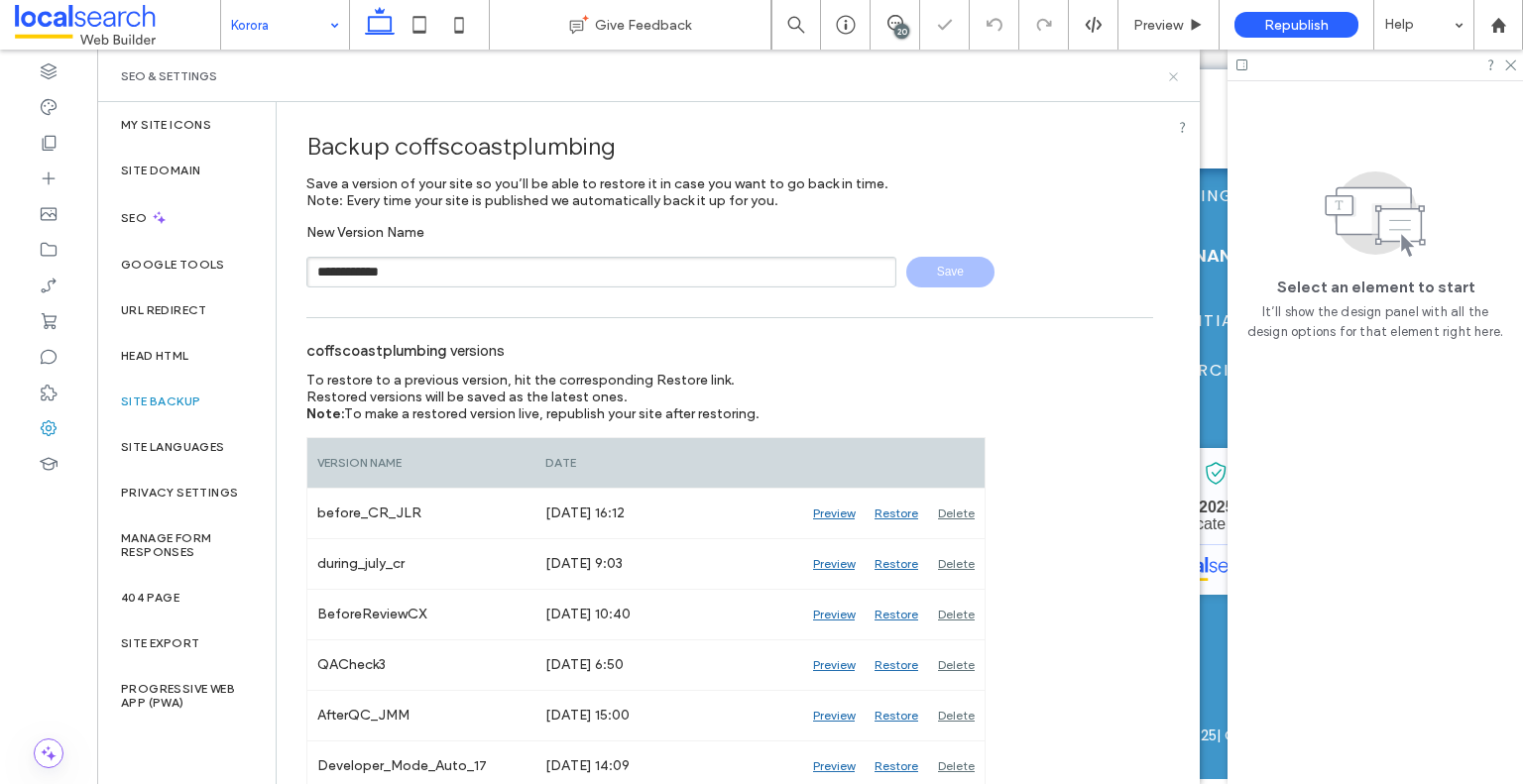 type 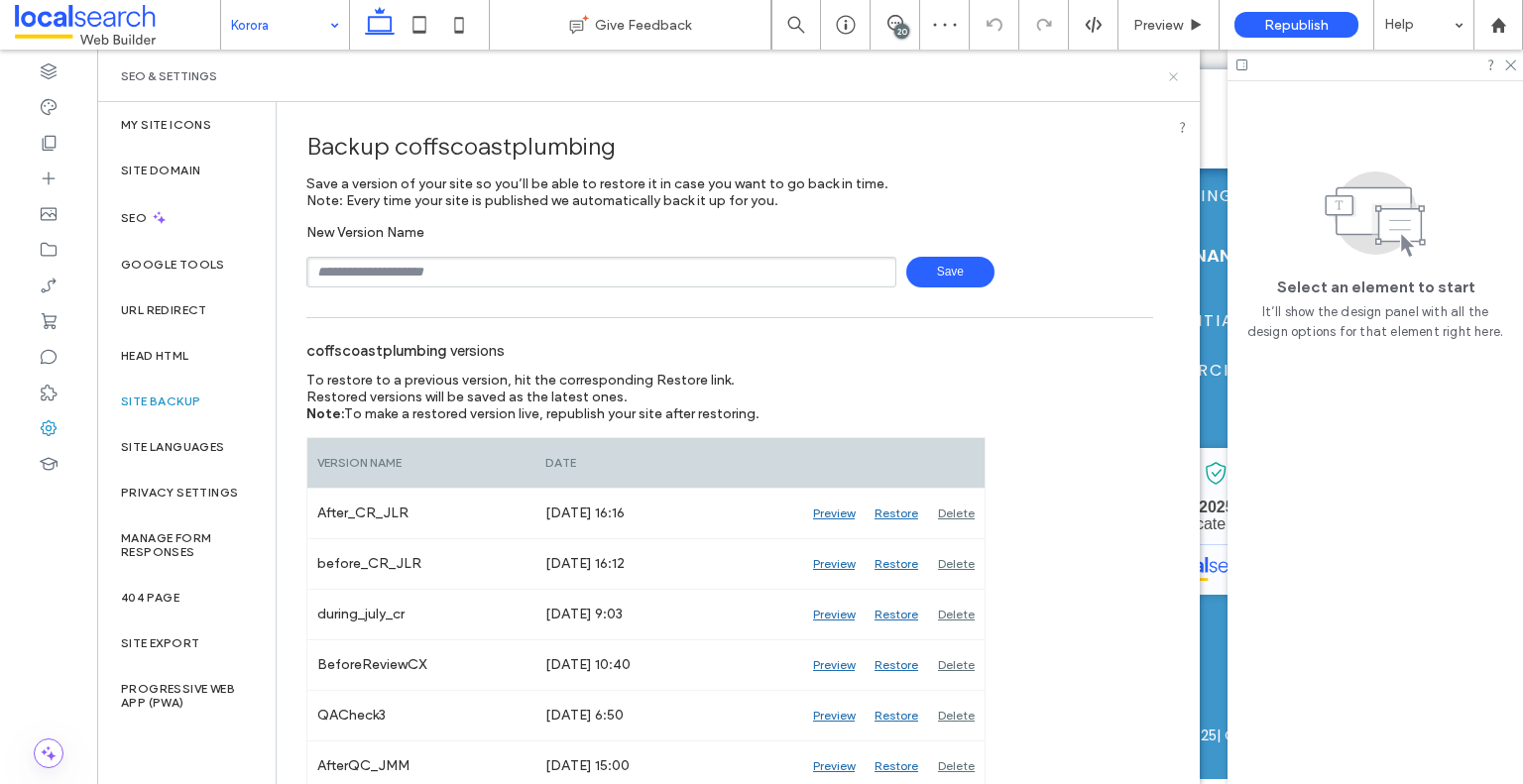 click 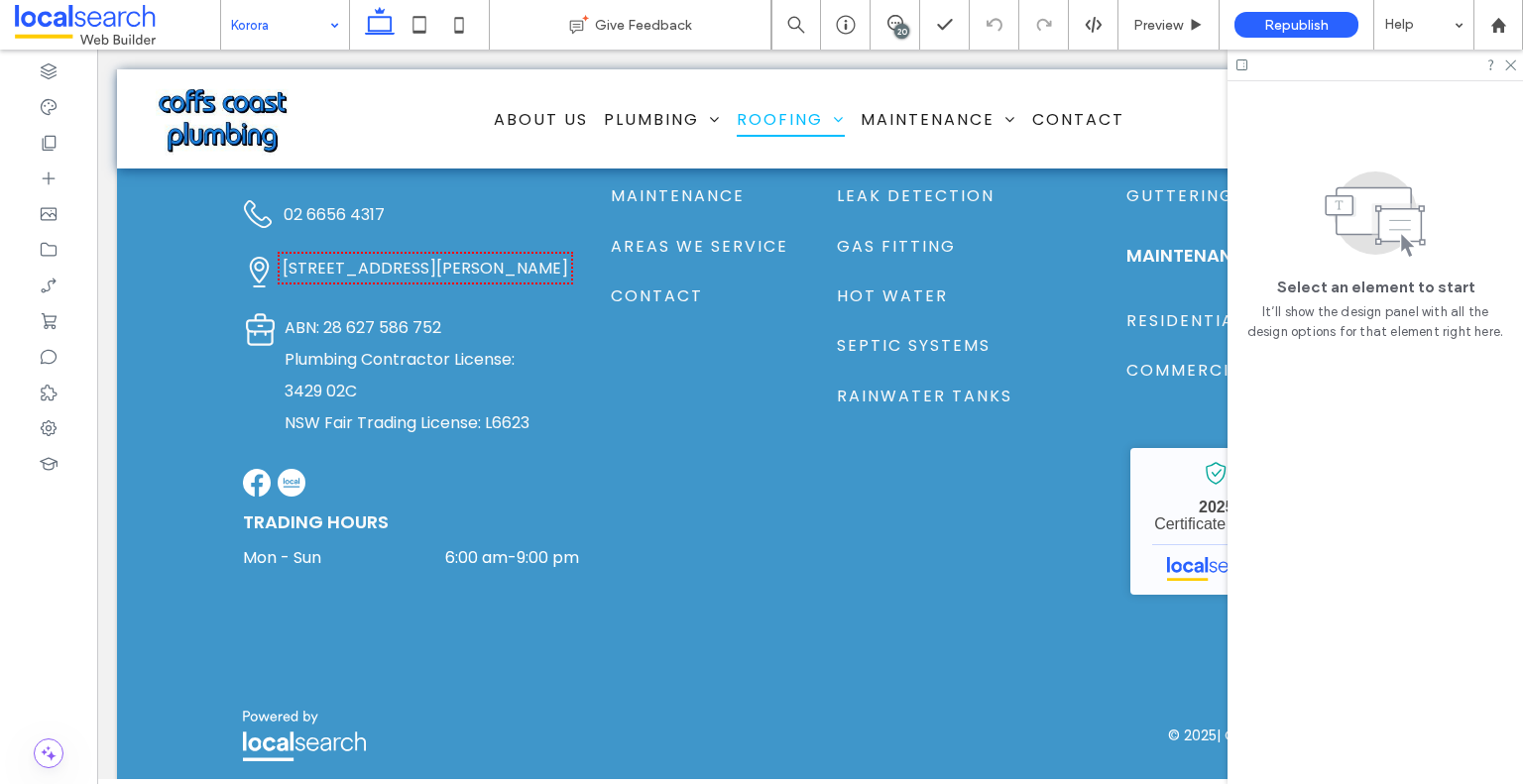 click on "20" at bounding box center [901, 31] 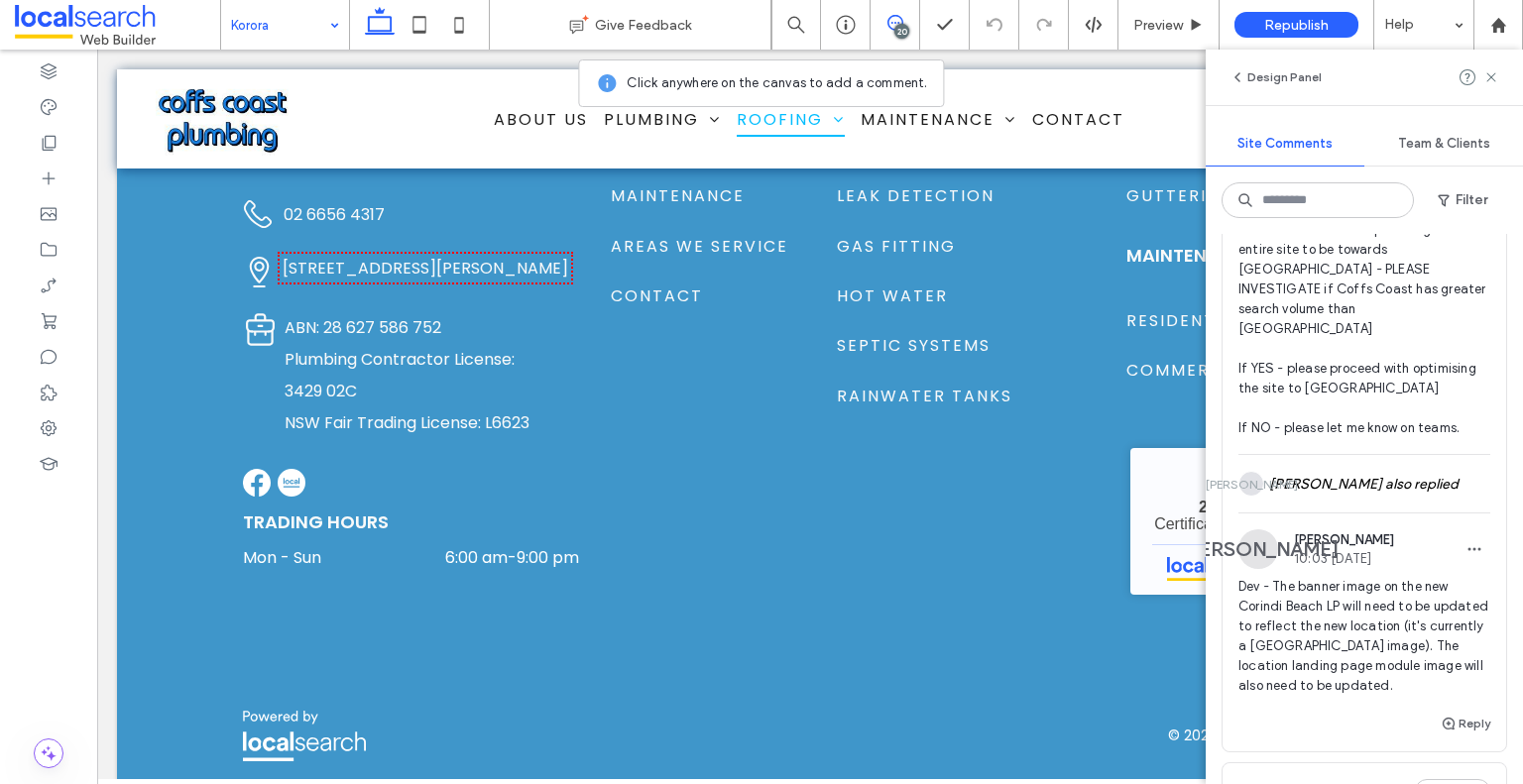 scroll, scrollTop: 595, scrollLeft: 0, axis: vertical 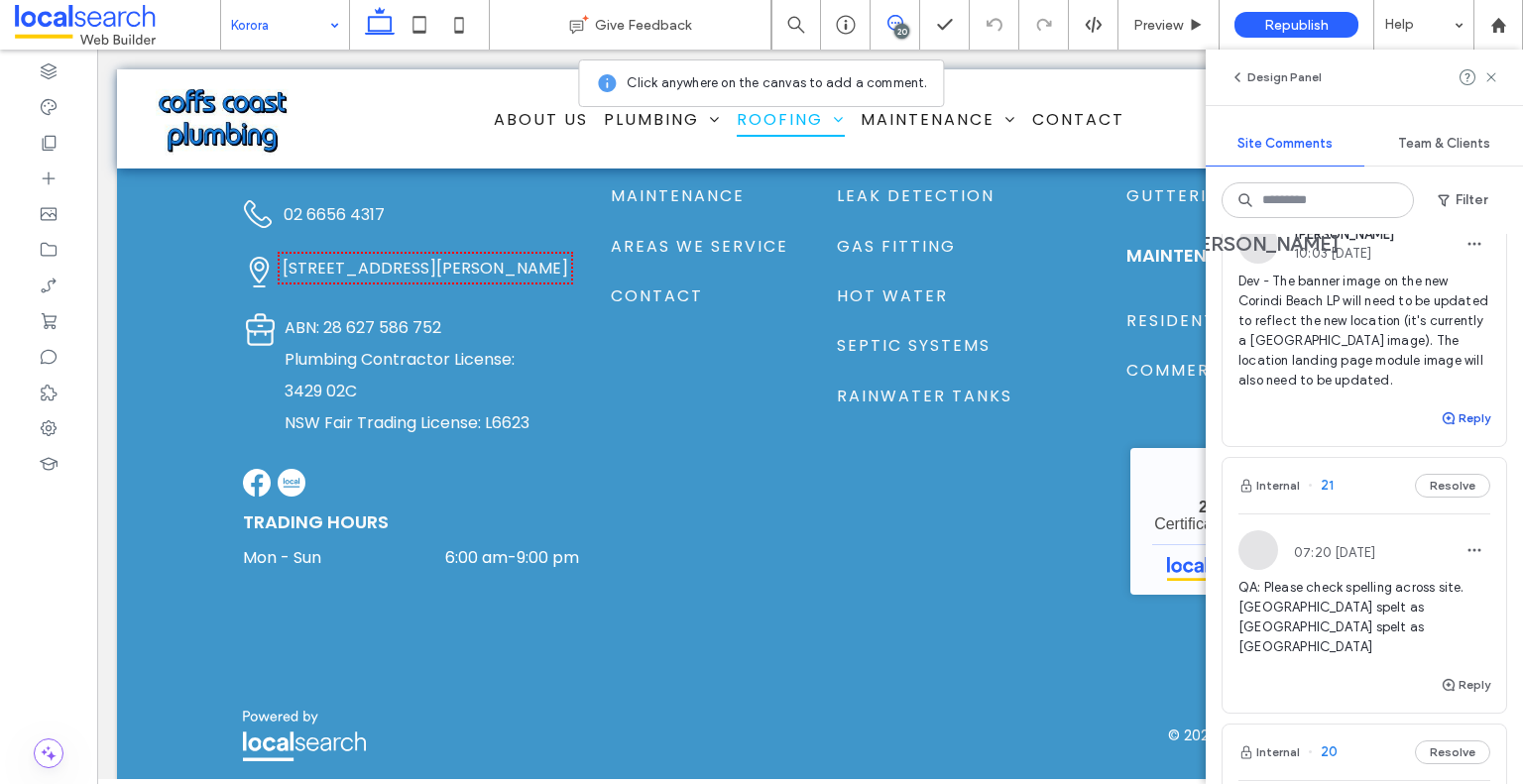click on "Reply" at bounding box center (1465, 418) 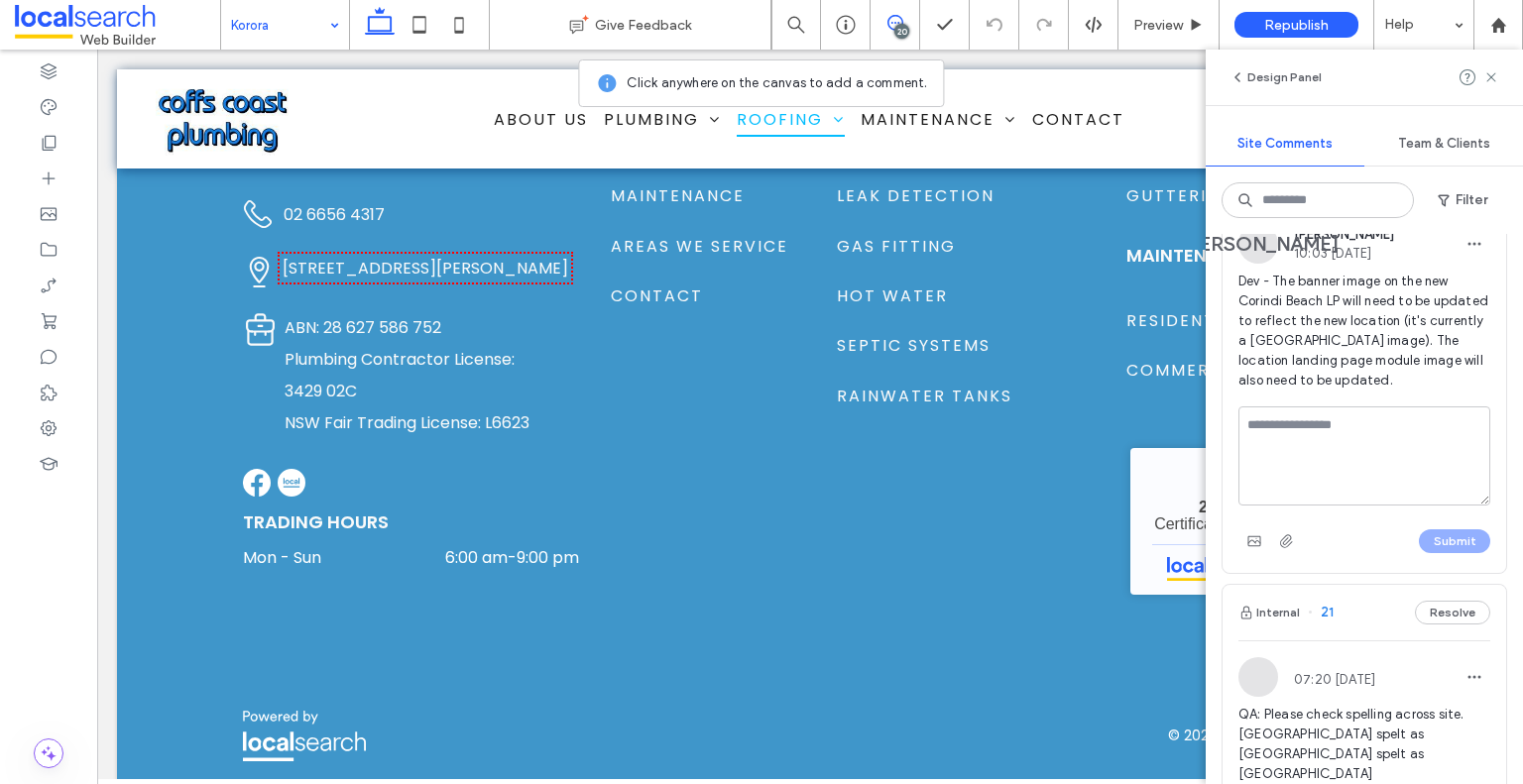 click at bounding box center (1364, 456) 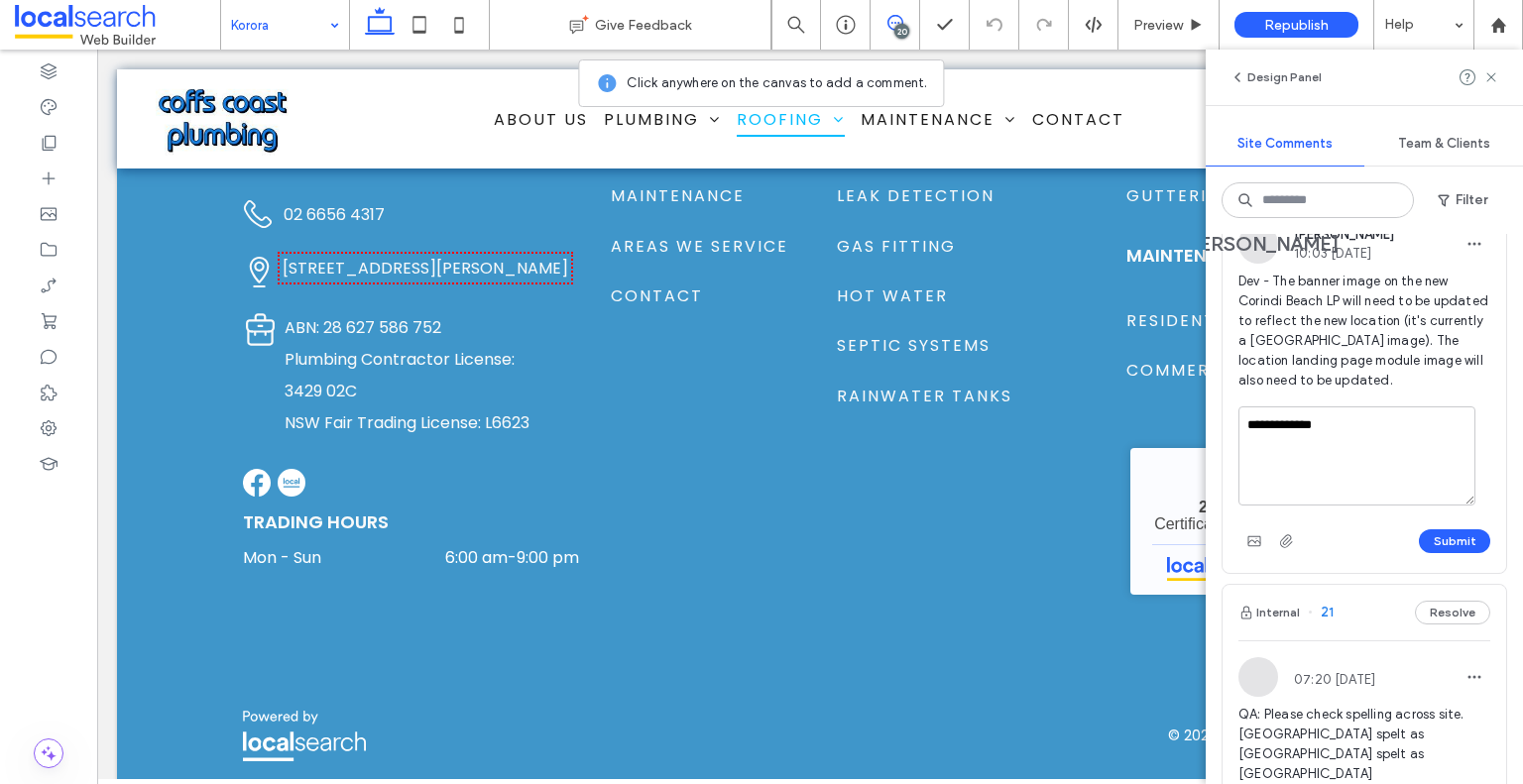 type on "**********" 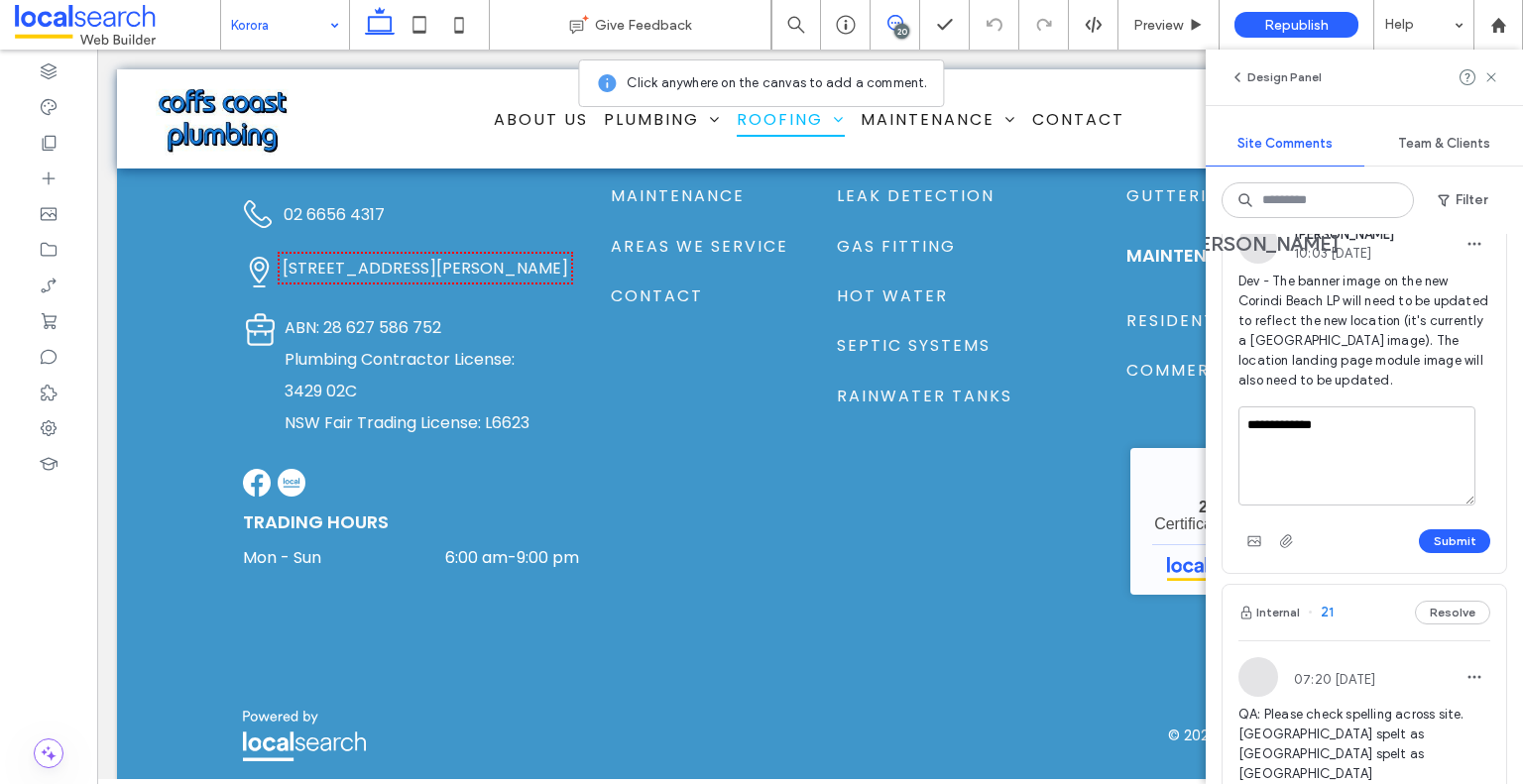click on "Submit" at bounding box center [1364, 541] 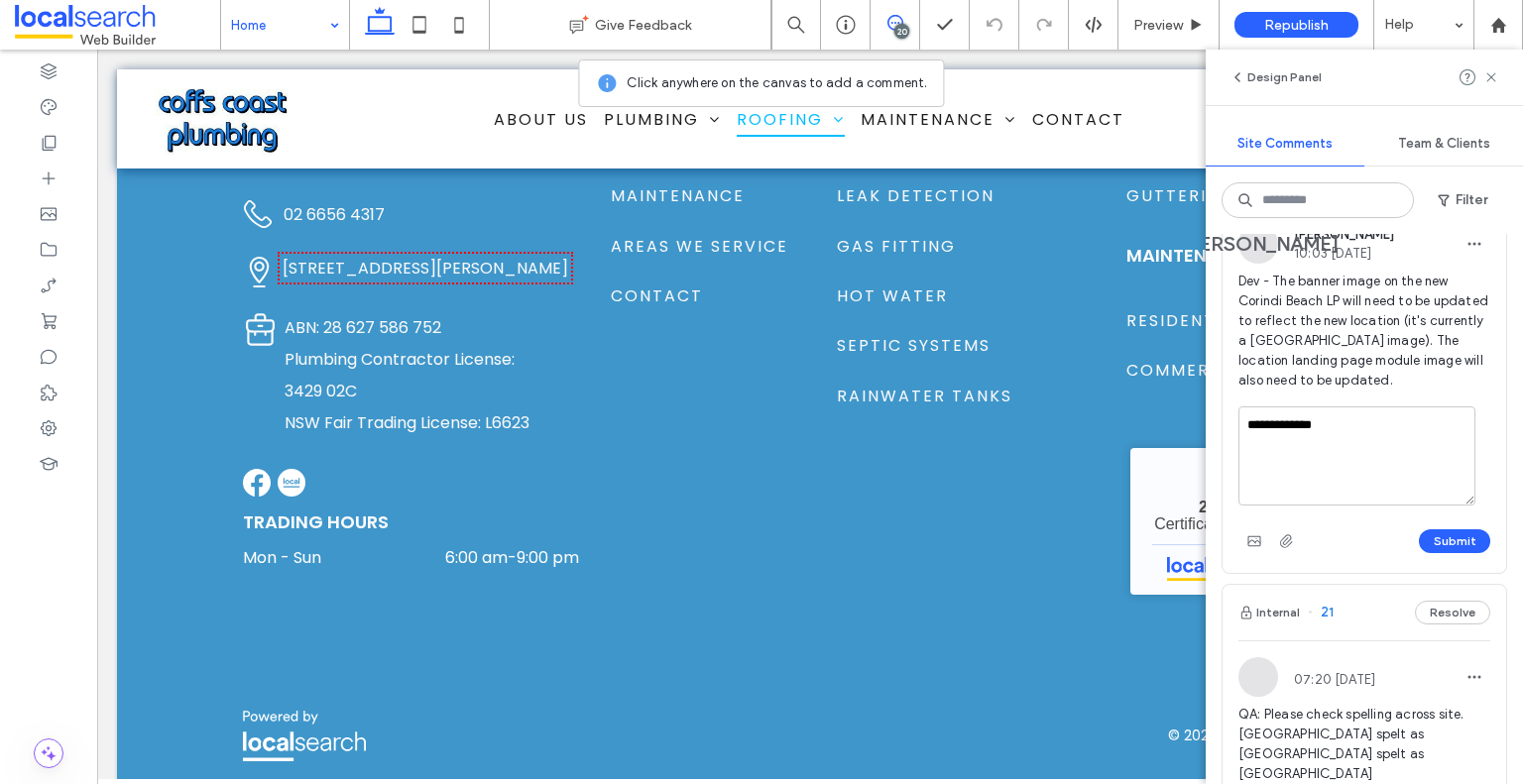 click at bounding box center [762, 392] 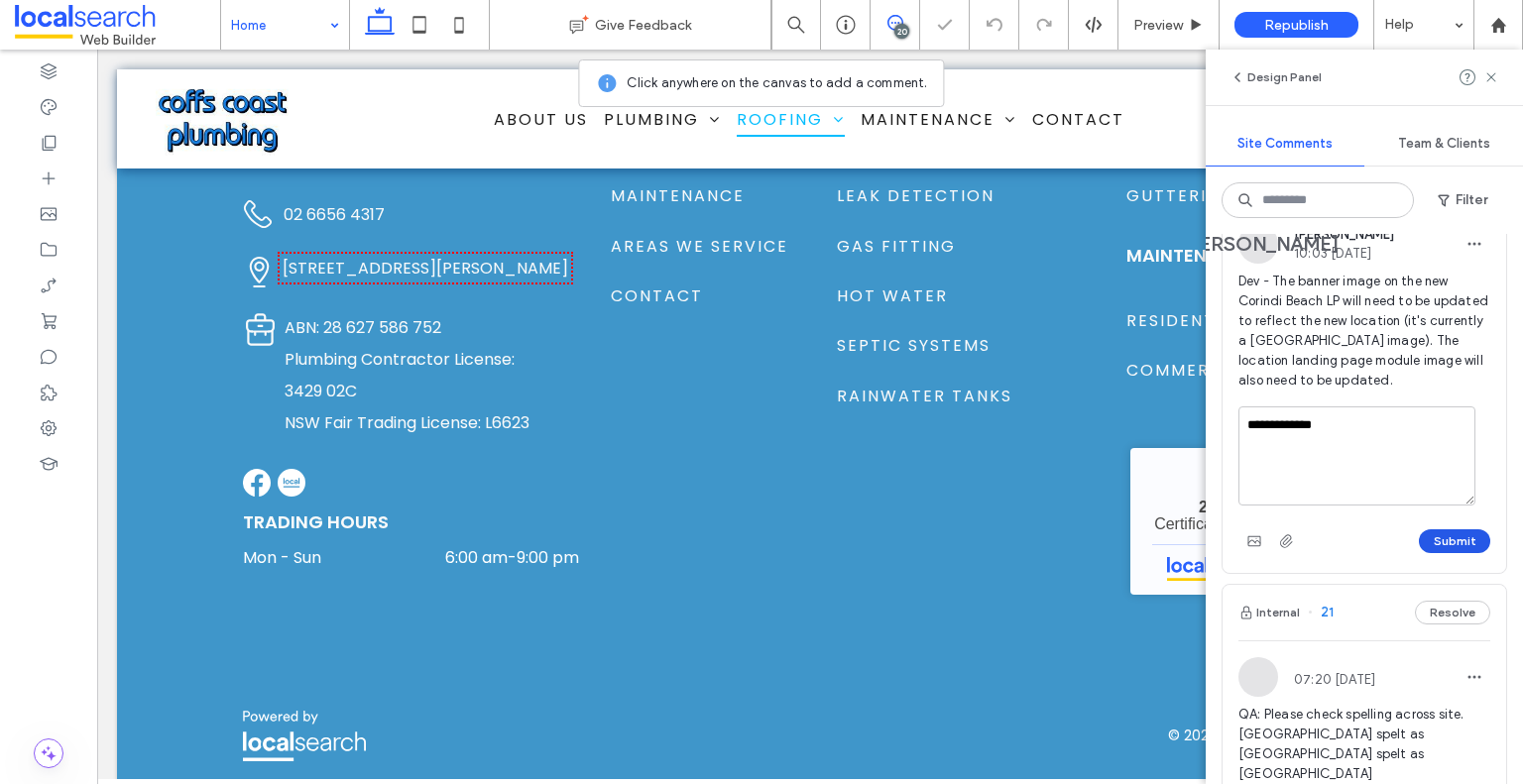 click on "Submit" at bounding box center (1455, 541) 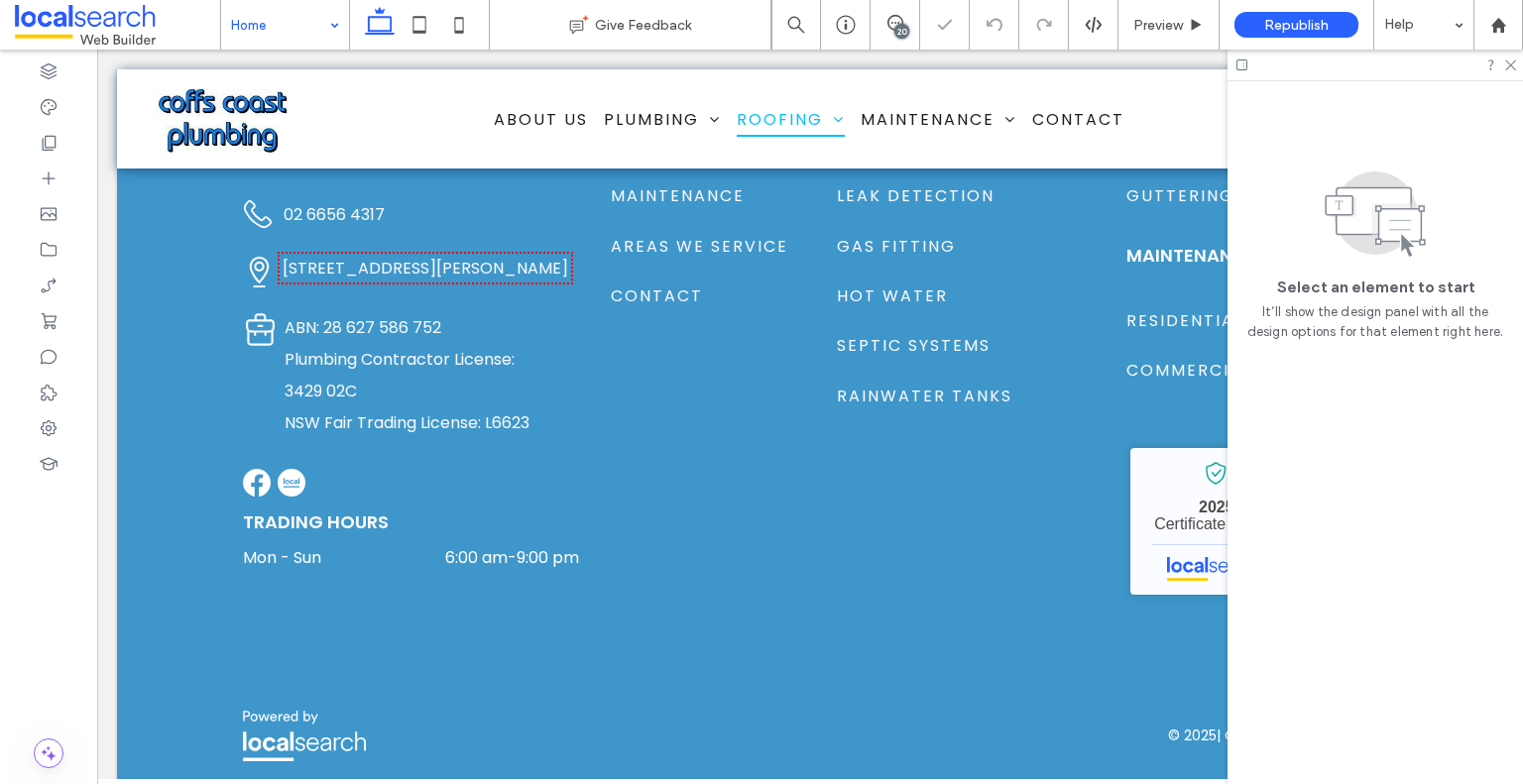 scroll, scrollTop: 0, scrollLeft: 0, axis: both 